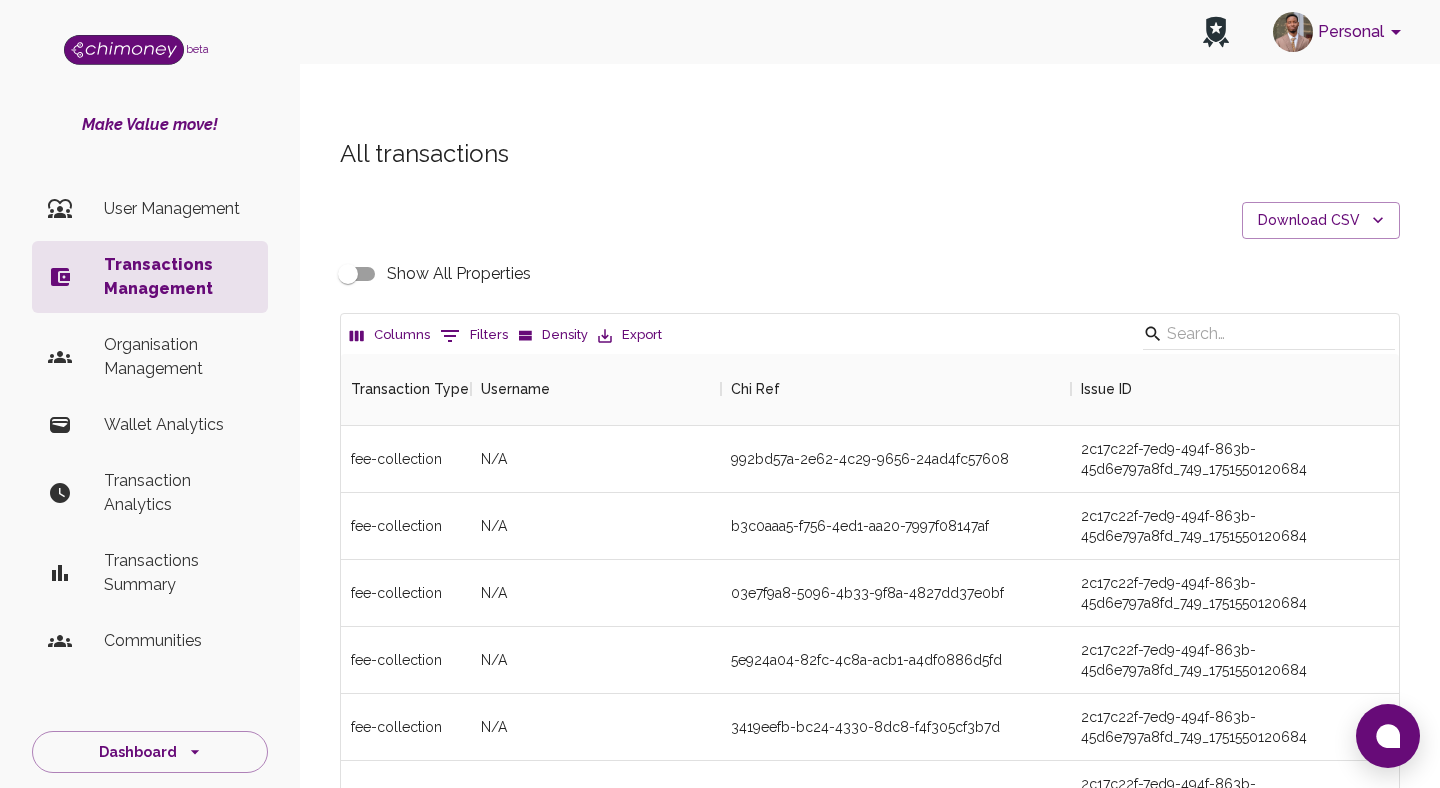 scroll, scrollTop: 0, scrollLeft: 0, axis: both 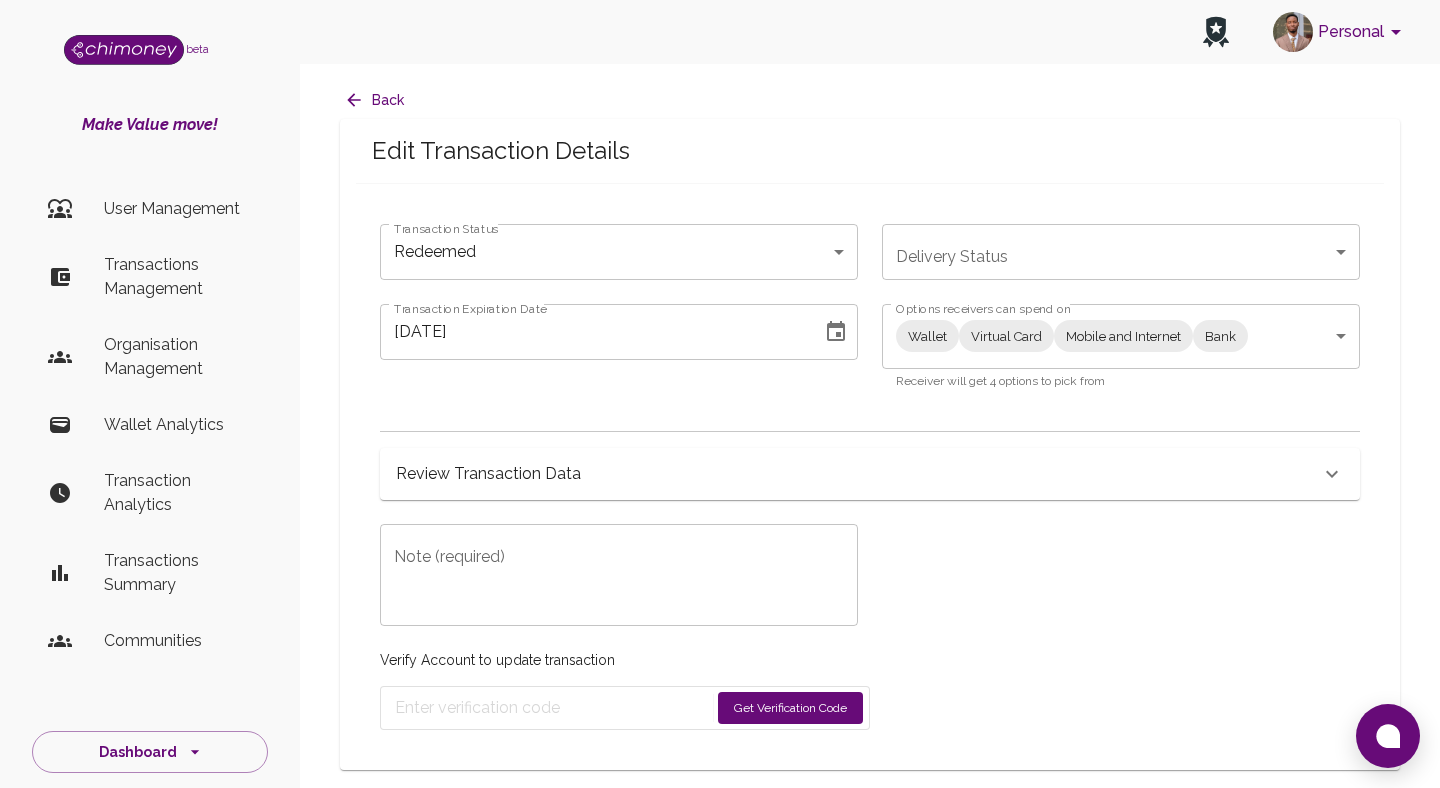 click on "Personal   beta Make Value move! User Management Transactions Management Organisation Management Wallet Analytics Transaction Analytics Transactions Summary Communities Dashboard ©  2025  Chi Technologies Inc. Back Edit Transaction Details Transaction Status Redeemed redeemed Transaction Status Delivery Status ​ Delivery Status Transaction Expiration Date 07/03/2025 Transaction Expiration Date Options receivers can spend on Wallet Virtual Card Mobile and Internet Bank Wallet,Virtual Card,Mobile and Internet,Bank Options receivers can spend on Receiver will get 4 options to pick from Review Transaction Data Transaction Information ChiRef 08a28a0b-be60-40d8-a8b8-264c2eda7d5e Amount (USD) 7.00 Currency USD Fee (USD) 1 Transaction Type Transaction Status redeemed Delivery Status Transaction Date July 3, 2025 at 2:42 PM Reciever jacobetenyi667@gmail.com Raw Redeem Data {}   Transaction Metadata Transaction Update Log Full Transaction Data Note (required) x Note (required) Verify Account to update transaction" at bounding box center (720, 394) 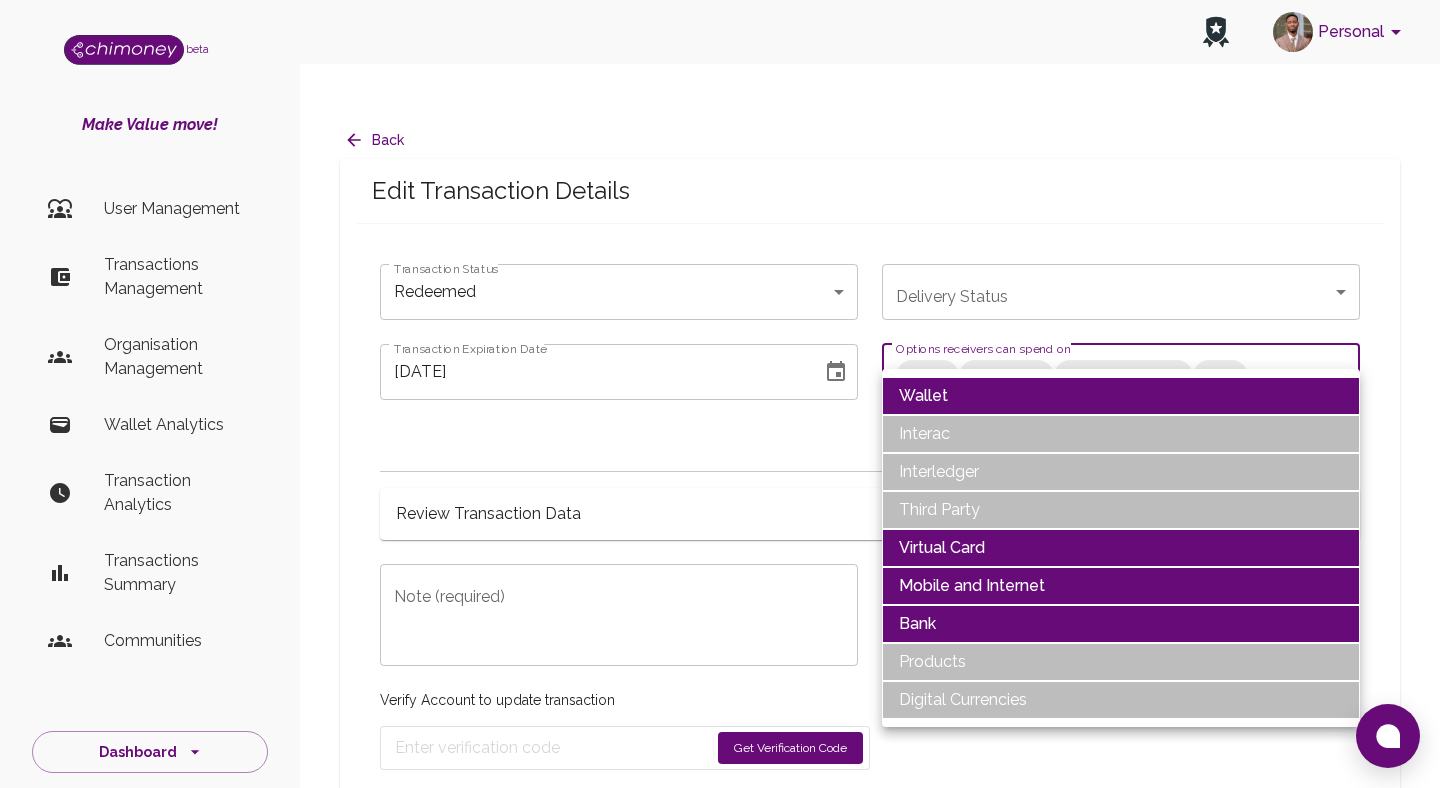 click on "Wallet" at bounding box center (1121, 396) 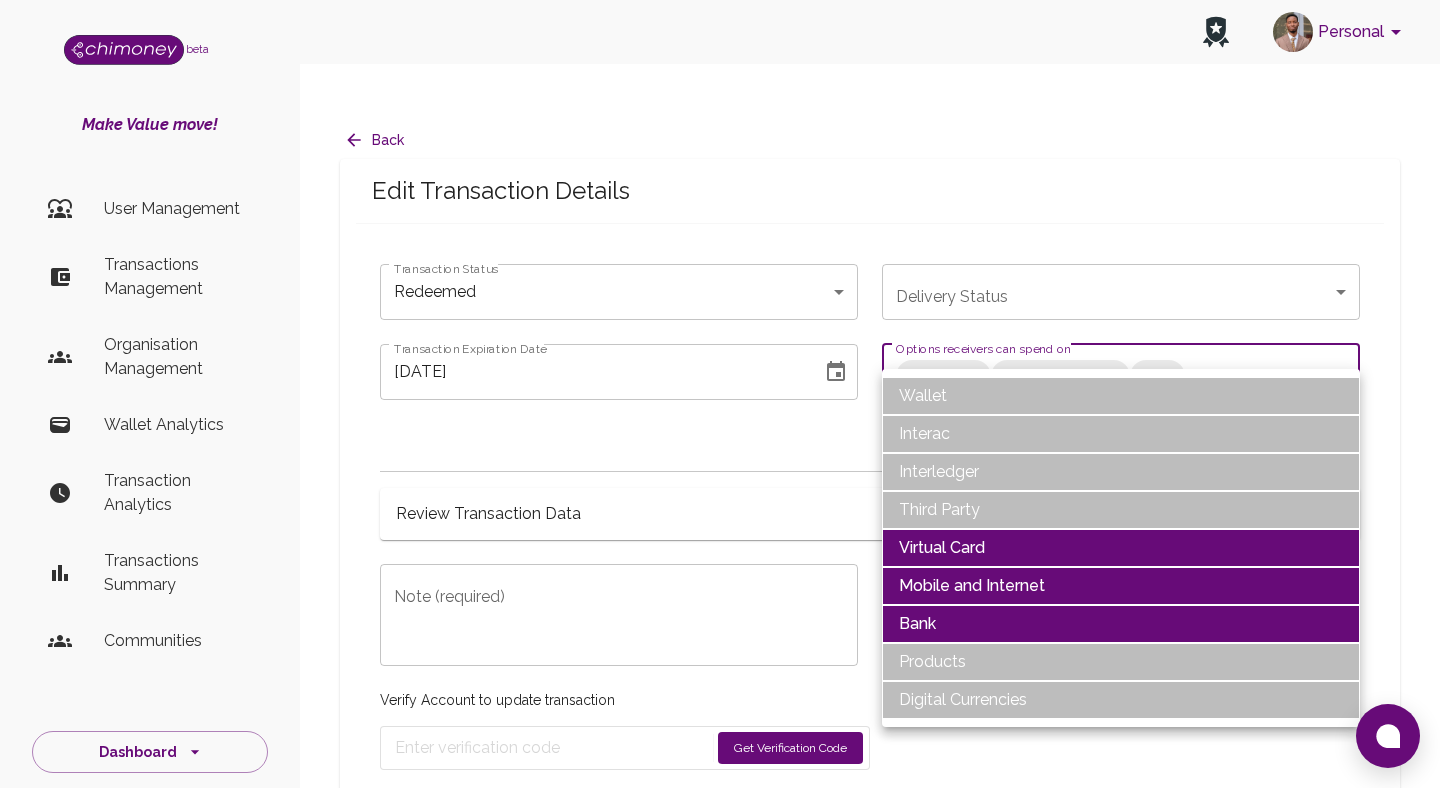 click on "Virtual Card" at bounding box center [1121, 548] 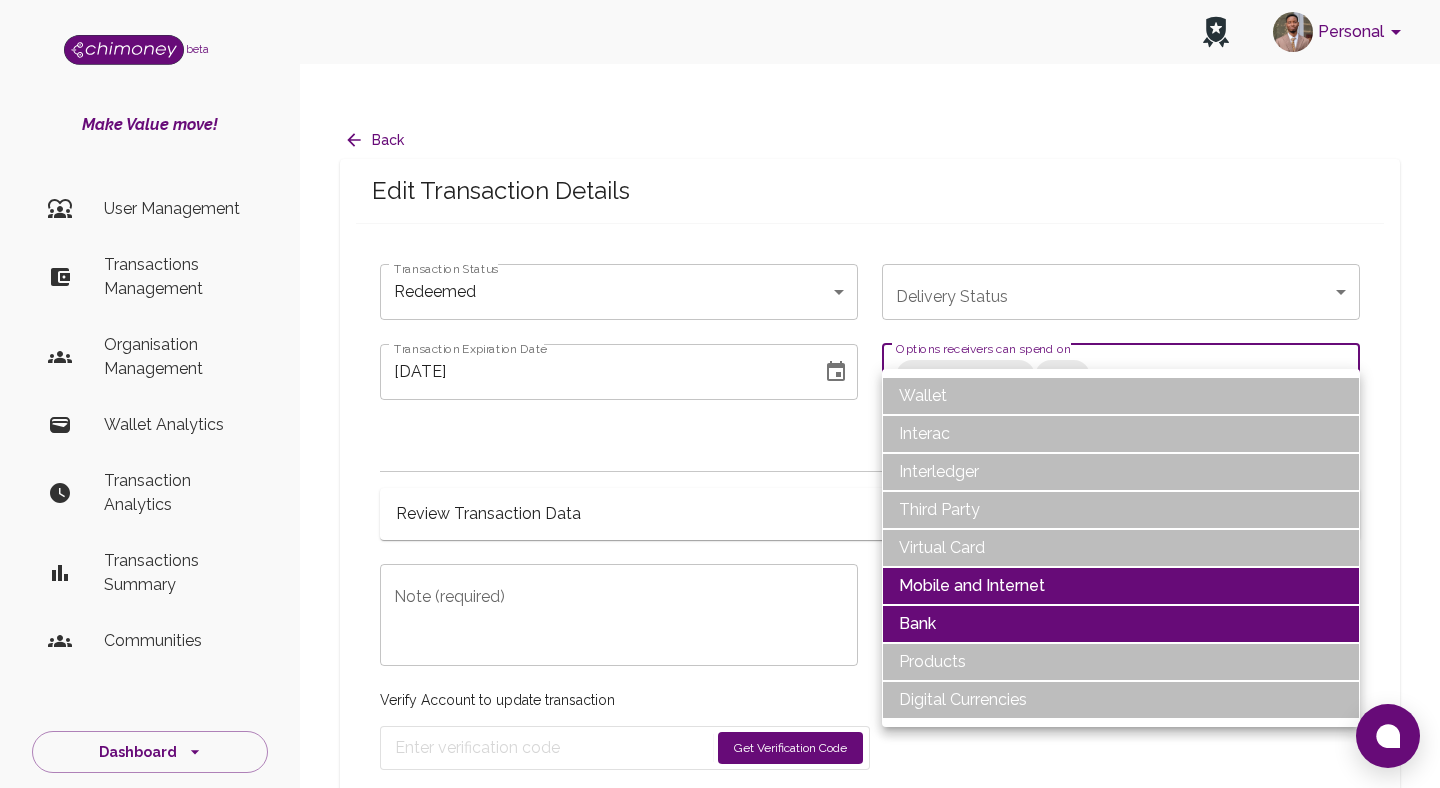 click on "Mobile and Internet" at bounding box center (1121, 586) 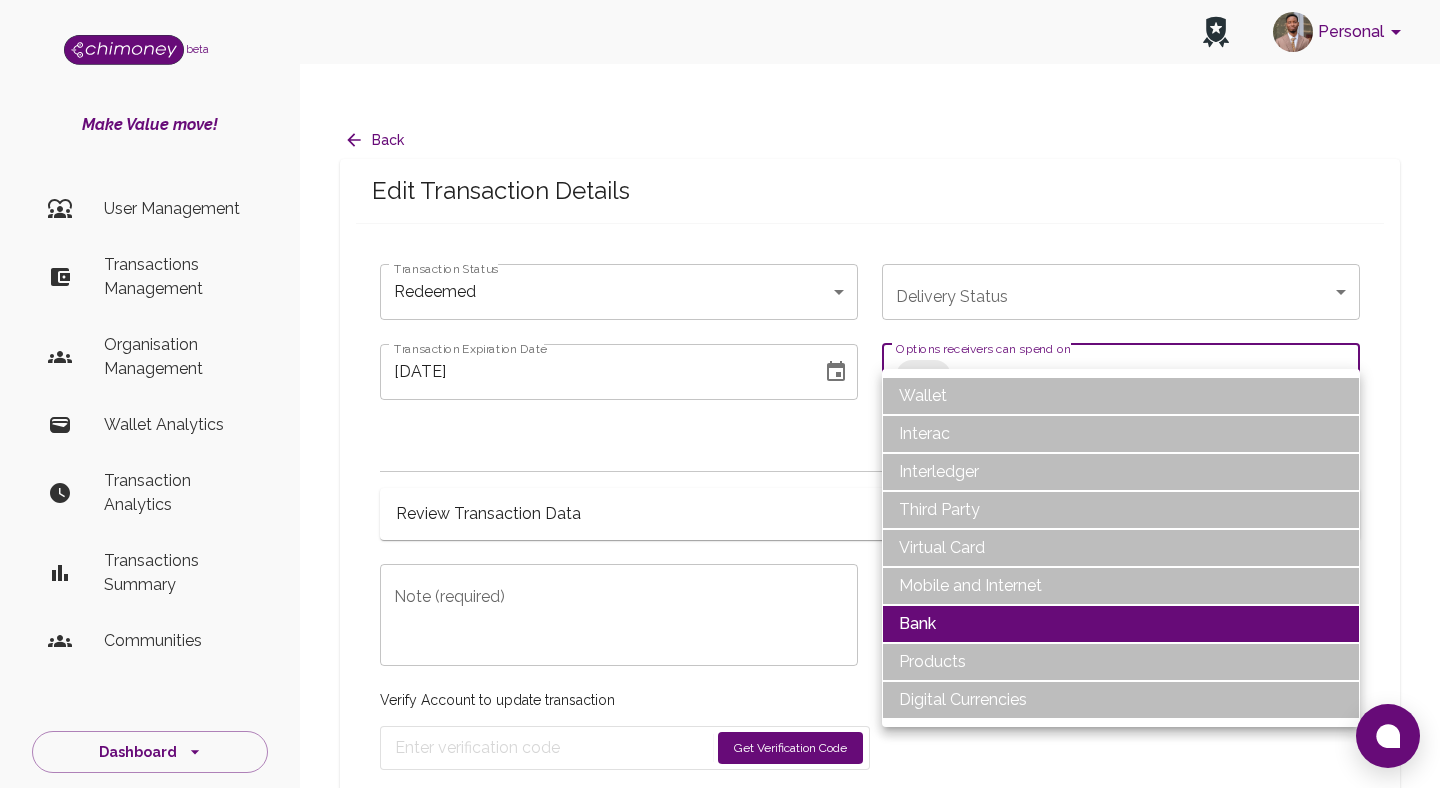click at bounding box center [720, 394] 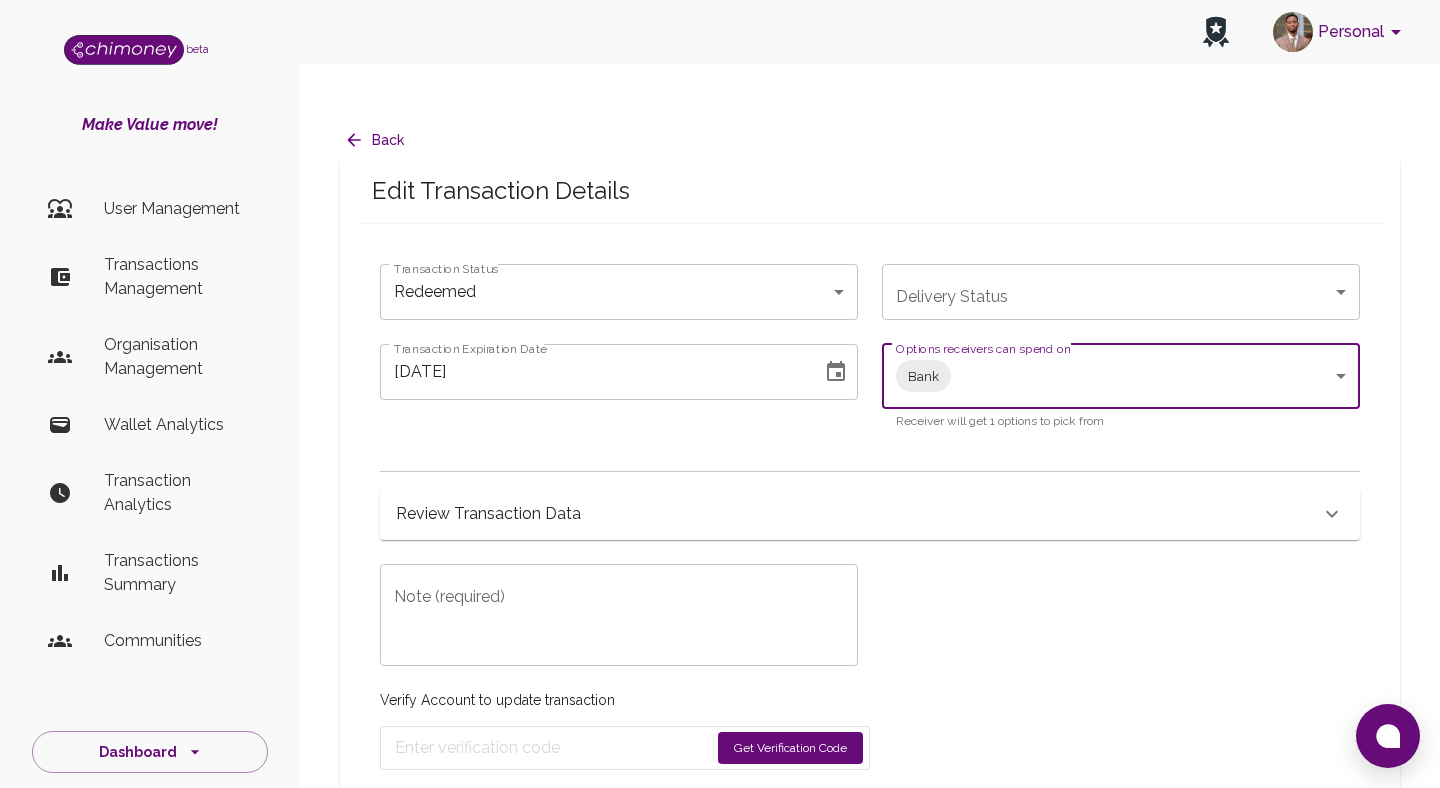 click on "Review Transaction Data" at bounding box center (858, 514) 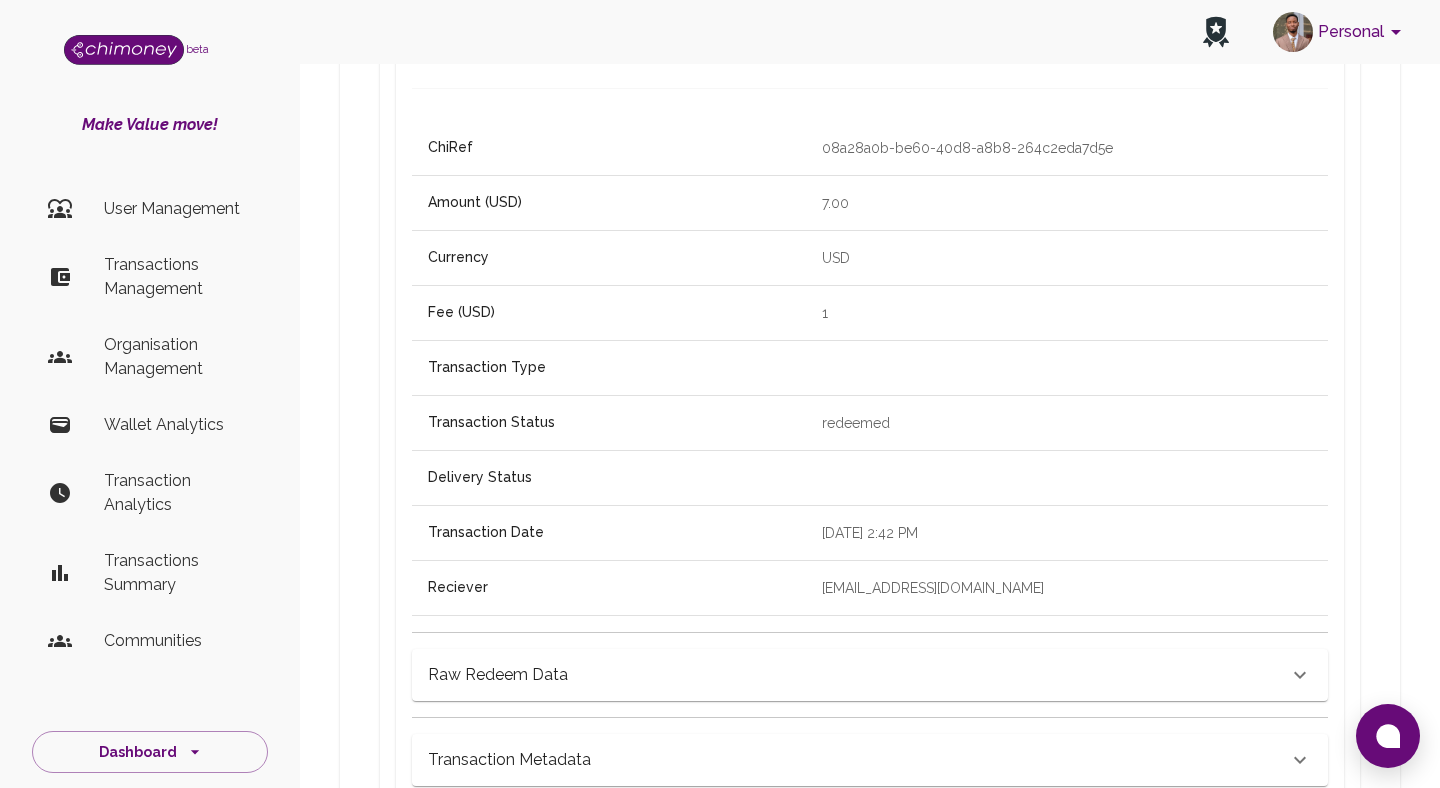 scroll, scrollTop: 608, scrollLeft: 0, axis: vertical 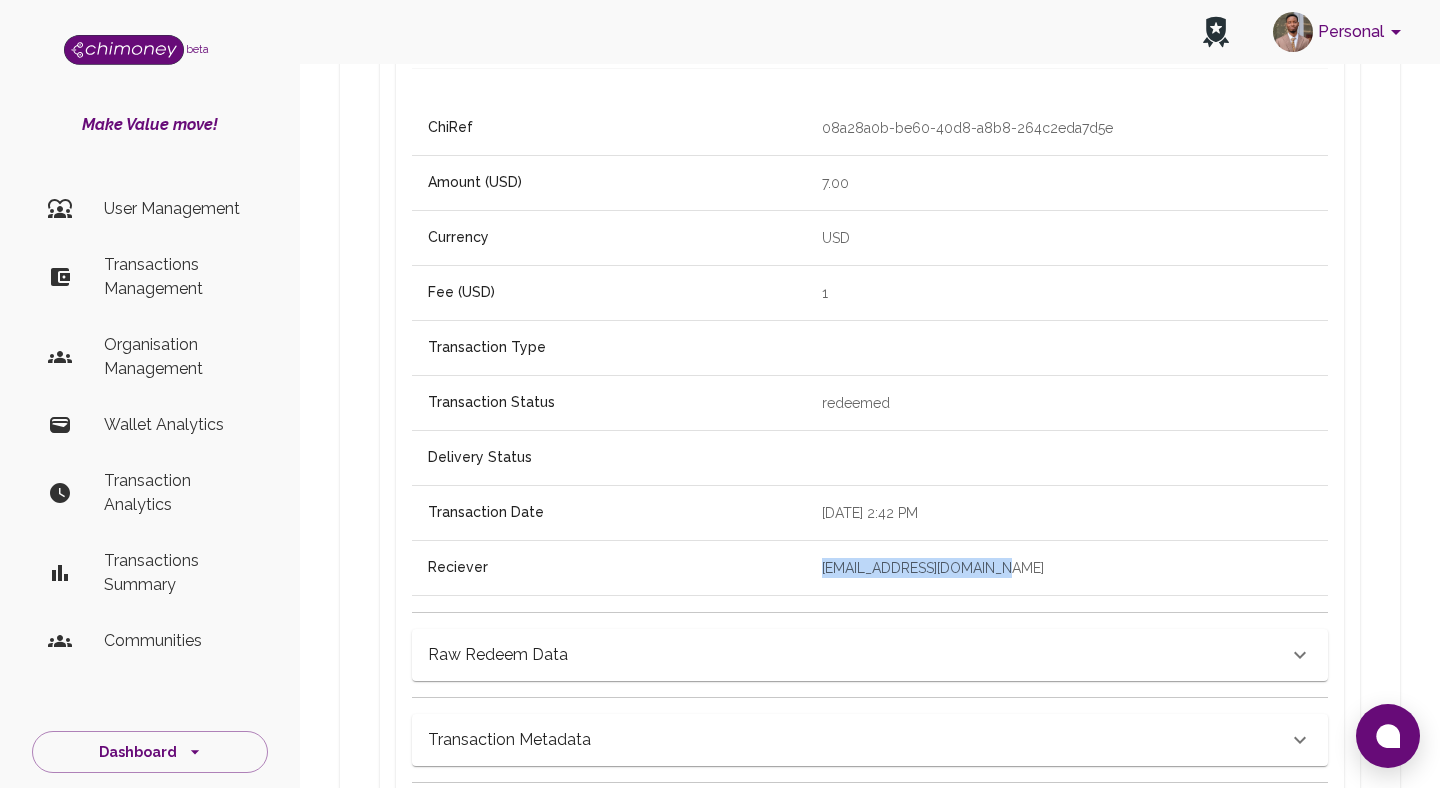 drag, startPoint x: 929, startPoint y: 534, endPoint x: 724, endPoint y: 514, distance: 205.9733 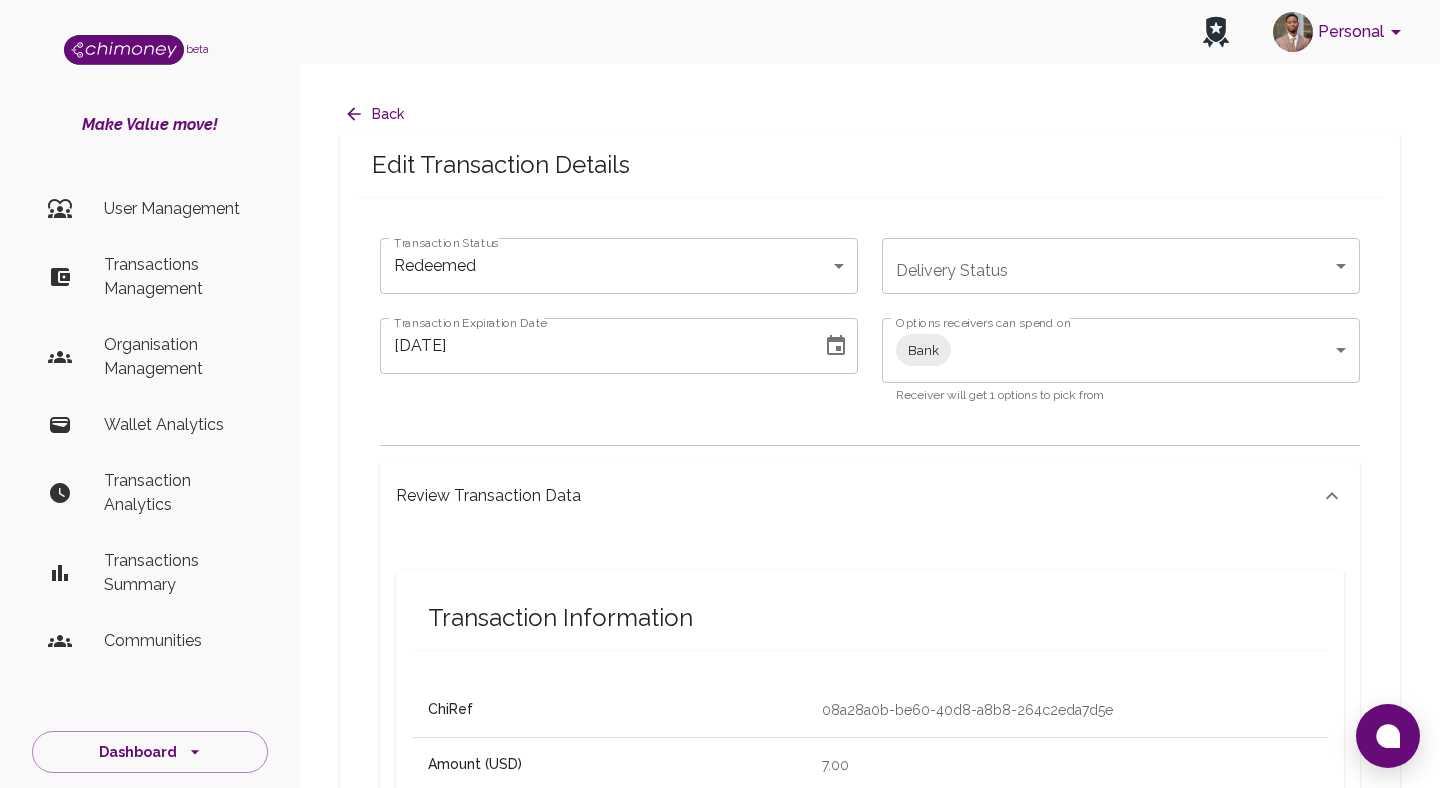 scroll, scrollTop: 27, scrollLeft: 0, axis: vertical 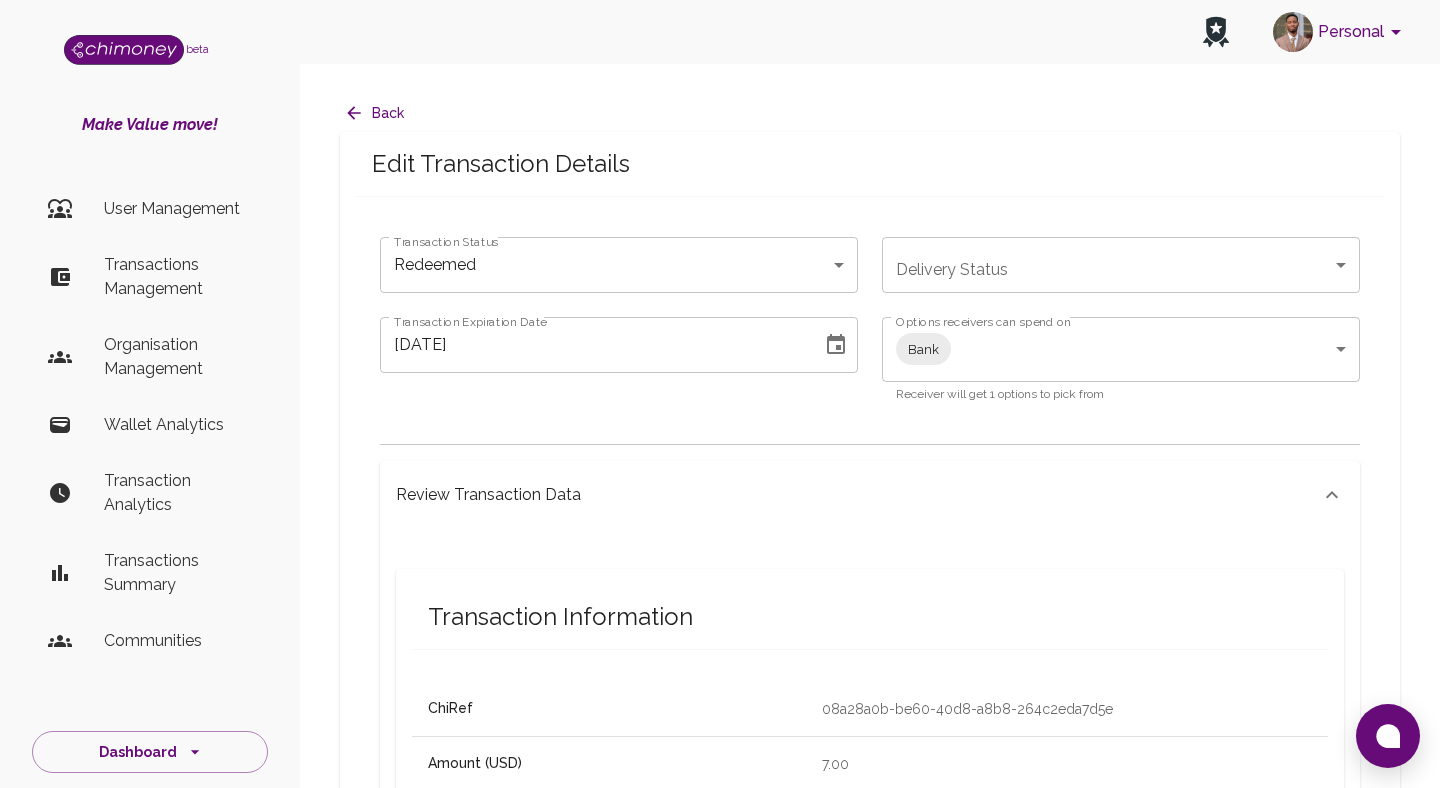 click 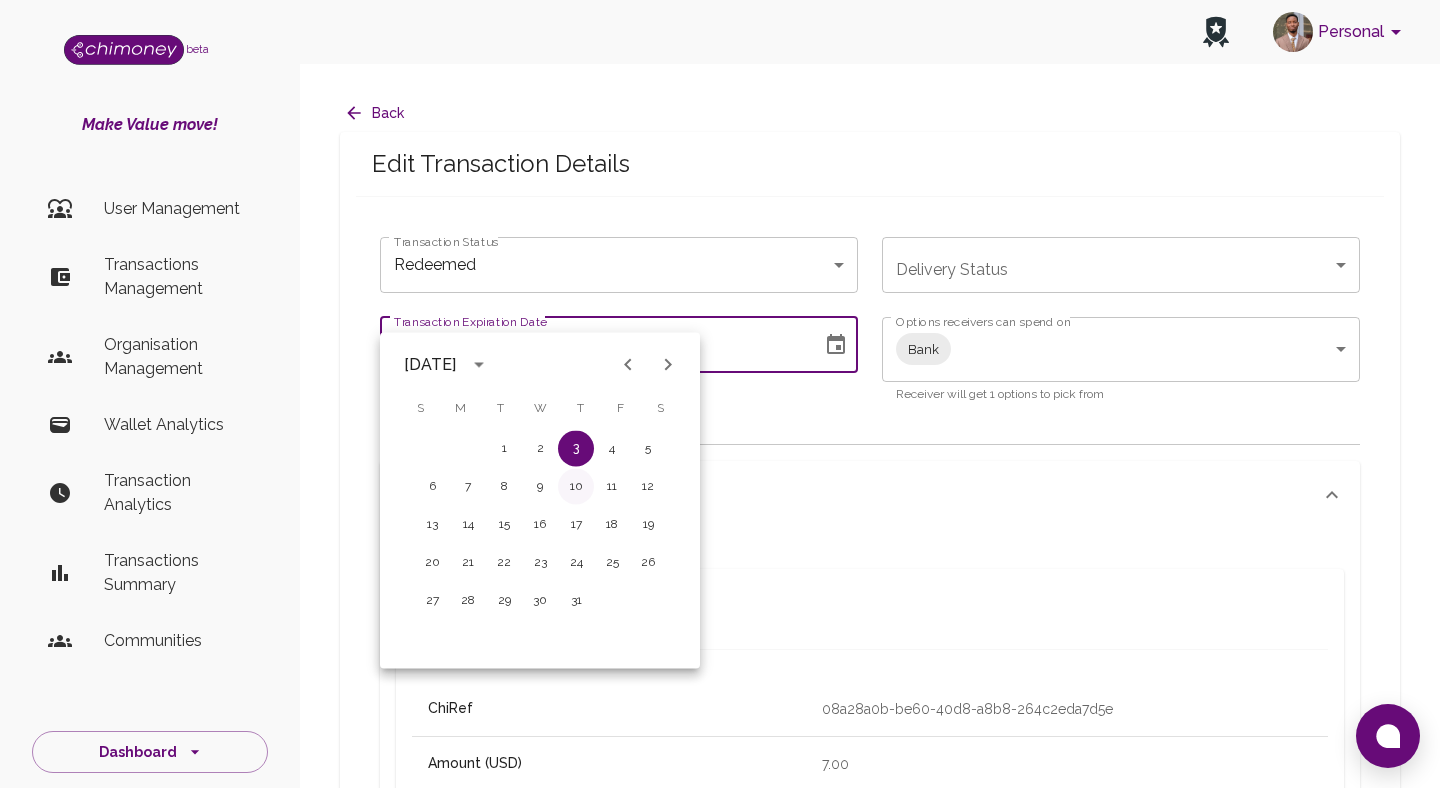 click on "10" at bounding box center (576, 487) 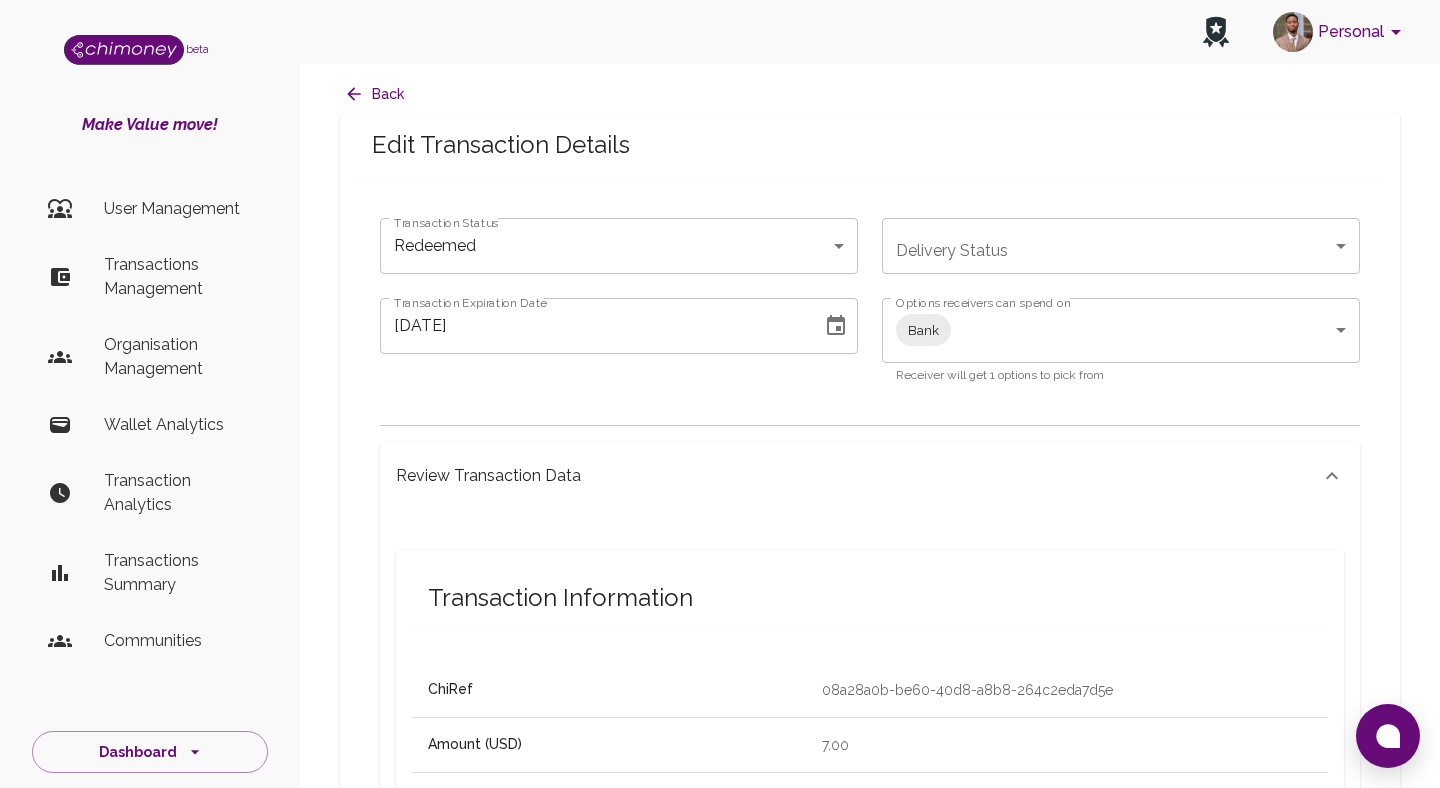 scroll, scrollTop: 0, scrollLeft: 0, axis: both 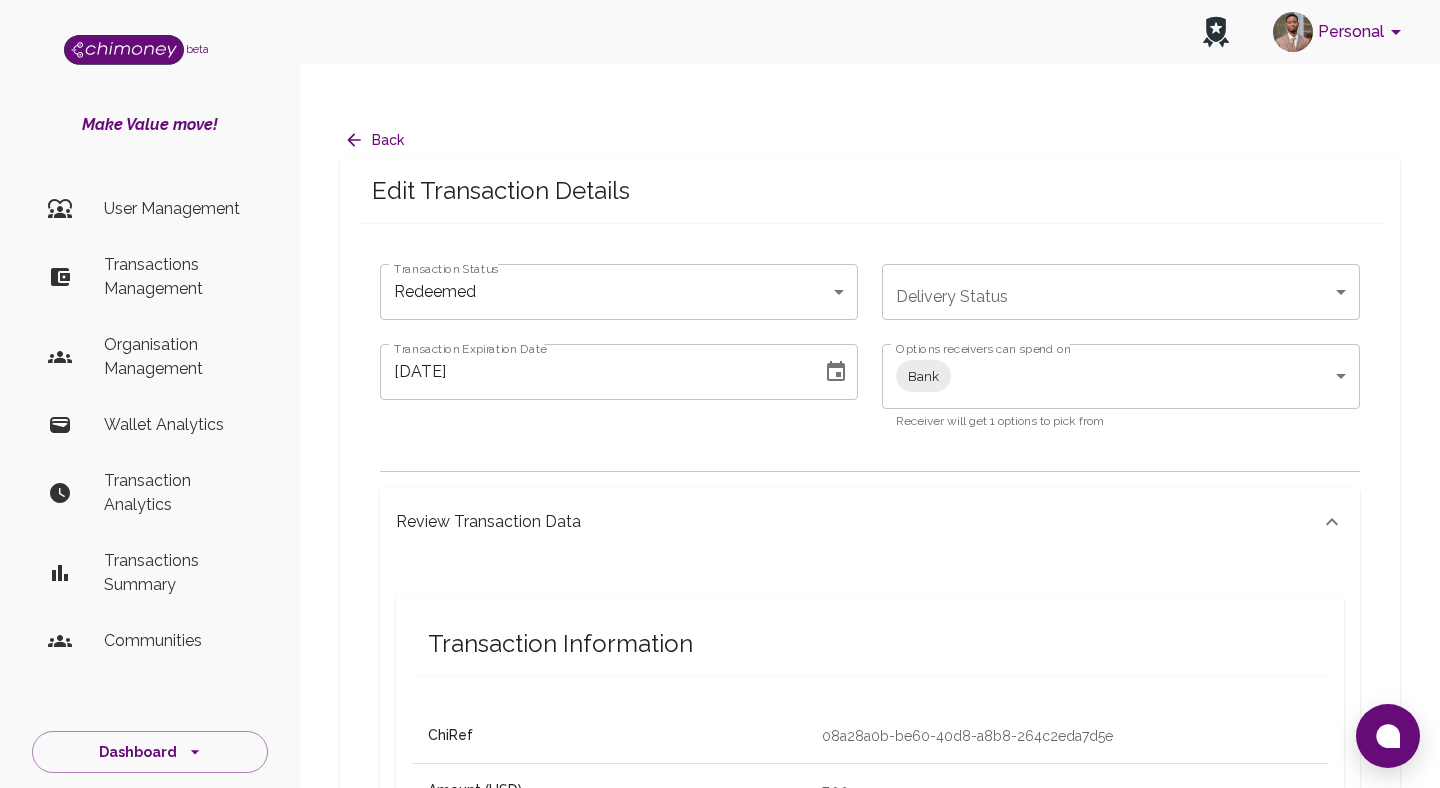 click on "Personal   beta Make Value move! User Management Transactions Management Organisation Management Wallet Analytics Transaction Analytics Transactions Summary Communities Dashboard ©  2025  Chi Technologies Inc. Back Edit Transaction Details Transaction Status Redeemed redeemed Transaction Status Delivery Status ​ Delivery Status Transaction Expiration Date 07/10/2025 Transaction Expiration Date Options receivers can spend on Bank Bank Options receivers can spend on Receiver will get 1 options to pick from Review Transaction Data Transaction Information ChiRef 08a28a0b-be60-40d8-a8b8-264c2eda7d5e Amount (USD) 7.00 Currency USD Fee (USD) 1 Transaction Type Transaction Status redeemed Delivery Status Transaction Date July 3, 2025 at 2:42 PM Reciever jacobetenyi667@gmail.com Raw Redeem Data {}   Transaction Metadata {
"currency": "KES",
"provider": "MPS",
"type": "momo",
"outgoingPaymentID": {},
"phone_number": "254",
"country": "Kenya",
"payer": "2c17c22f-7ed9-494f-863b-45d6e797a8fd"
} x   test" at bounding box center (720, 955) 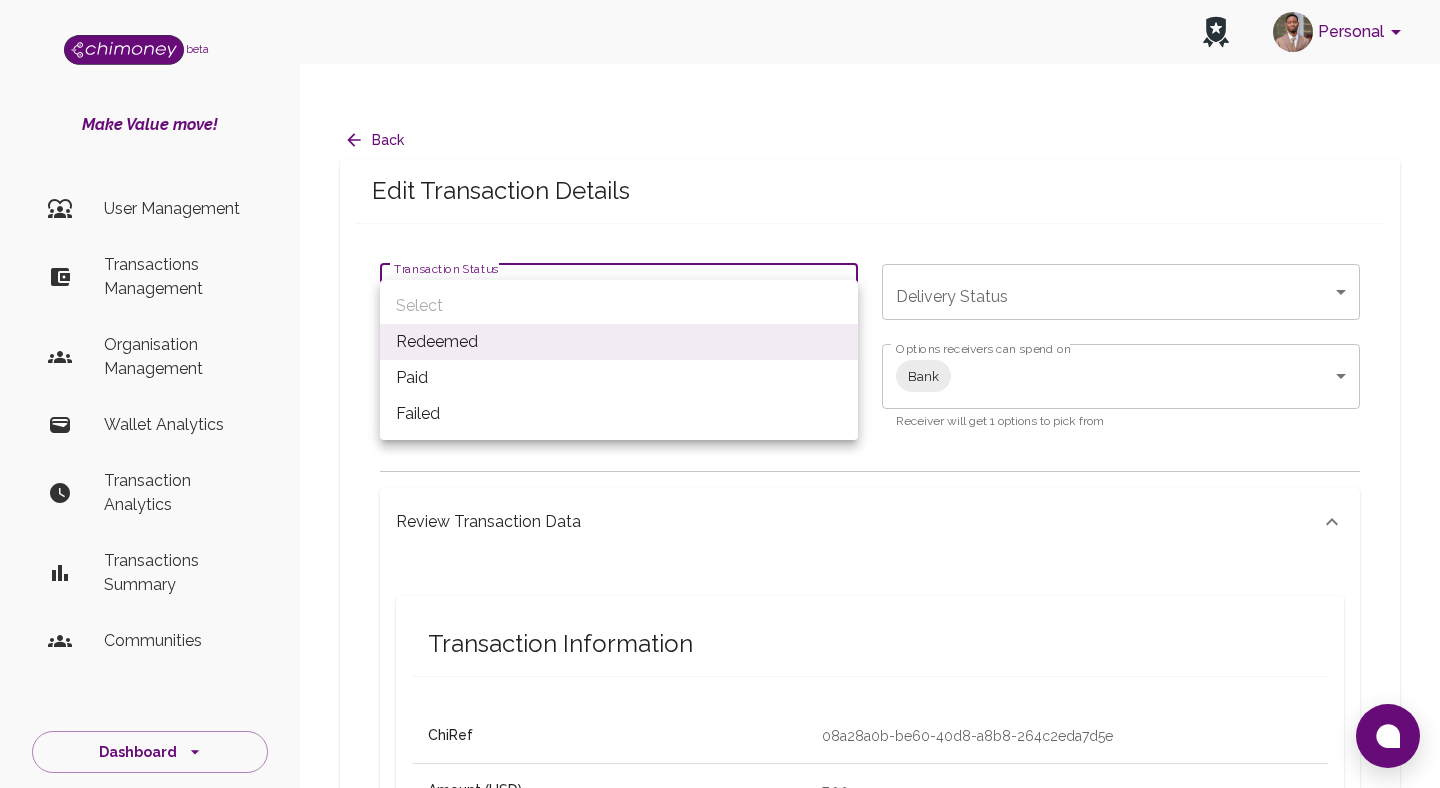 click on "Paid" at bounding box center [619, 378] 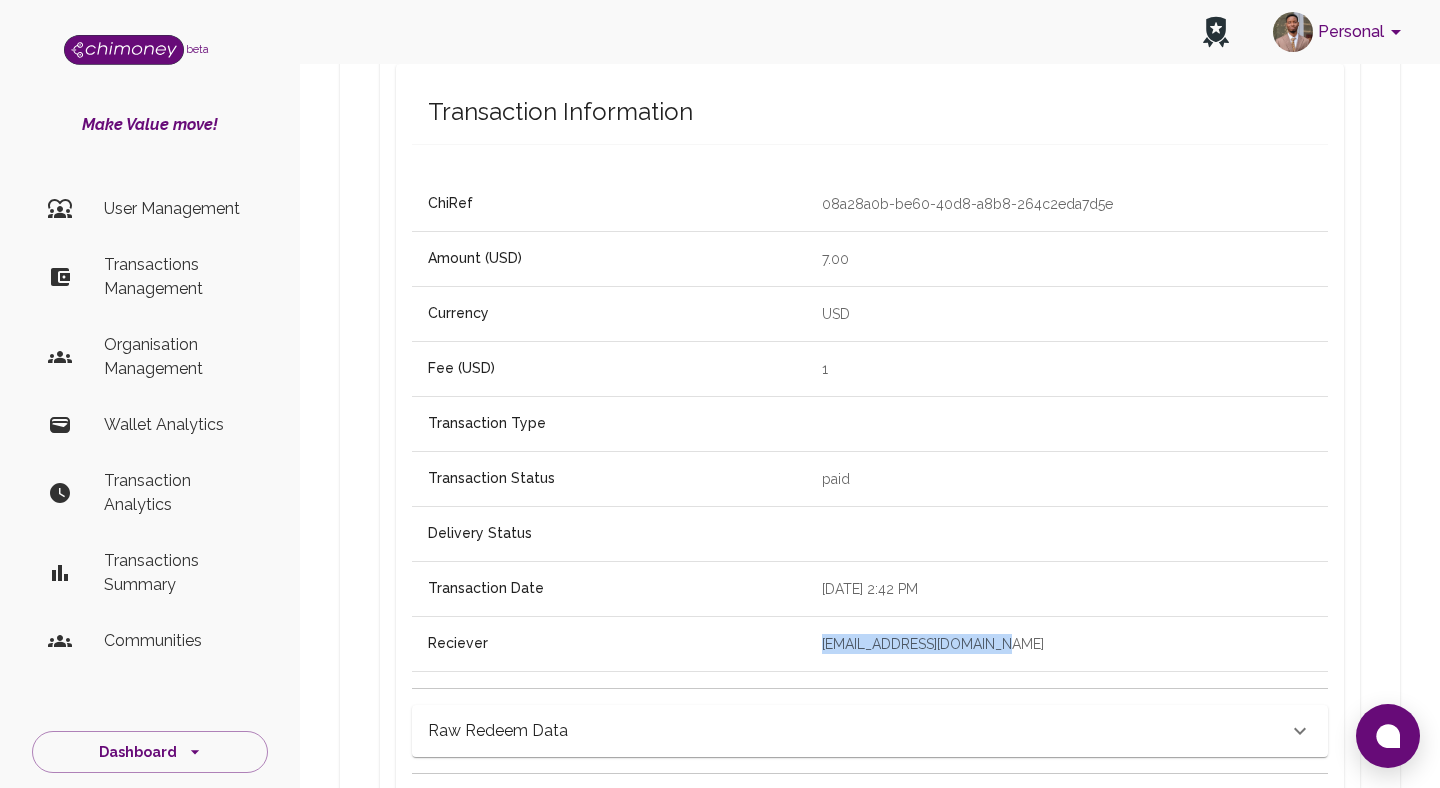 scroll, scrollTop: 1082, scrollLeft: 0, axis: vertical 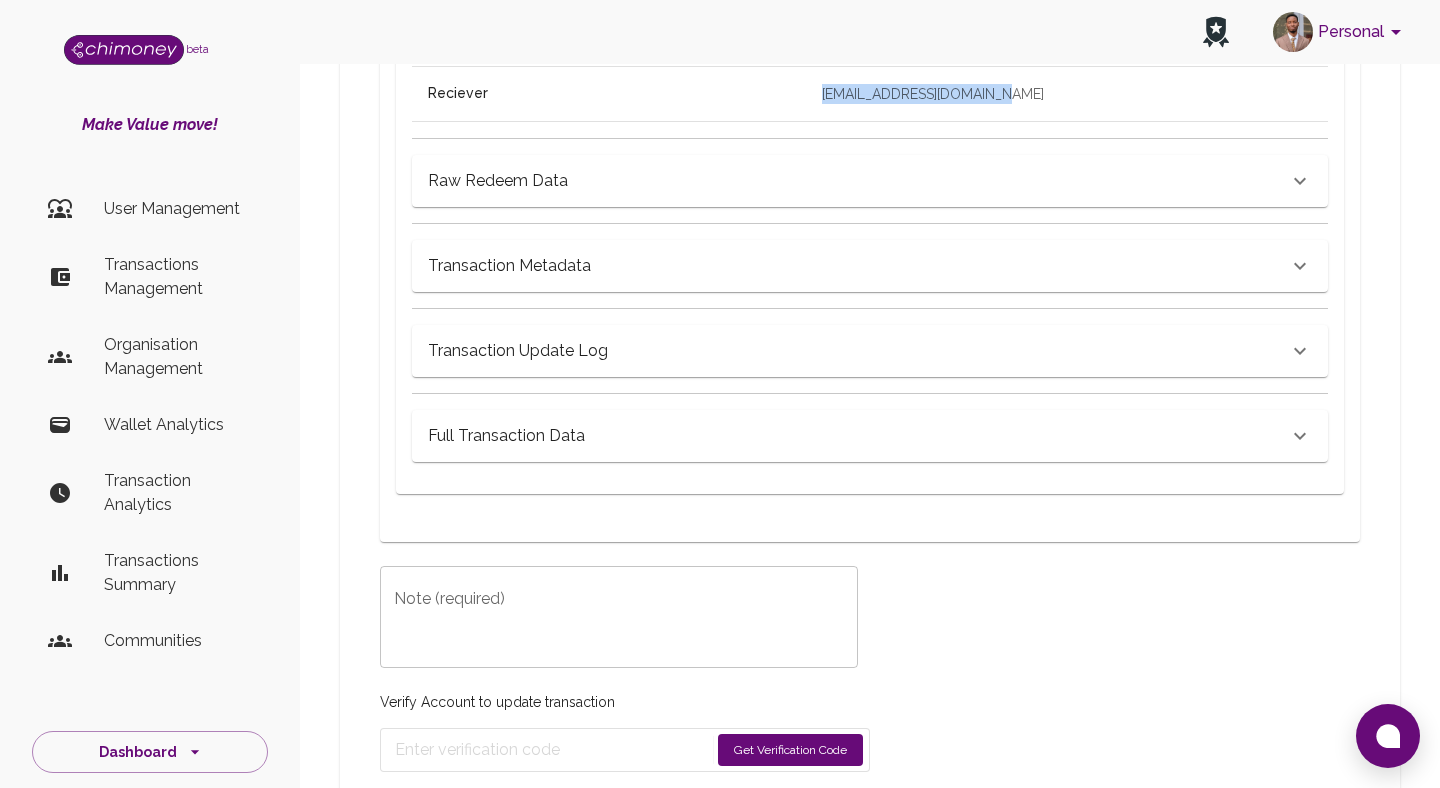 click on "Note (required)" at bounding box center (619, 617) 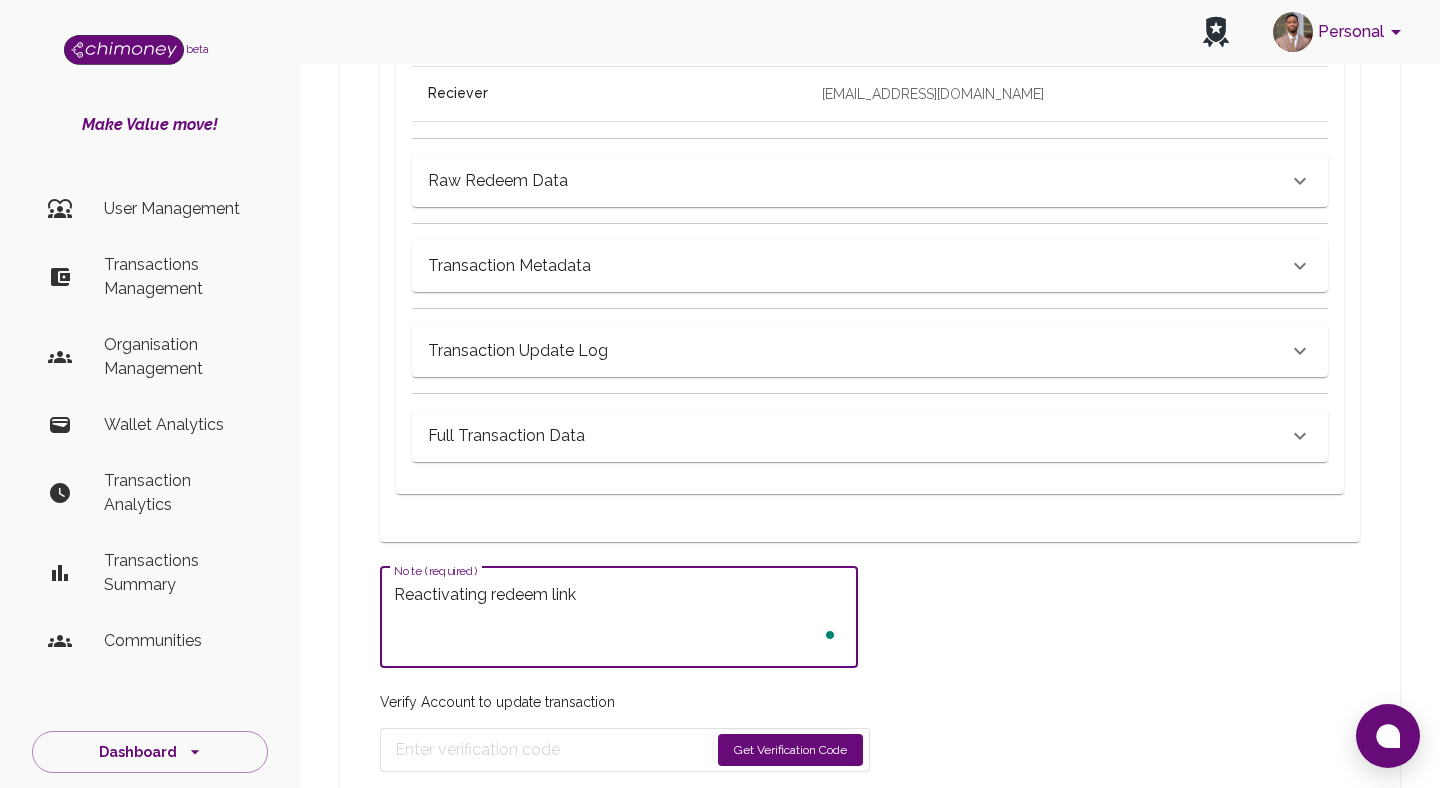type on "Reactivating redeem link" 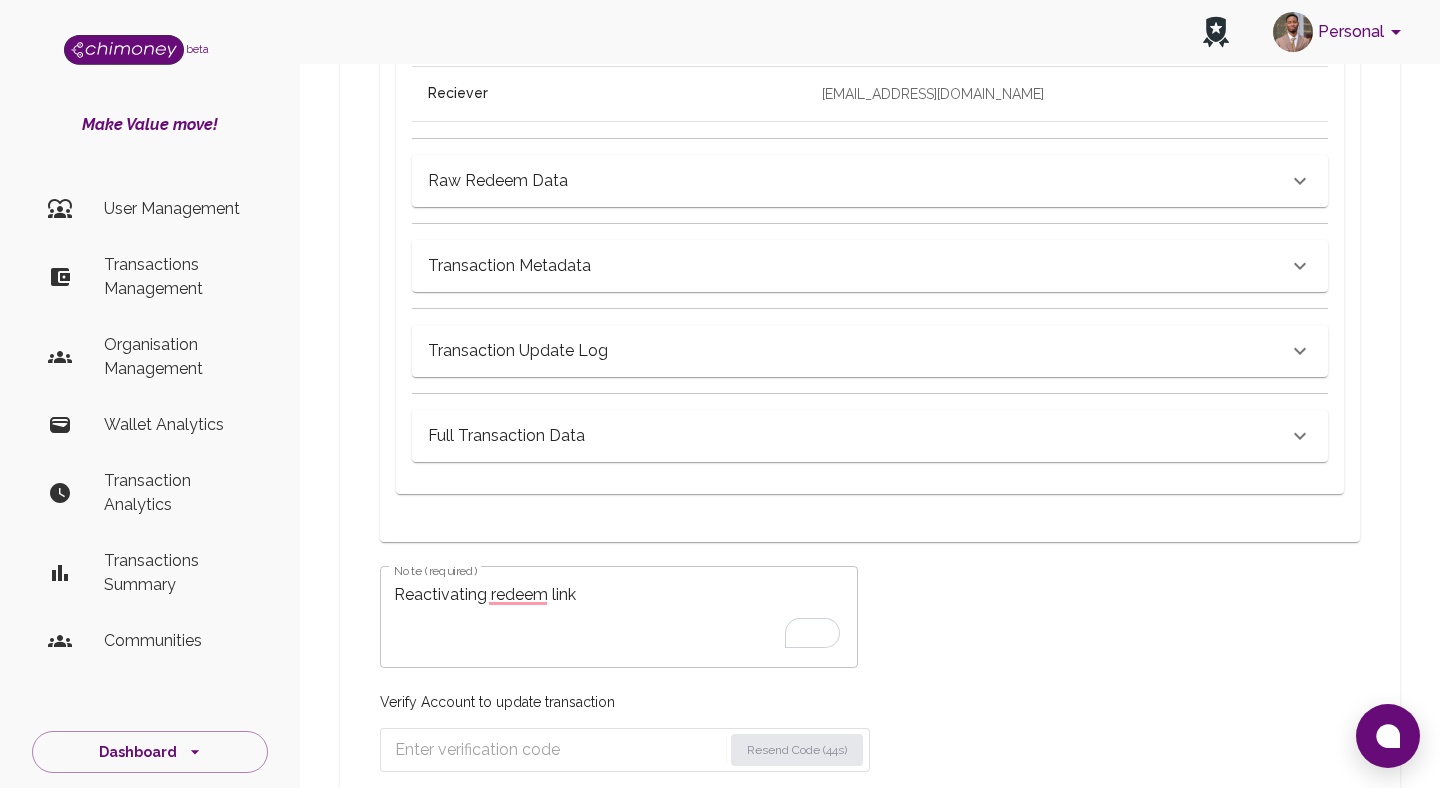 click at bounding box center [558, 750] 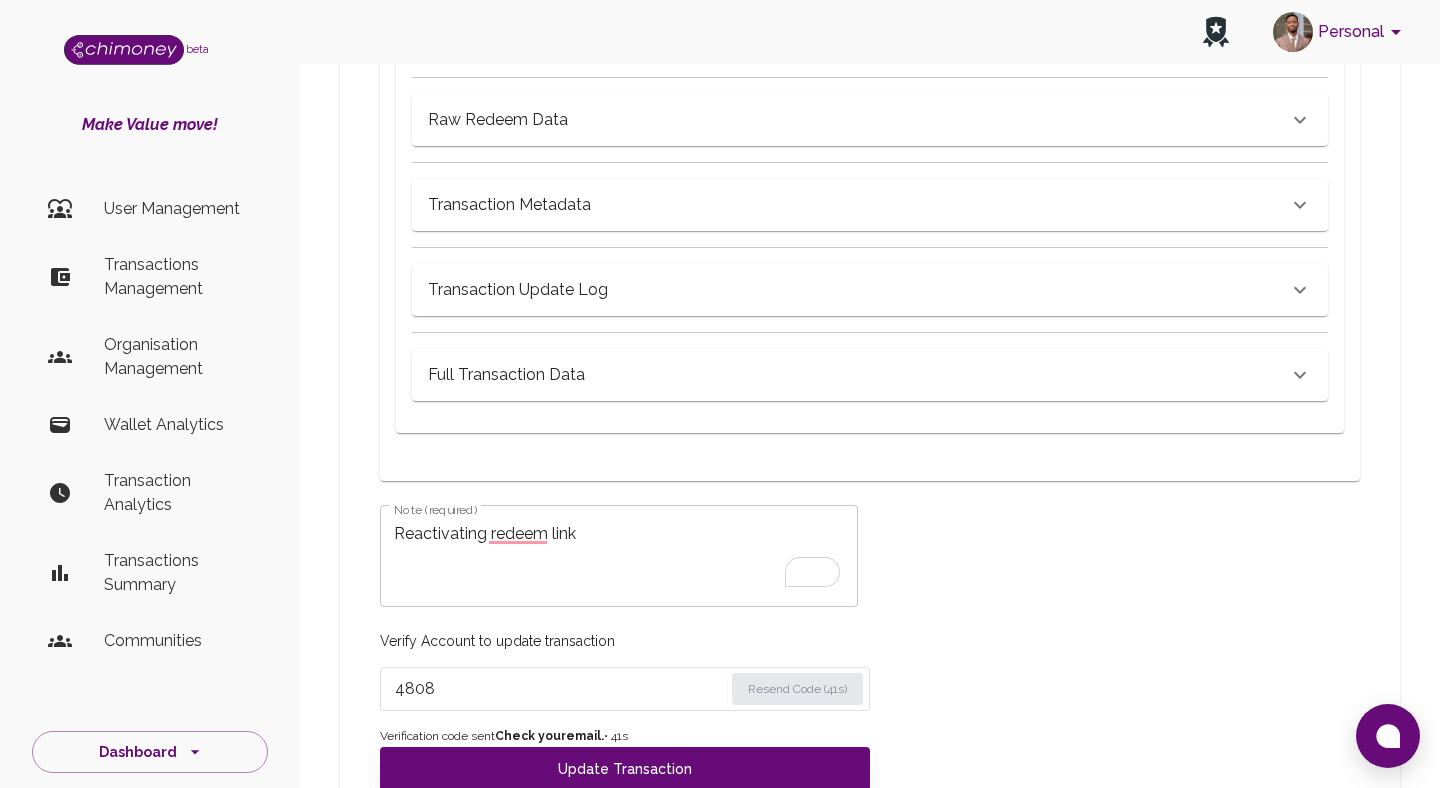 scroll, scrollTop: 1146, scrollLeft: 0, axis: vertical 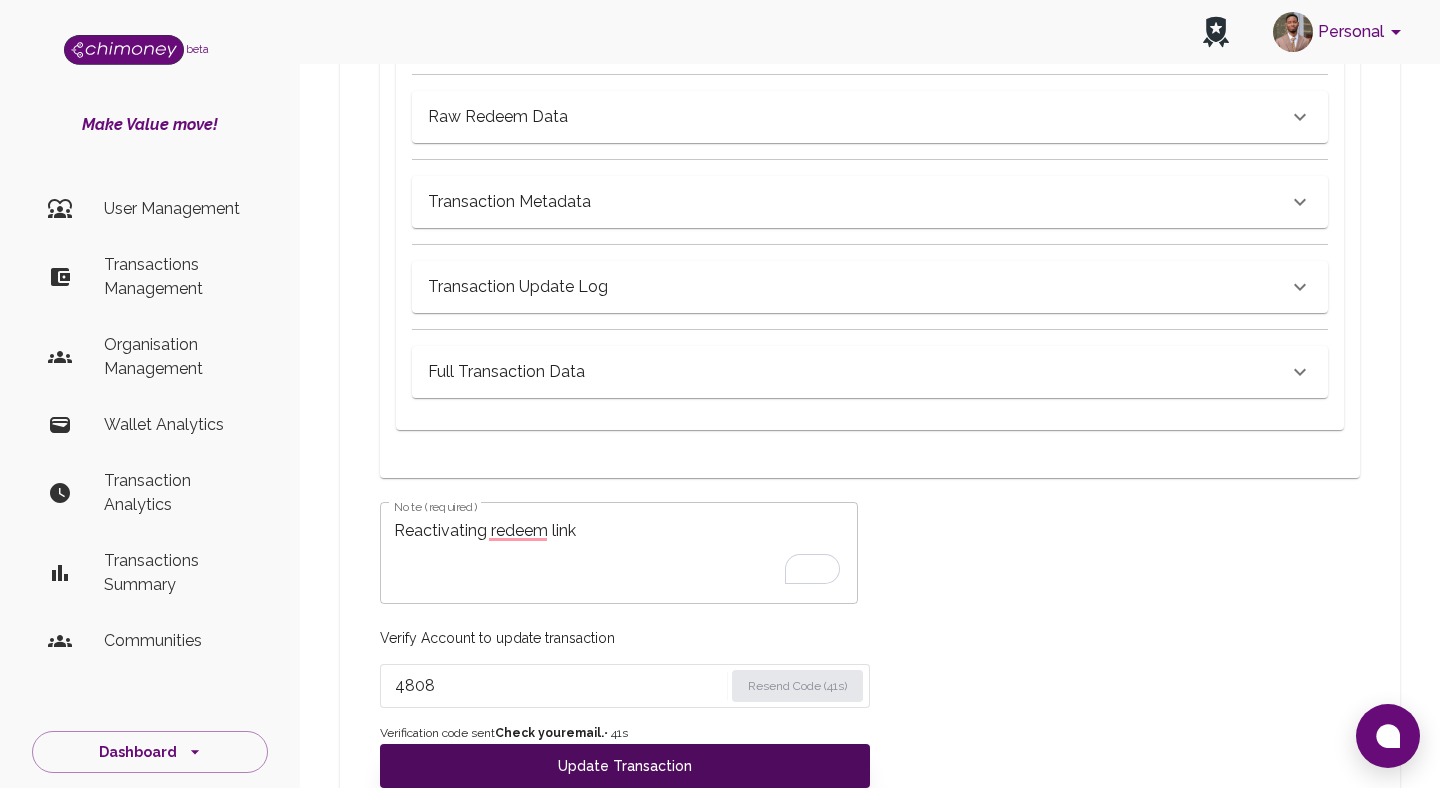 type on "4808" 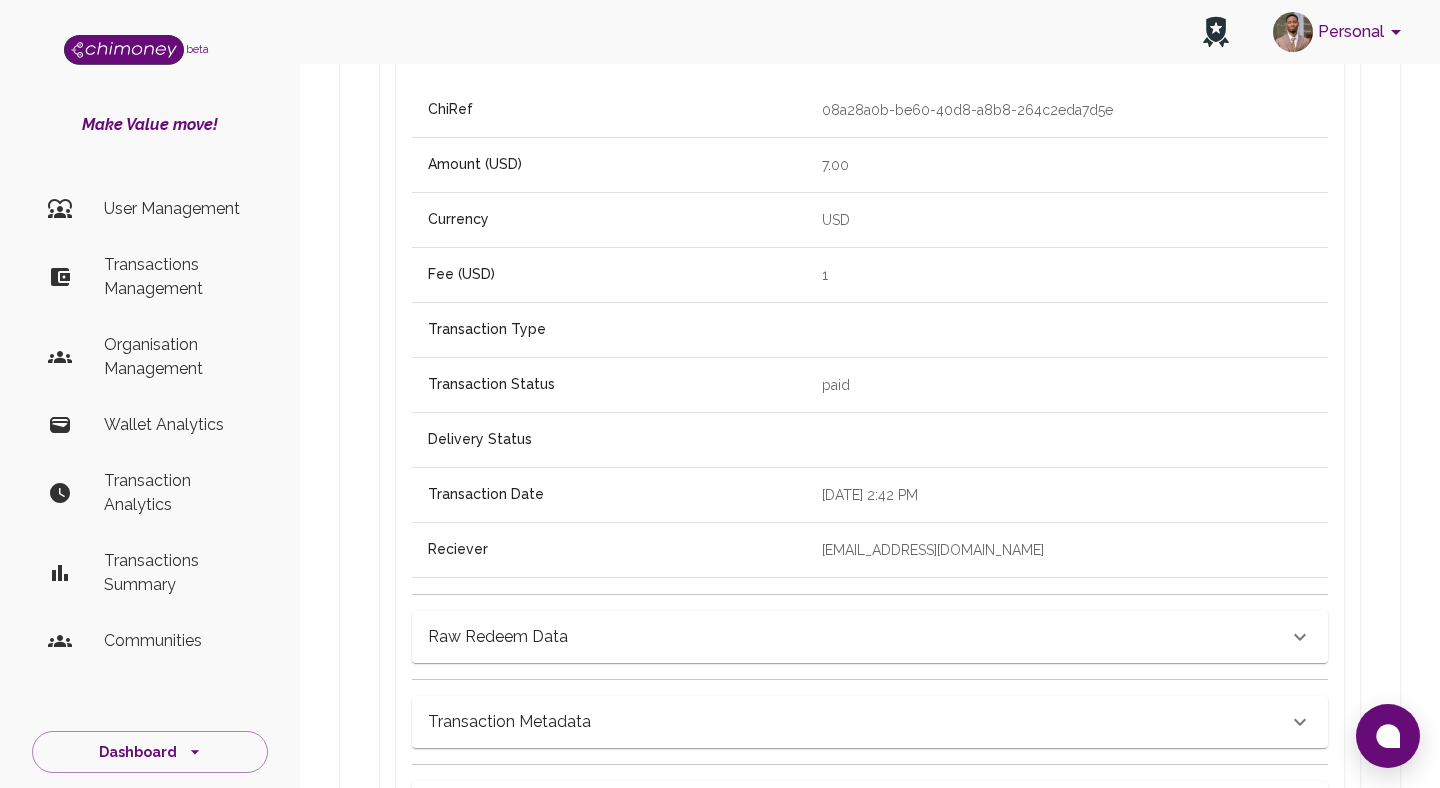 scroll, scrollTop: 0, scrollLeft: 0, axis: both 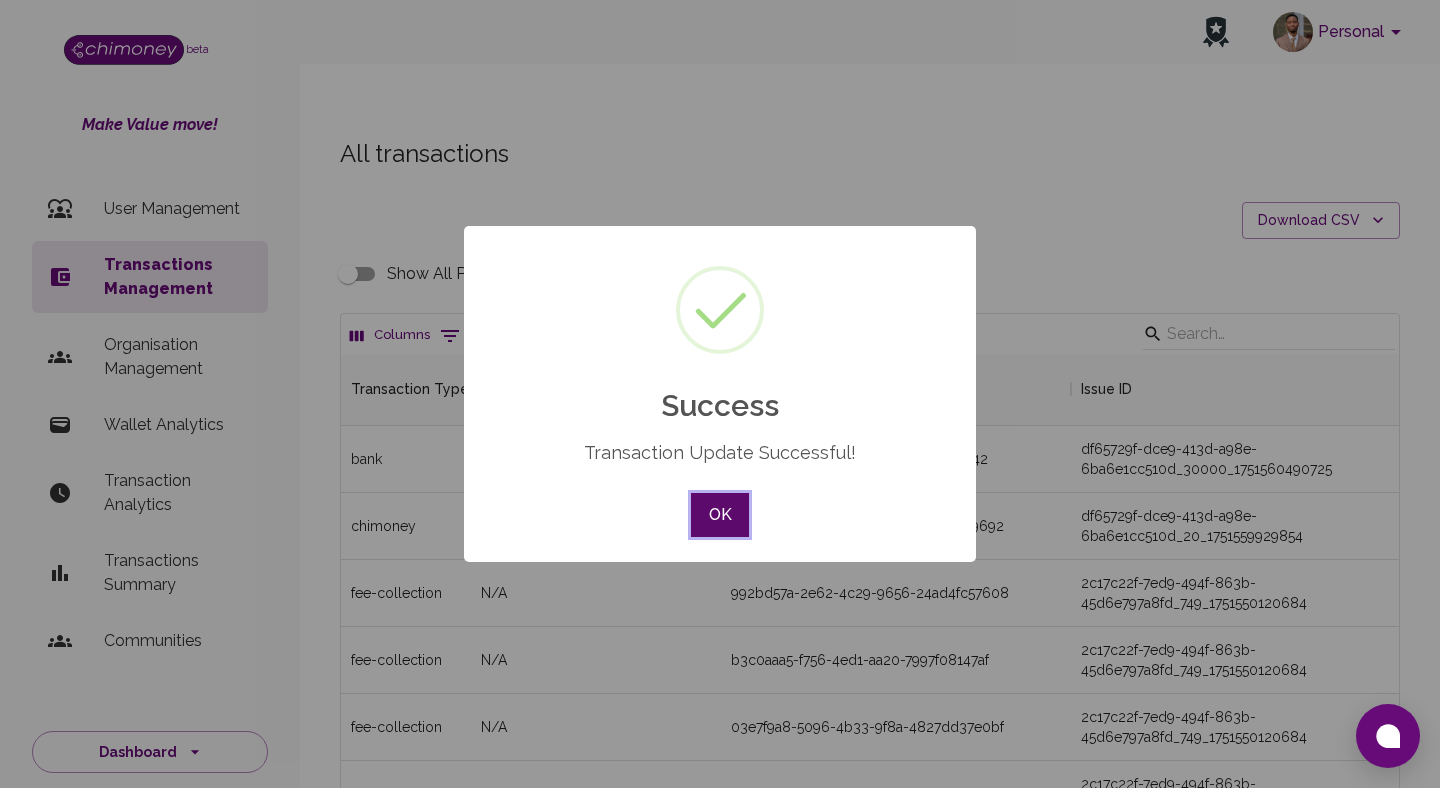click on "OK" at bounding box center (720, 515) 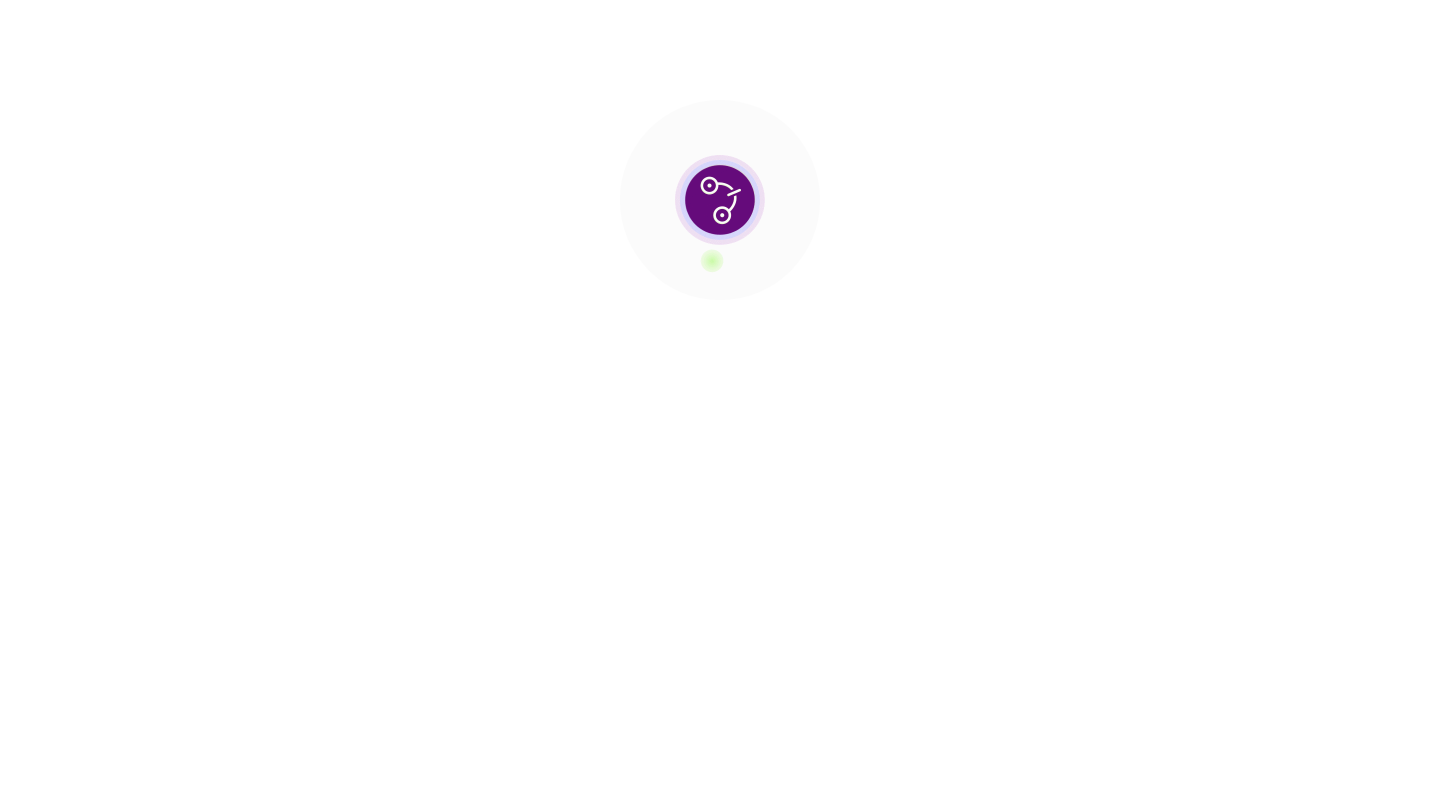 scroll, scrollTop: 0, scrollLeft: 0, axis: both 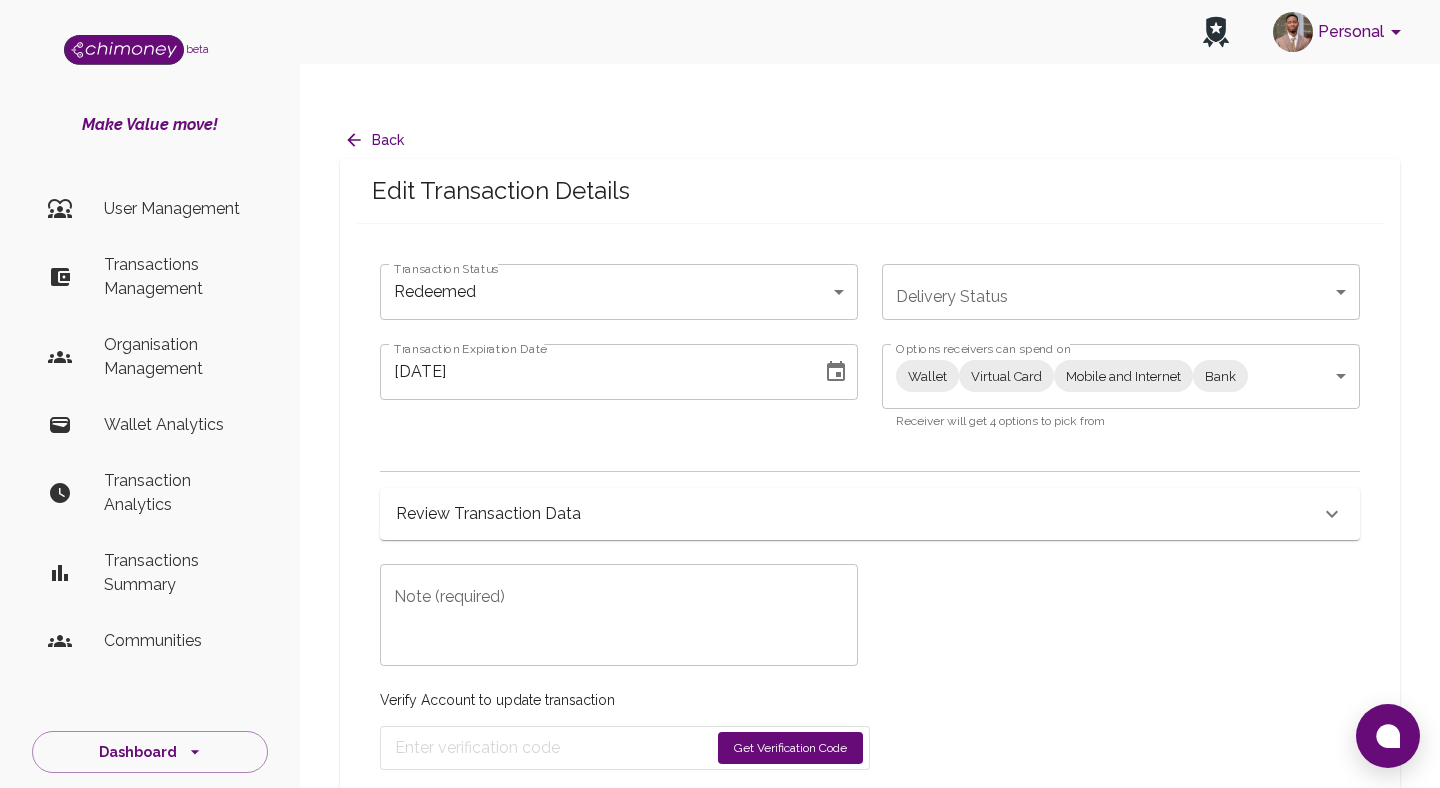 click on "Personal   beta Make Value move! User Management Transactions Management Organisation Management Wallet Analytics Transaction Analytics Transactions Summary Communities Dashboard ©  2025  Chi Technologies Inc. Back Edit Transaction Details Transaction Status Redeemed redeemed Transaction Status Delivery Status ​ Delivery Status Transaction Expiration Date 07/03/2025 Transaction Expiration Date Options receivers can spend on Wallet Virtual Card Mobile and Internet Bank Wallet,Virtual Card,Mobile and Internet,Bank Options receivers can spend on Receiver will get 4 options to pick from Review Transaction Data Transaction Information ChiRef 7a173b61-c118-49ec-ba31-ca7cbd7dd342 Amount (USD) 7.00 Currency USD Fee (USD) 1 Transaction Type Transaction Status redeemed Delivery Status Transaction Date July 3, 2025 at 2:42 PM Reciever jacobetenyi@gmail.com Raw Redeem Data {}   Transaction Metadata Transaction Update Log Full Transaction Data Note (required) x Note (required) Verify Account to update transaction   ©" at bounding box center (720, 414) 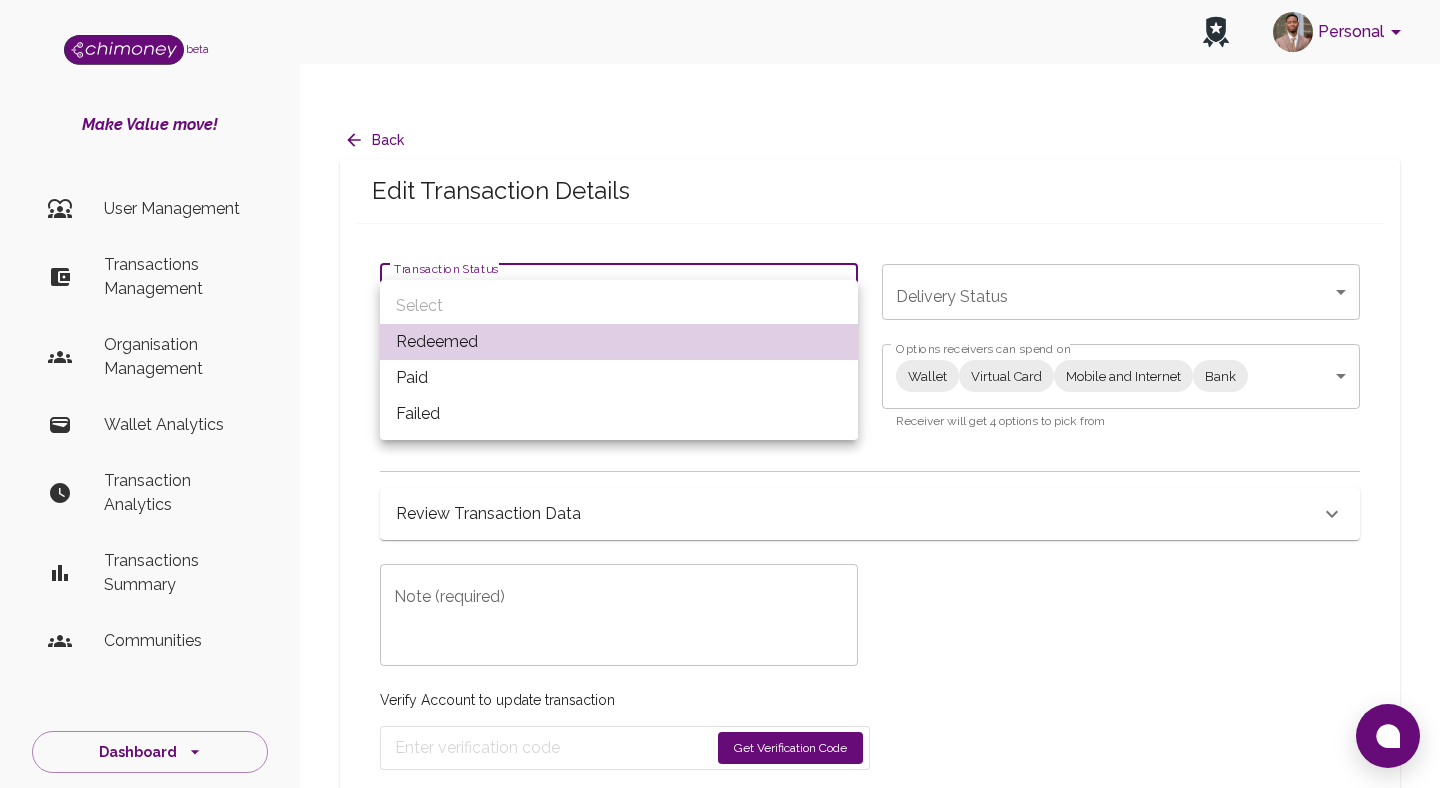 click on "Paid" at bounding box center (619, 378) 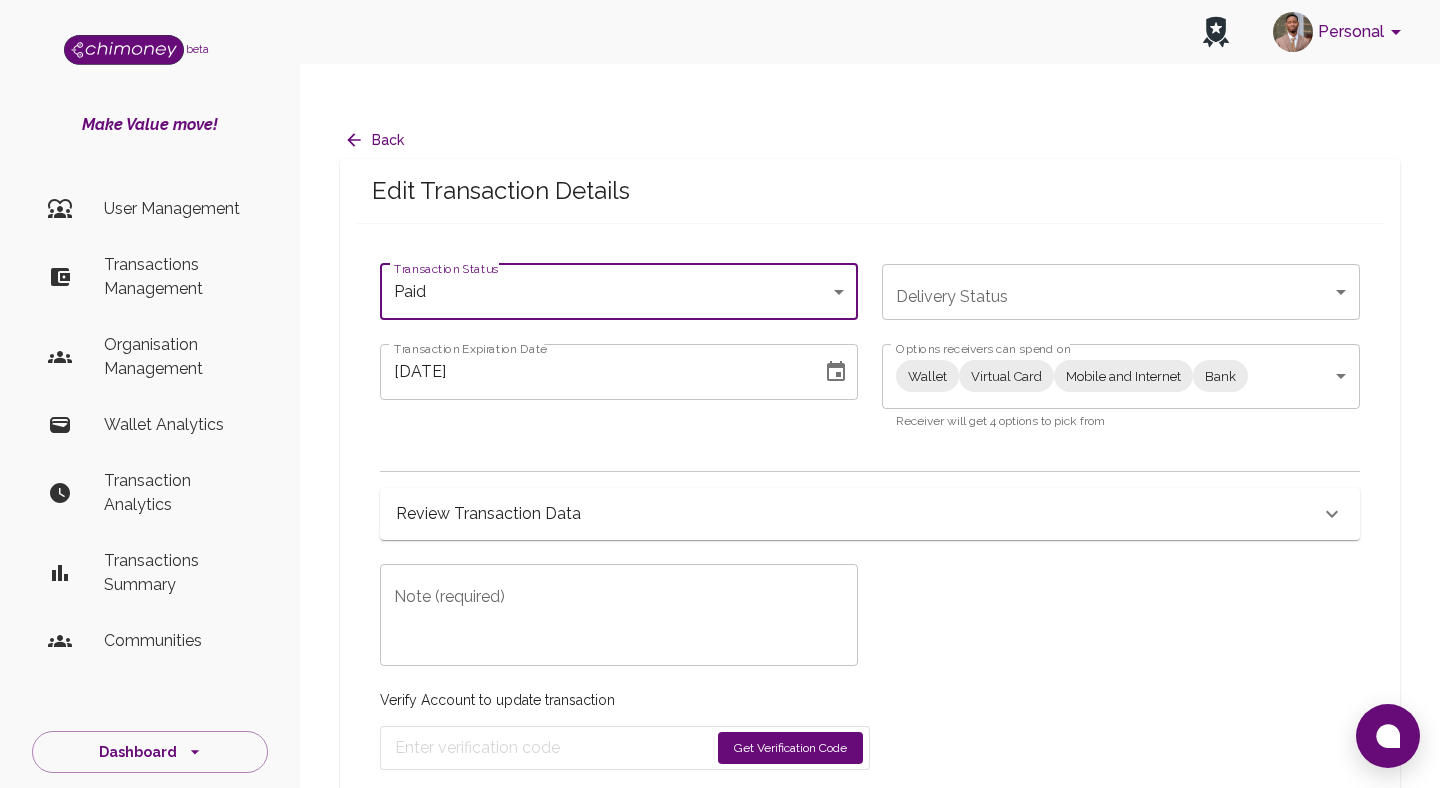 click on "Wallet Virtual Card Mobile and Internet Bank Wallet,Virtual Card,Mobile and Internet,Bank Options receivers can spend on" at bounding box center [1121, 376] 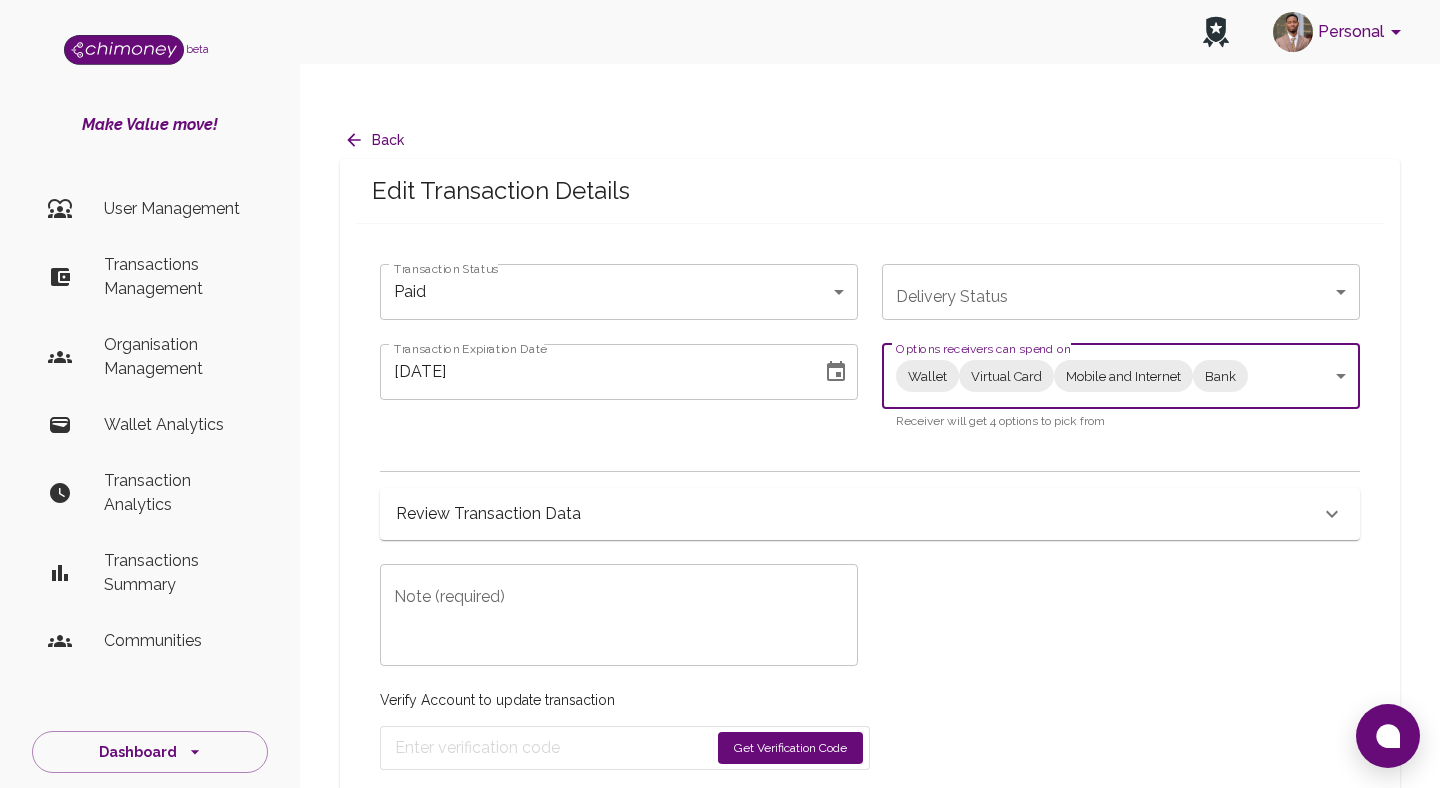 click on "Personal   beta Make Value move! User Management Transactions Management Organisation Management Wallet Analytics Transaction Analytics Transactions Summary Communities Dashboard ©  2025  Chi Technologies Inc. Back Edit Transaction Details Transaction Status Paid paid Transaction Status Delivery Status ​ Delivery Status Transaction Expiration Date 07/03/2025 Transaction Expiration Date Options receivers can spend on Wallet Virtual Card Mobile and Internet Bank Wallet,Virtual Card,Mobile and Internet,Bank Options receivers can spend on Receiver will get 4 options to pick from Review Transaction Data Transaction Information ChiRef 7a173b61-c118-49ec-ba31-ca7cbd7dd342 Amount (USD) 7.00 Currency USD Fee (USD) 1 Transaction Type Transaction Status paid Delivery Status Transaction Date July 3, 2025 at 2:42 PM Reciever jacobetenyi@gmail.com Raw Redeem Data {}   Transaction Metadata Transaction Update Log Full Transaction Data Note (required) x Note (required) Verify Account to update transaction   Account test" at bounding box center (720, 414) 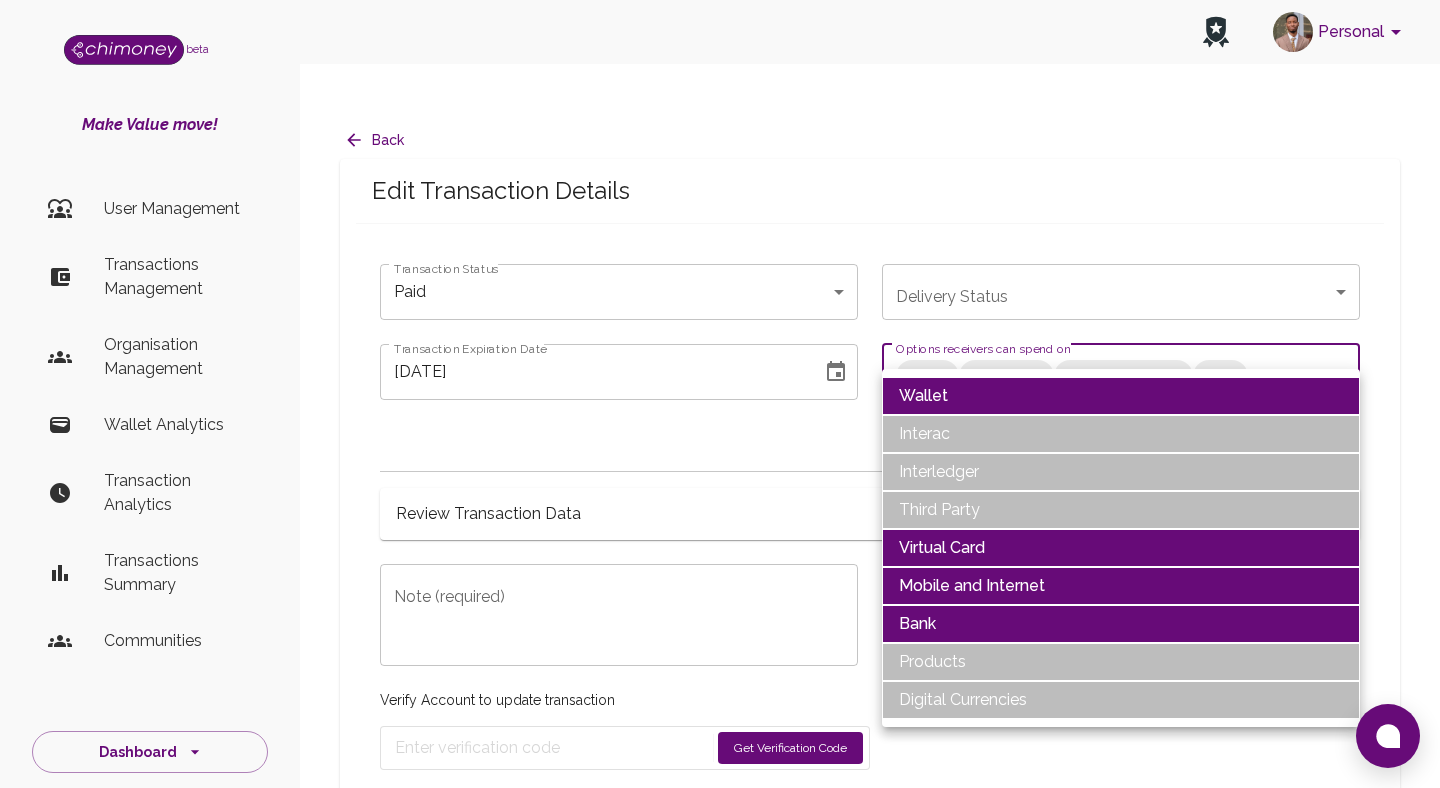 click on "Wallet" at bounding box center (1121, 396) 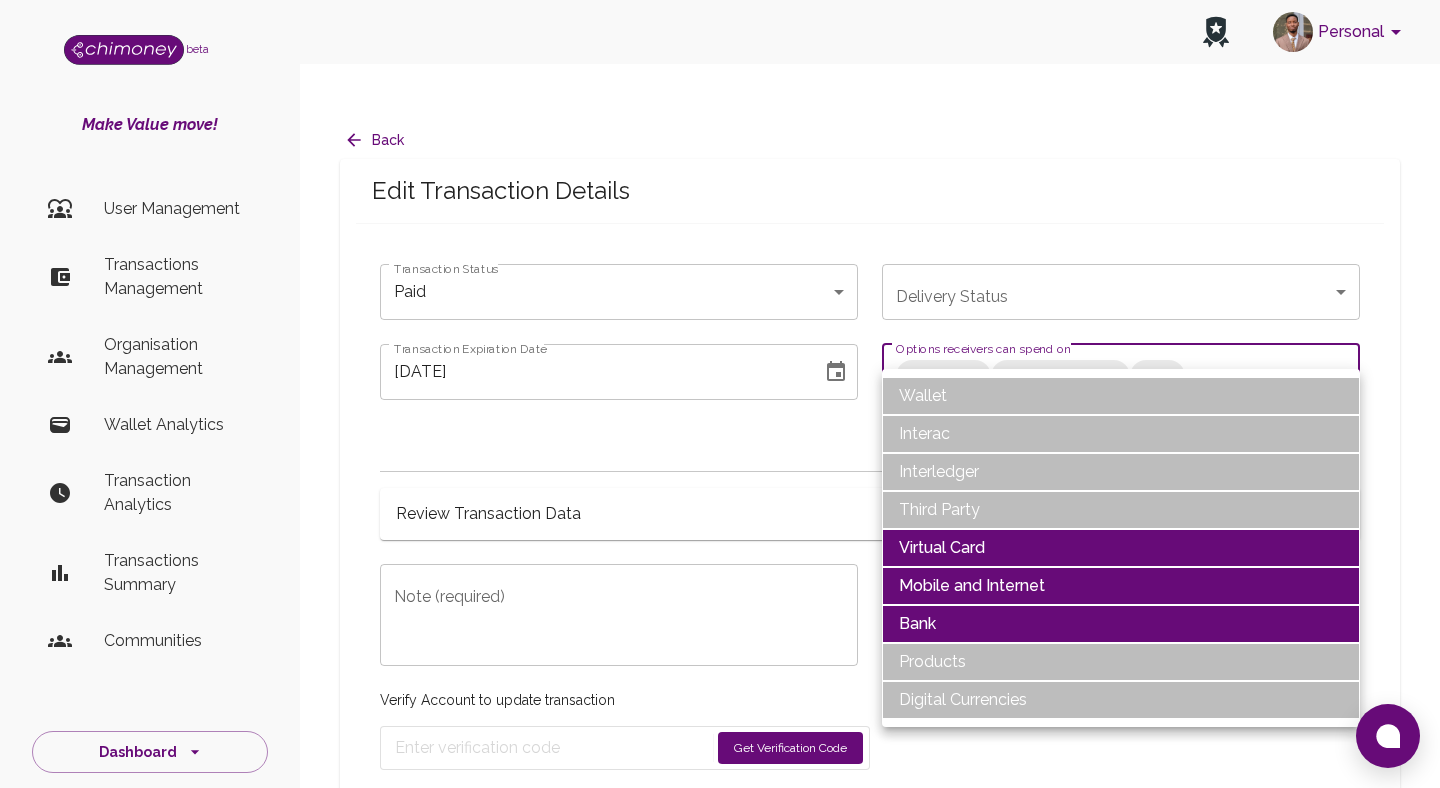 click on "Mobile and Internet" at bounding box center [1121, 586] 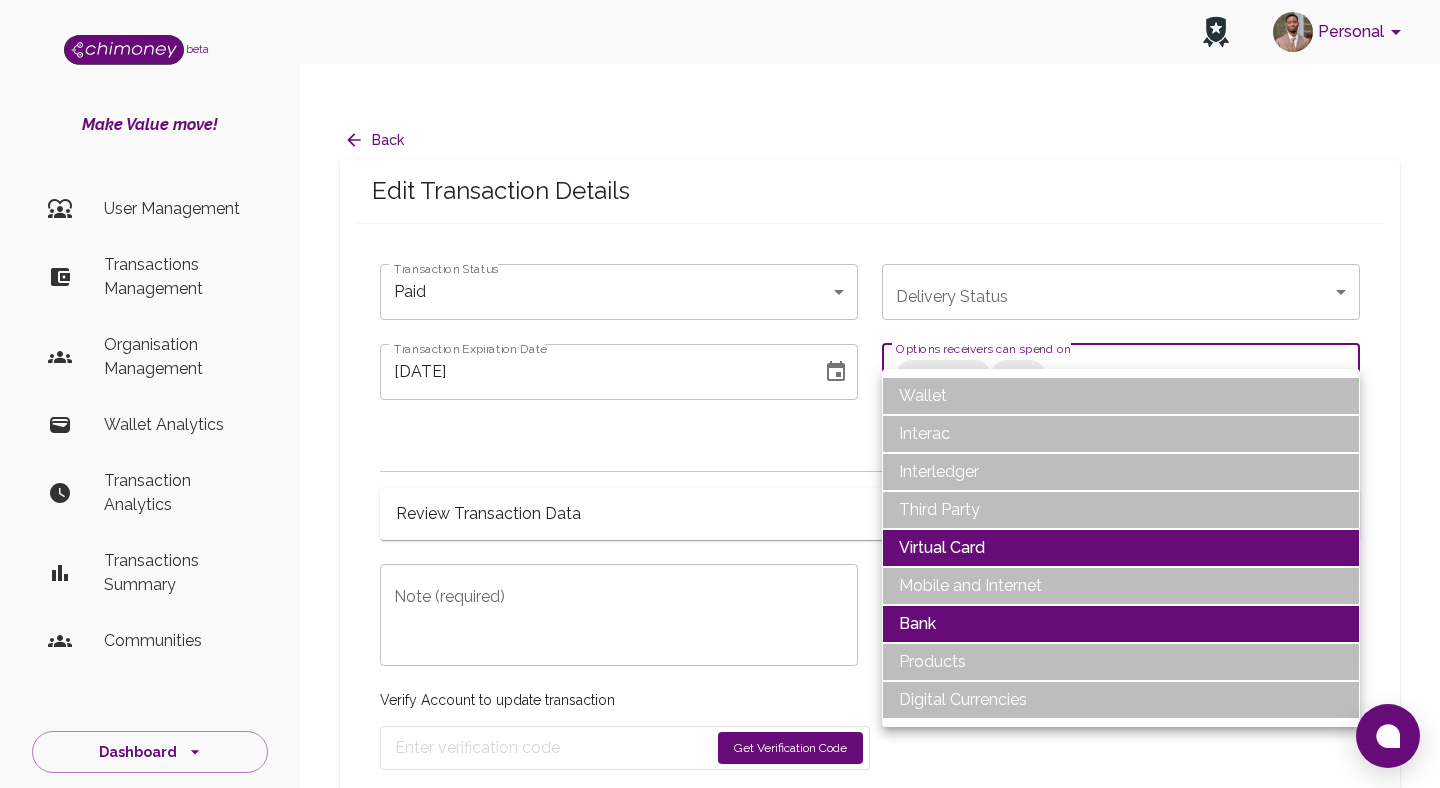 click on "Virtual Card" at bounding box center (1121, 548) 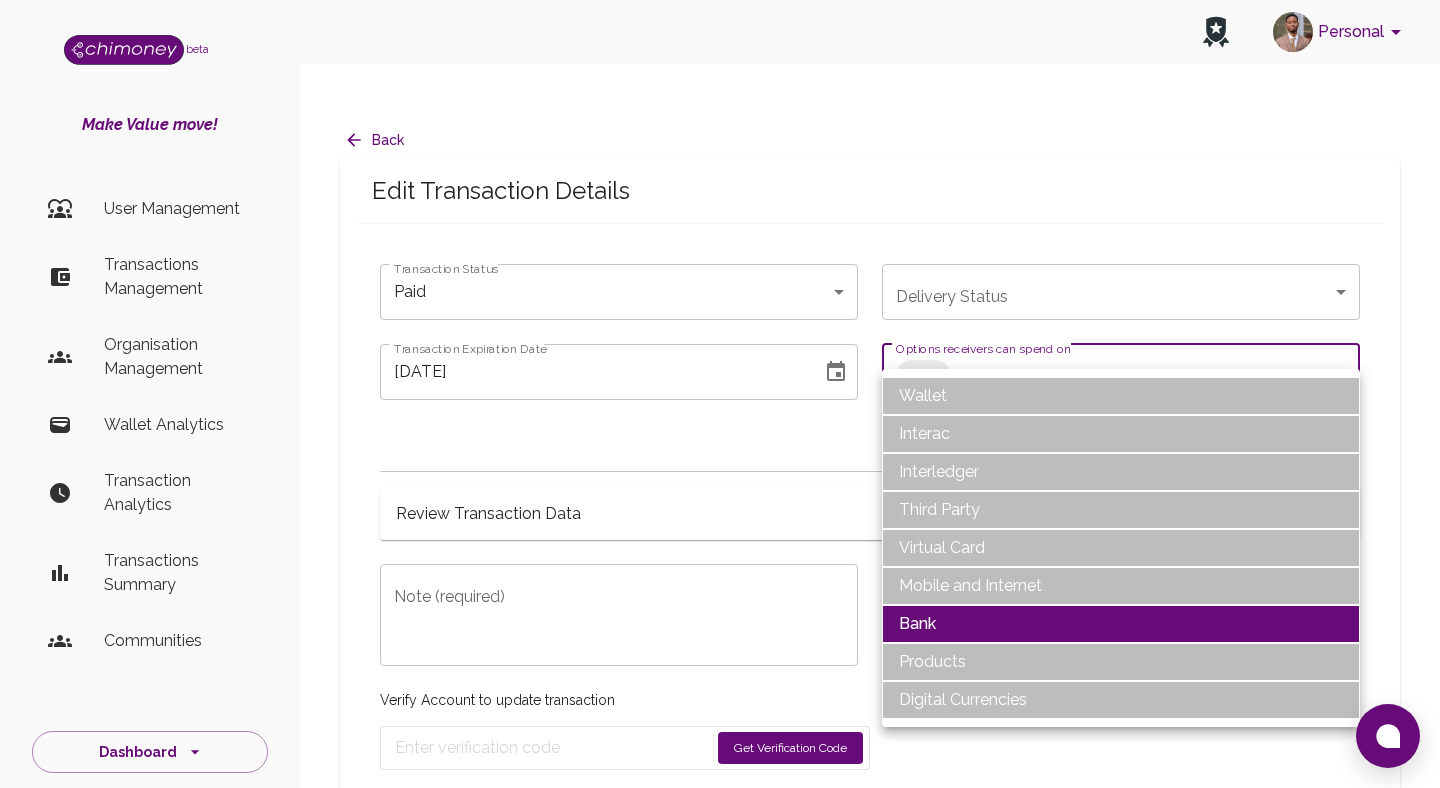 click at bounding box center [720, 394] 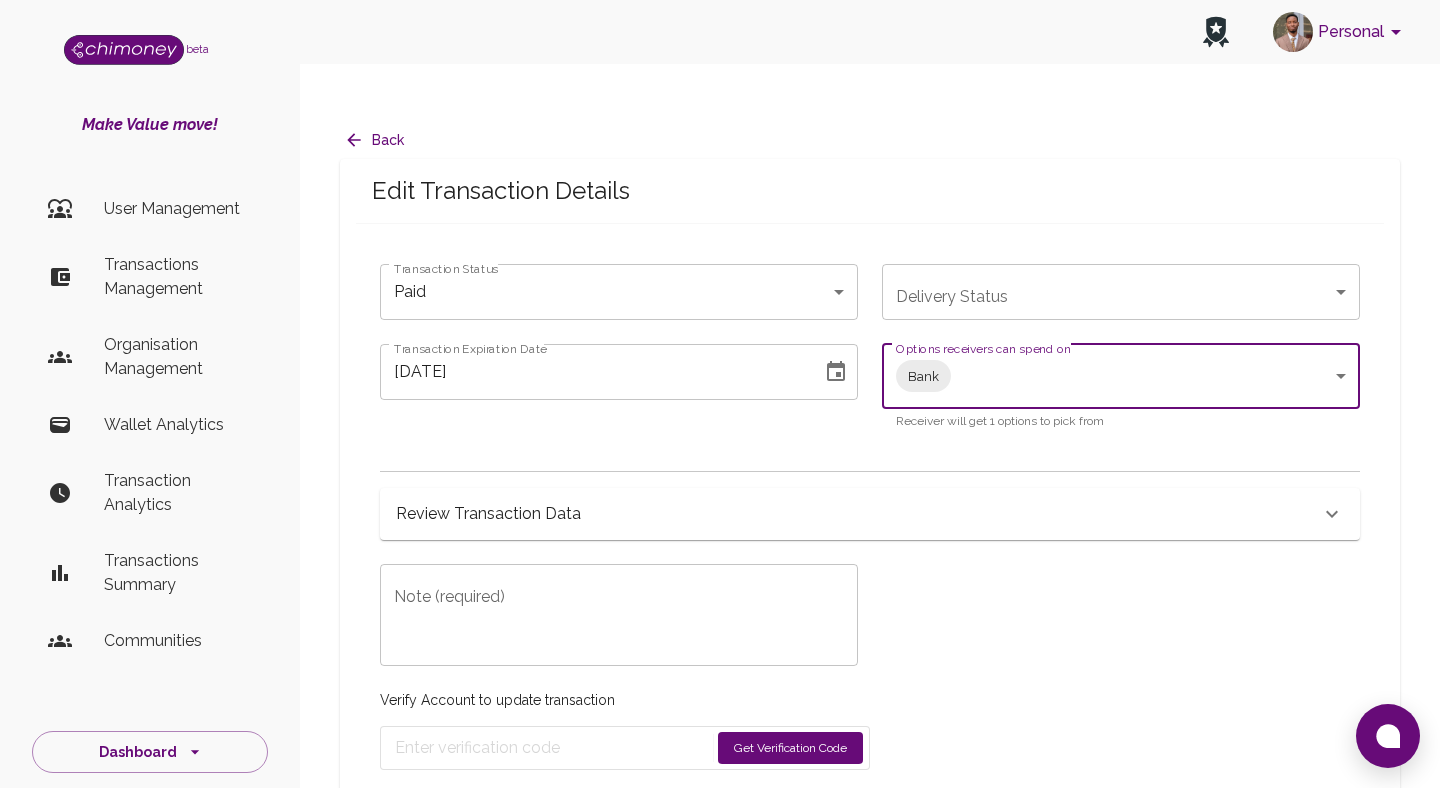 click on "Note (required)" at bounding box center (619, 615) 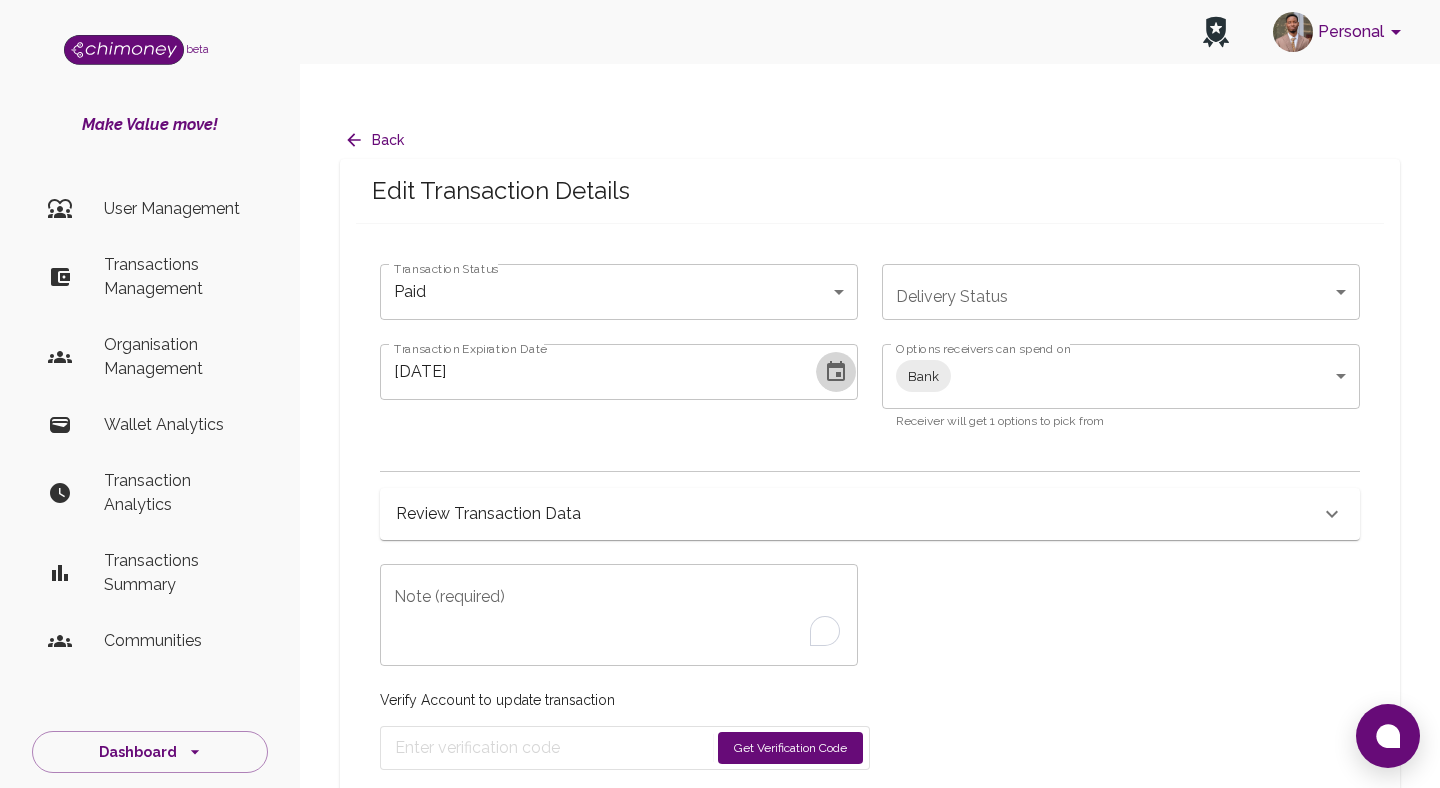 click 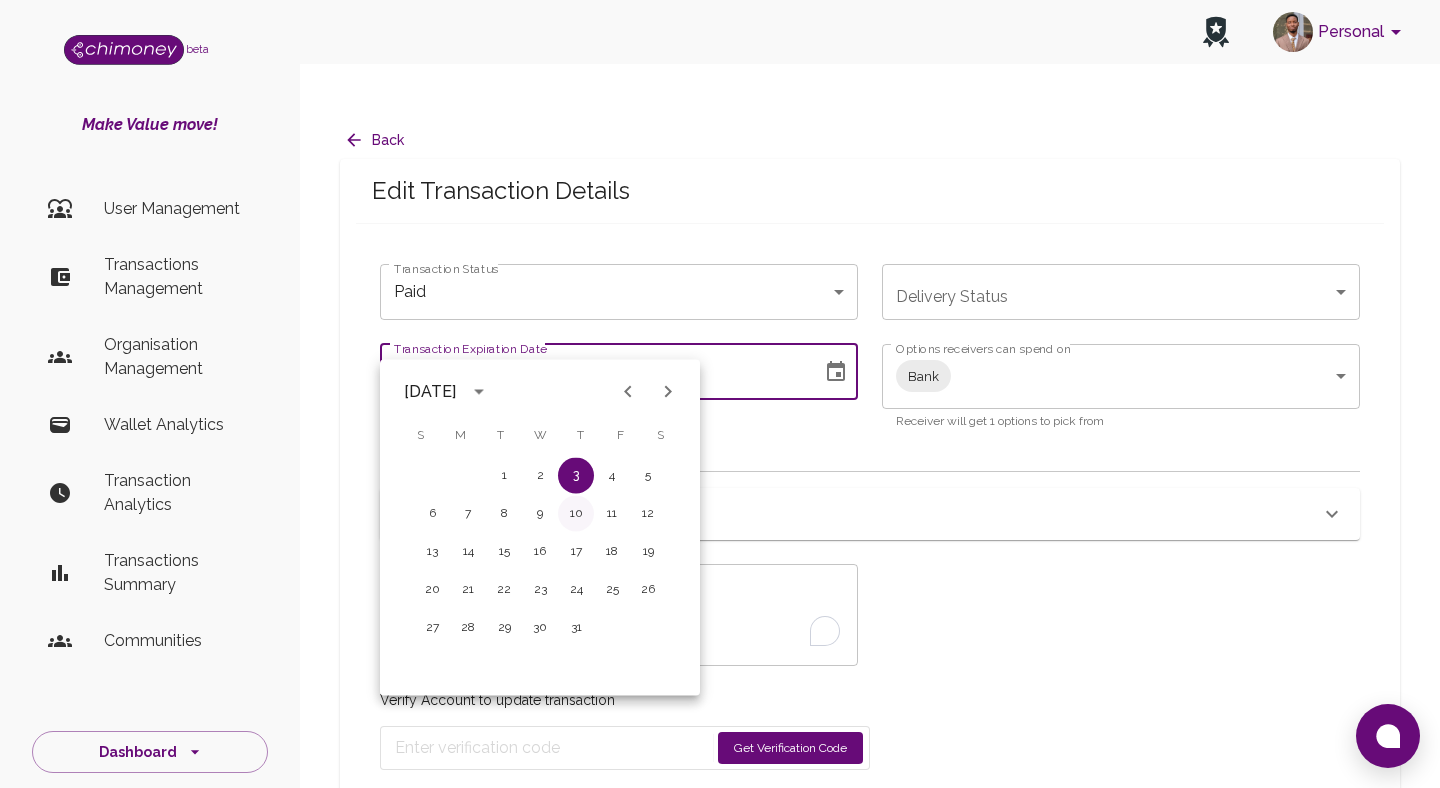 click on "10" at bounding box center [576, 514] 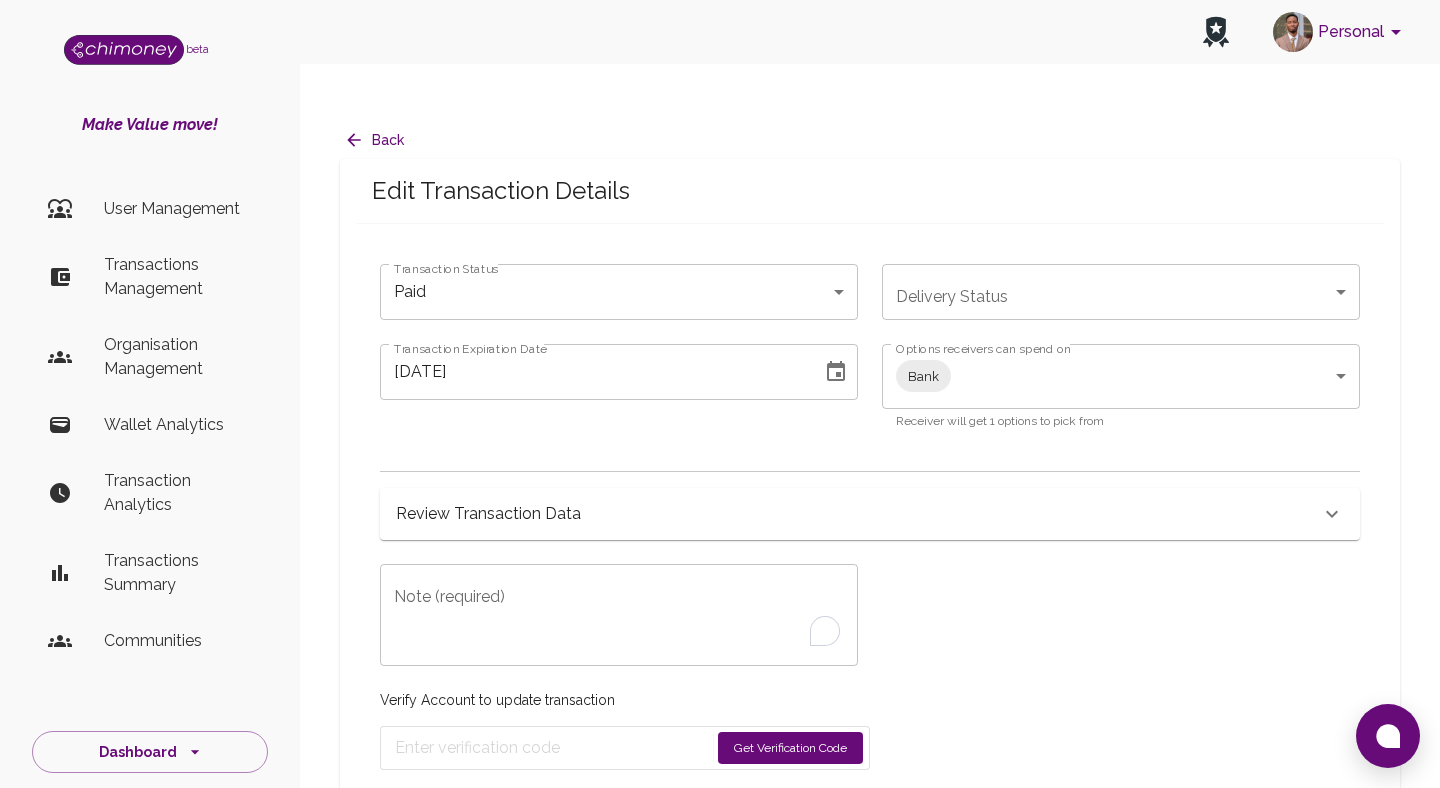 click on "Verify Account to update transaction Get Verification Code" at bounding box center (625, 718) 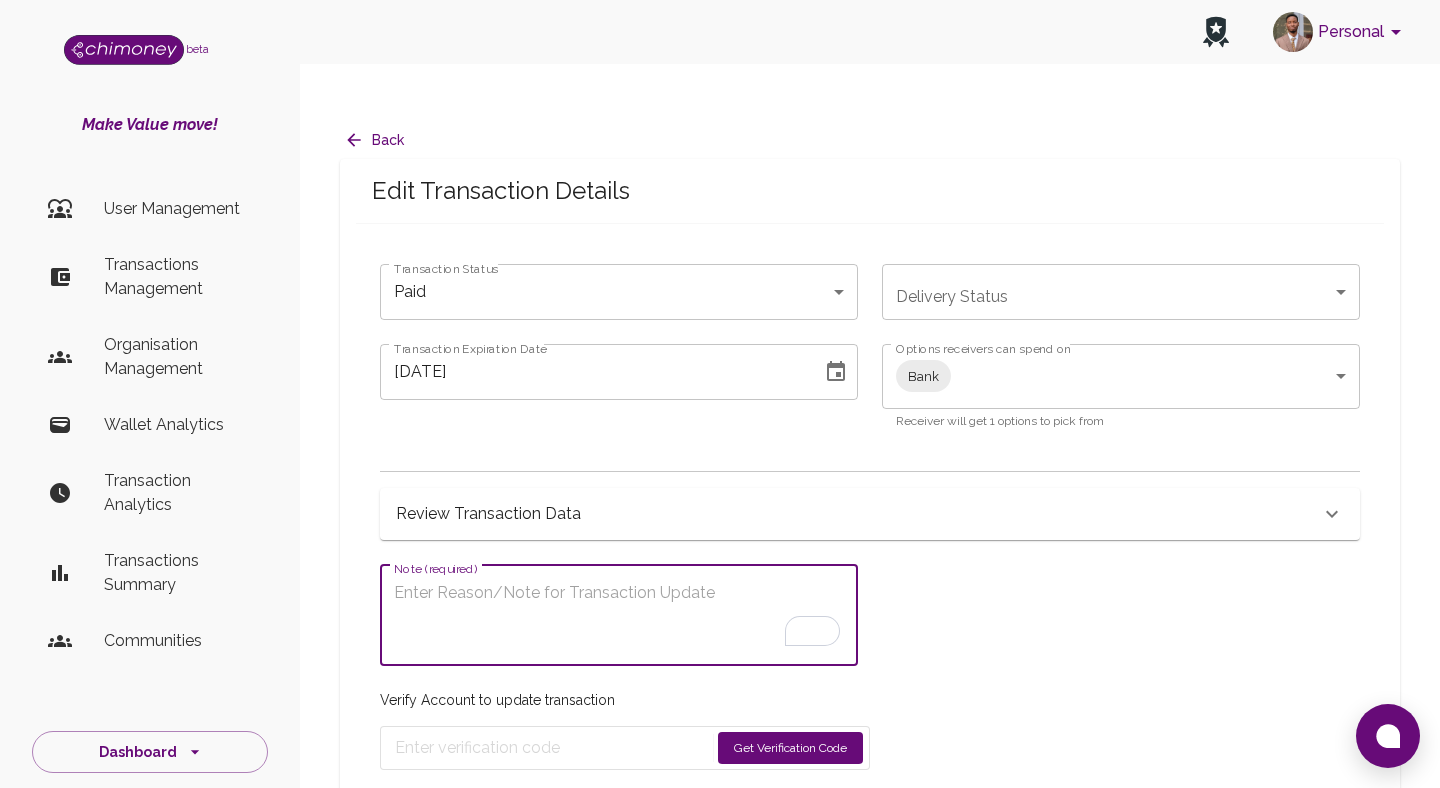 click on "Review Transaction Data" at bounding box center [488, 514] 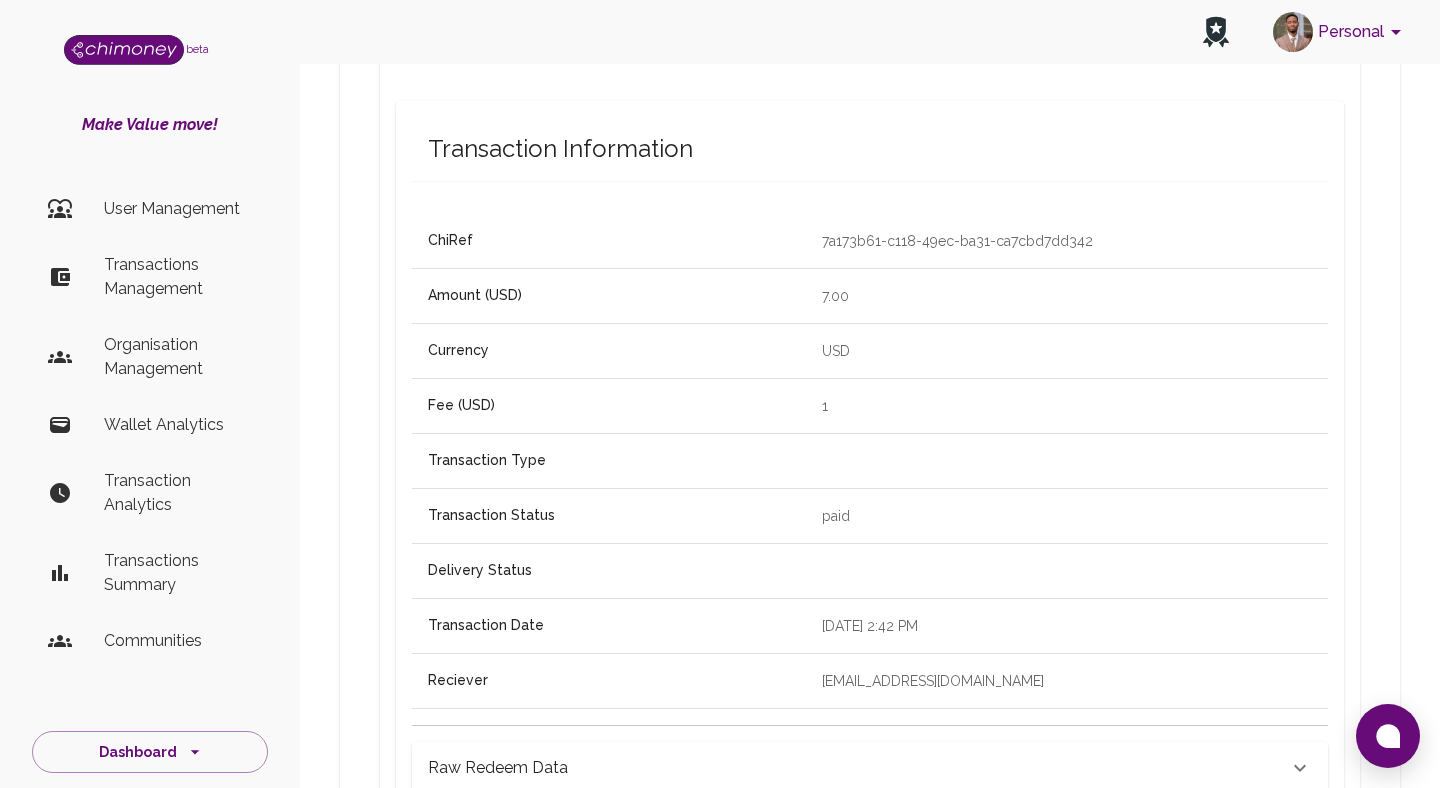 scroll, scrollTop: 462, scrollLeft: 0, axis: vertical 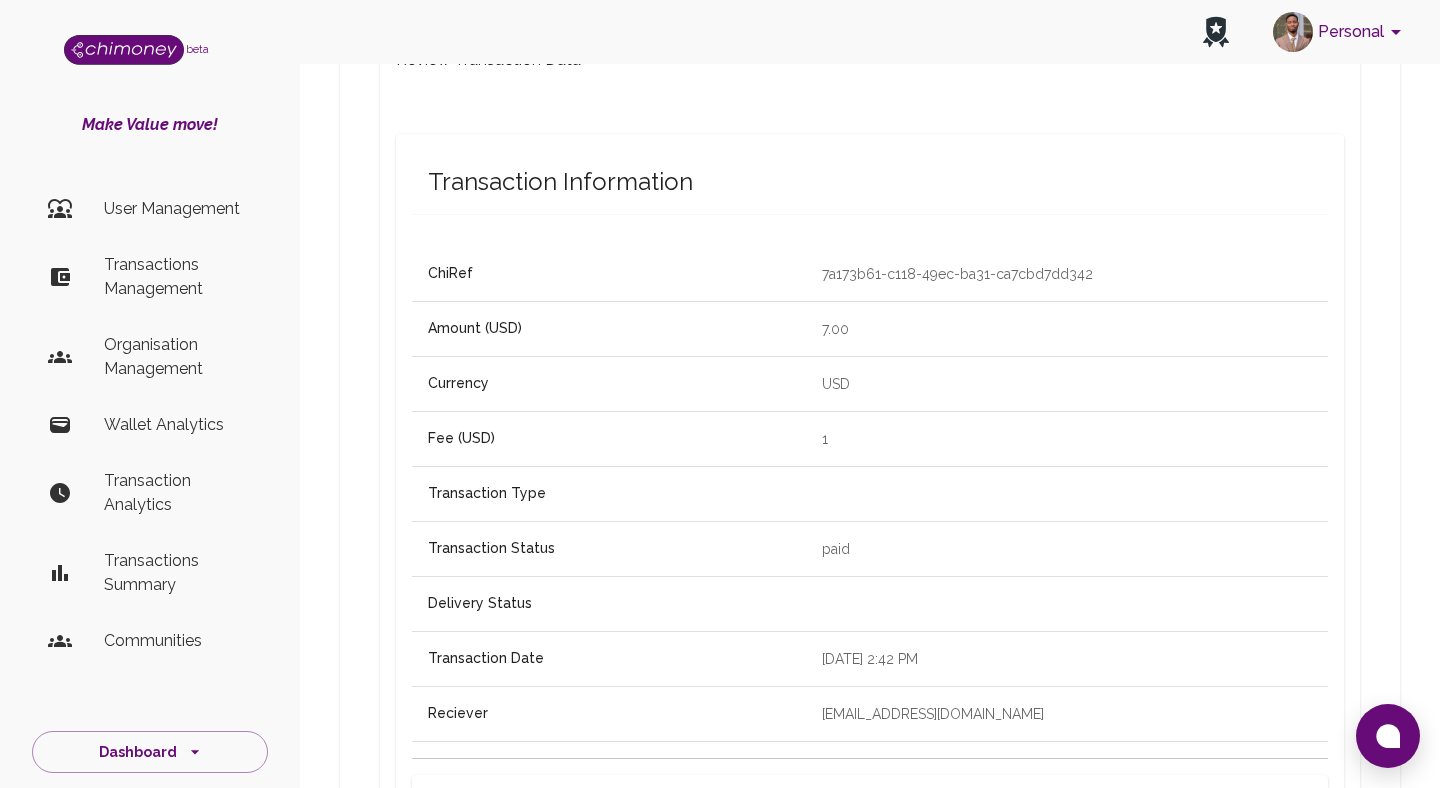 drag, startPoint x: 942, startPoint y: 663, endPoint x: 723, endPoint y: 660, distance: 219.02055 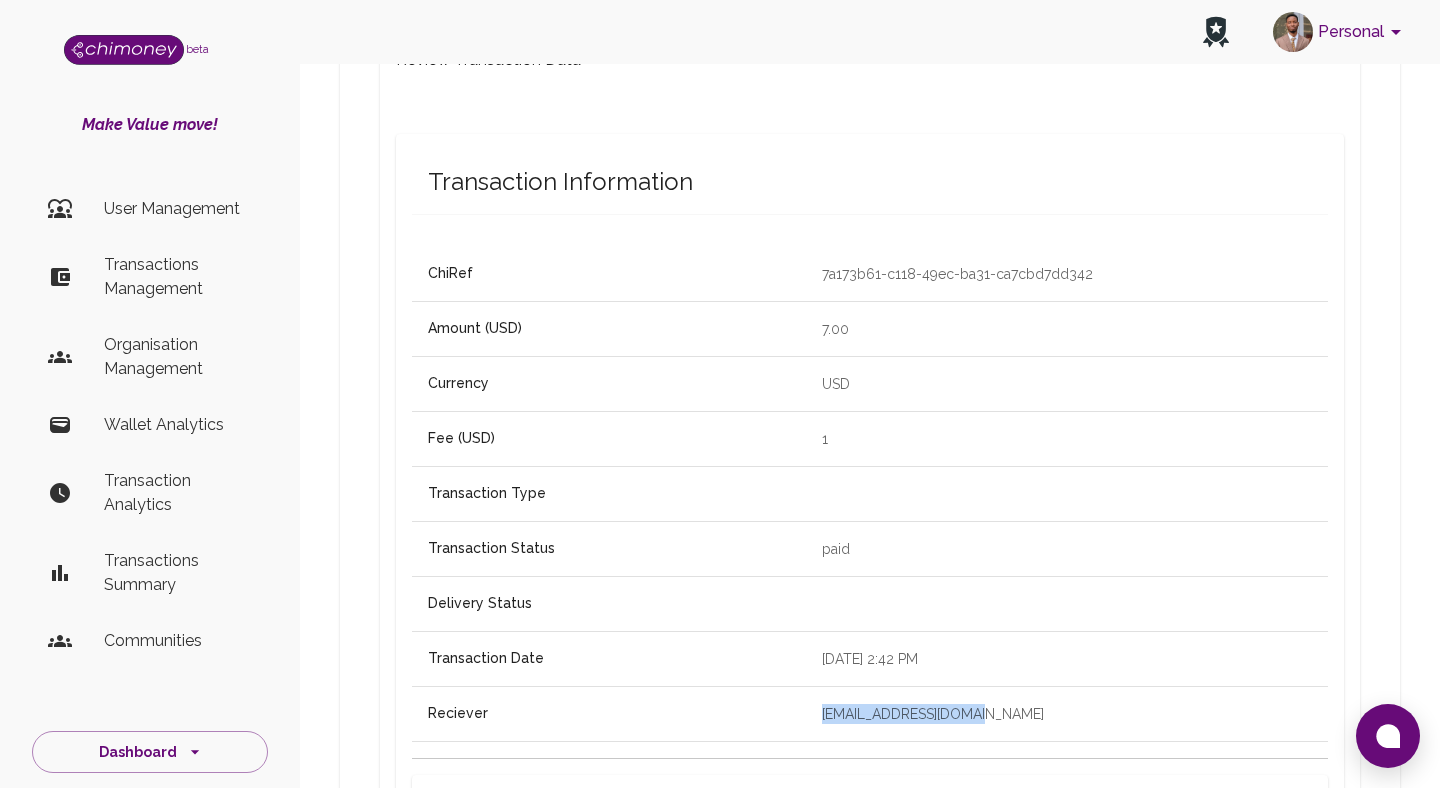 drag, startPoint x: 762, startPoint y: 677, endPoint x: 960, endPoint y: 686, distance: 198.20444 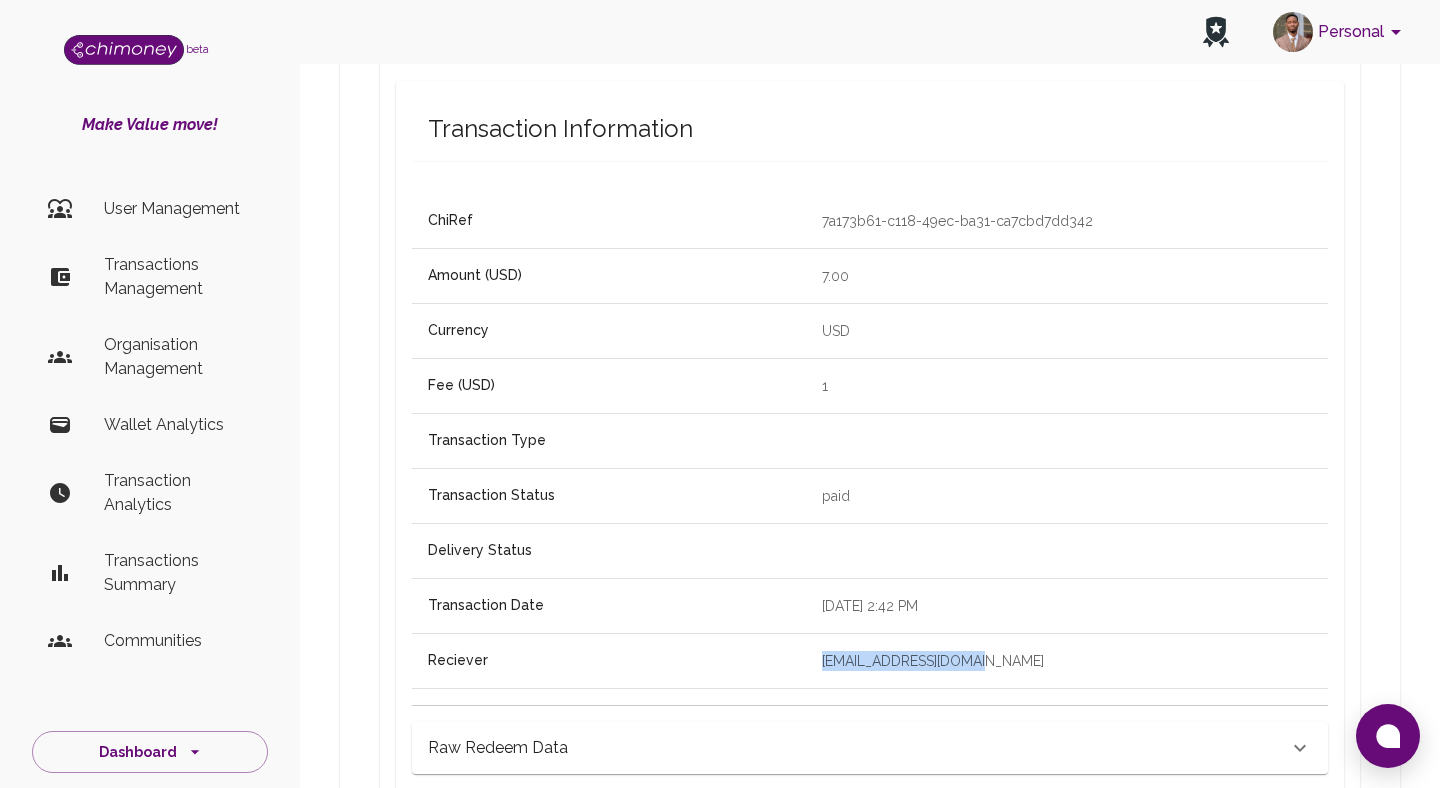 scroll, scrollTop: 524, scrollLeft: 0, axis: vertical 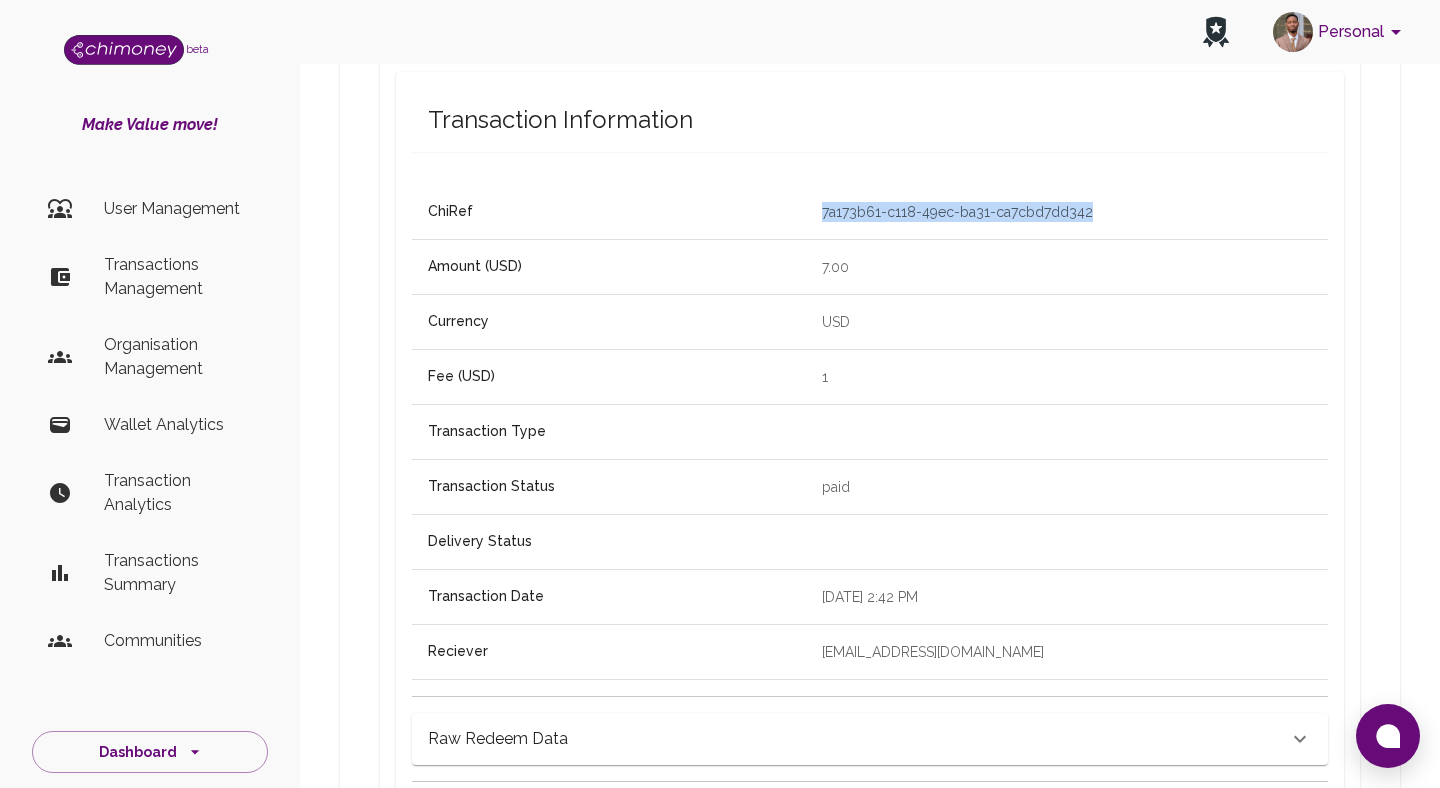 drag, startPoint x: 761, startPoint y: 172, endPoint x: 1048, endPoint y: 171, distance: 287.00174 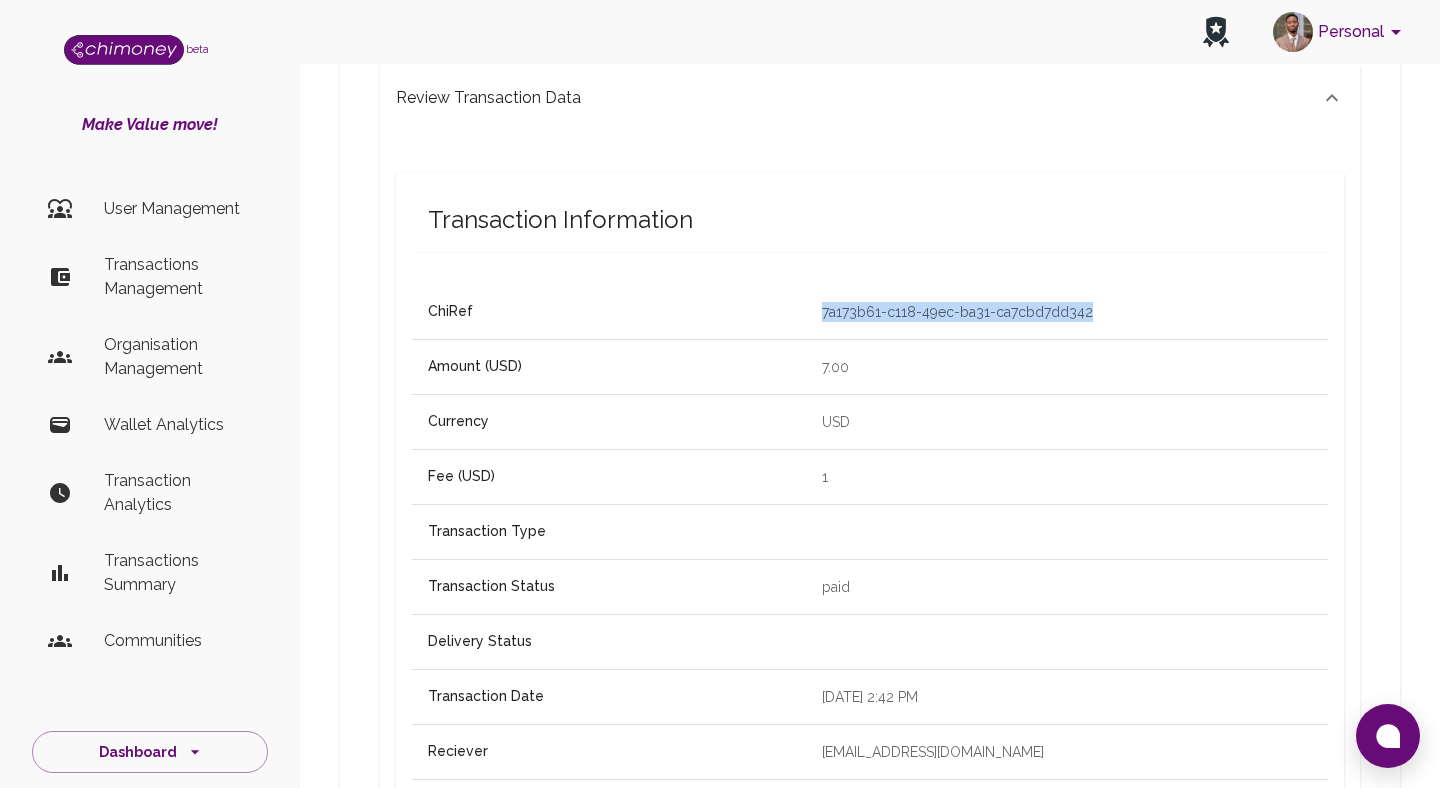 scroll, scrollTop: 1082, scrollLeft: 0, axis: vertical 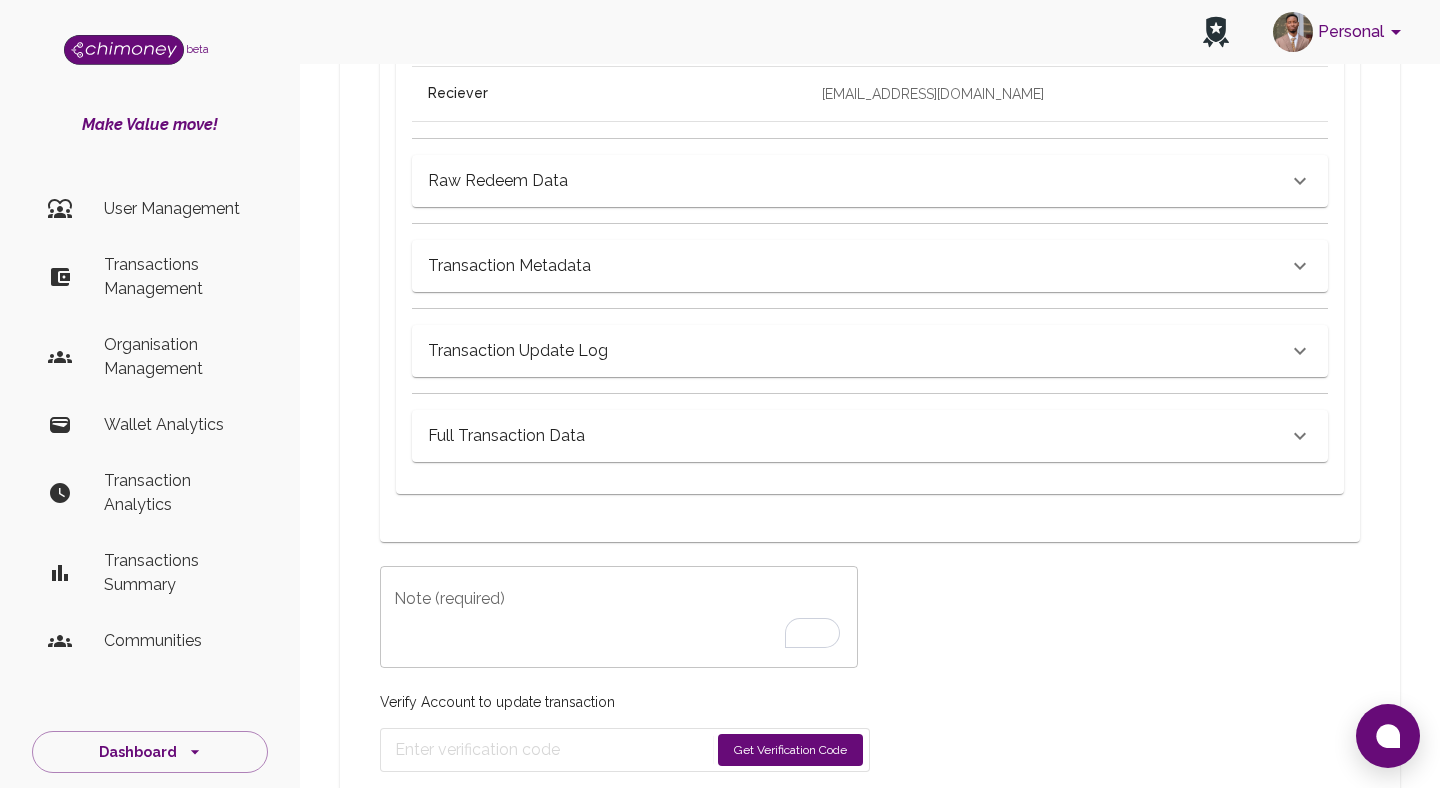 click on "x Note (required)" at bounding box center (619, 617) 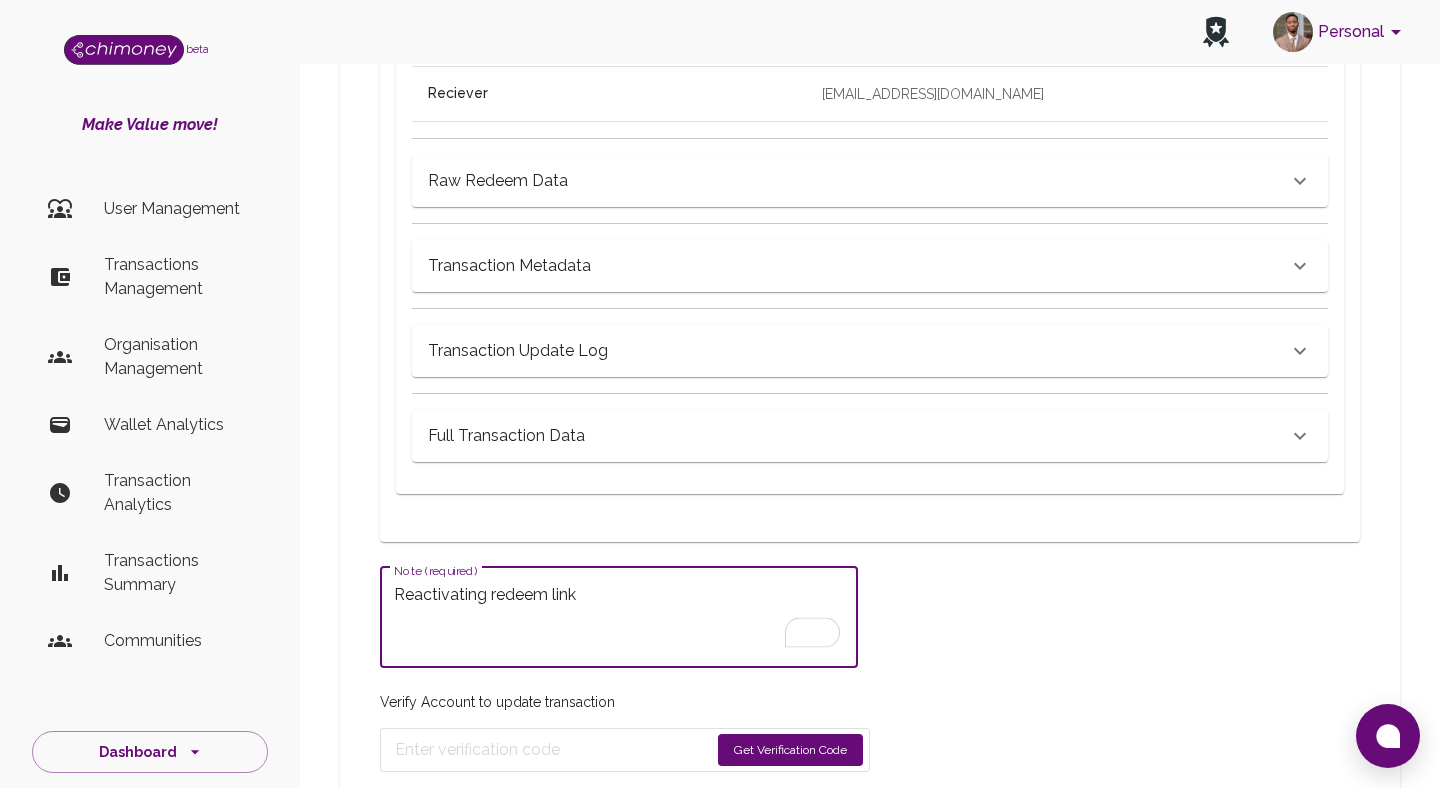 type on "Reactivating redeem link" 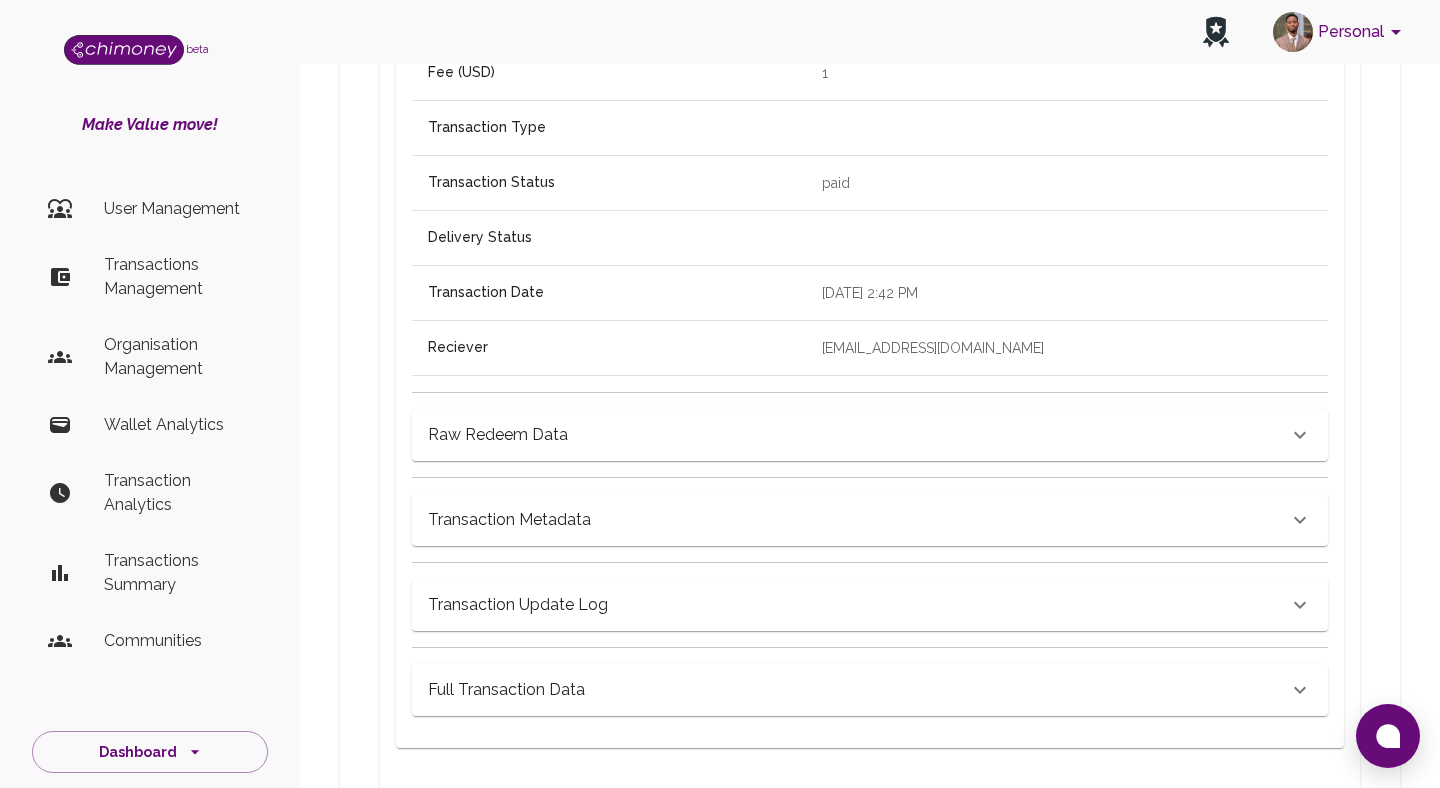 scroll, scrollTop: 1146, scrollLeft: 0, axis: vertical 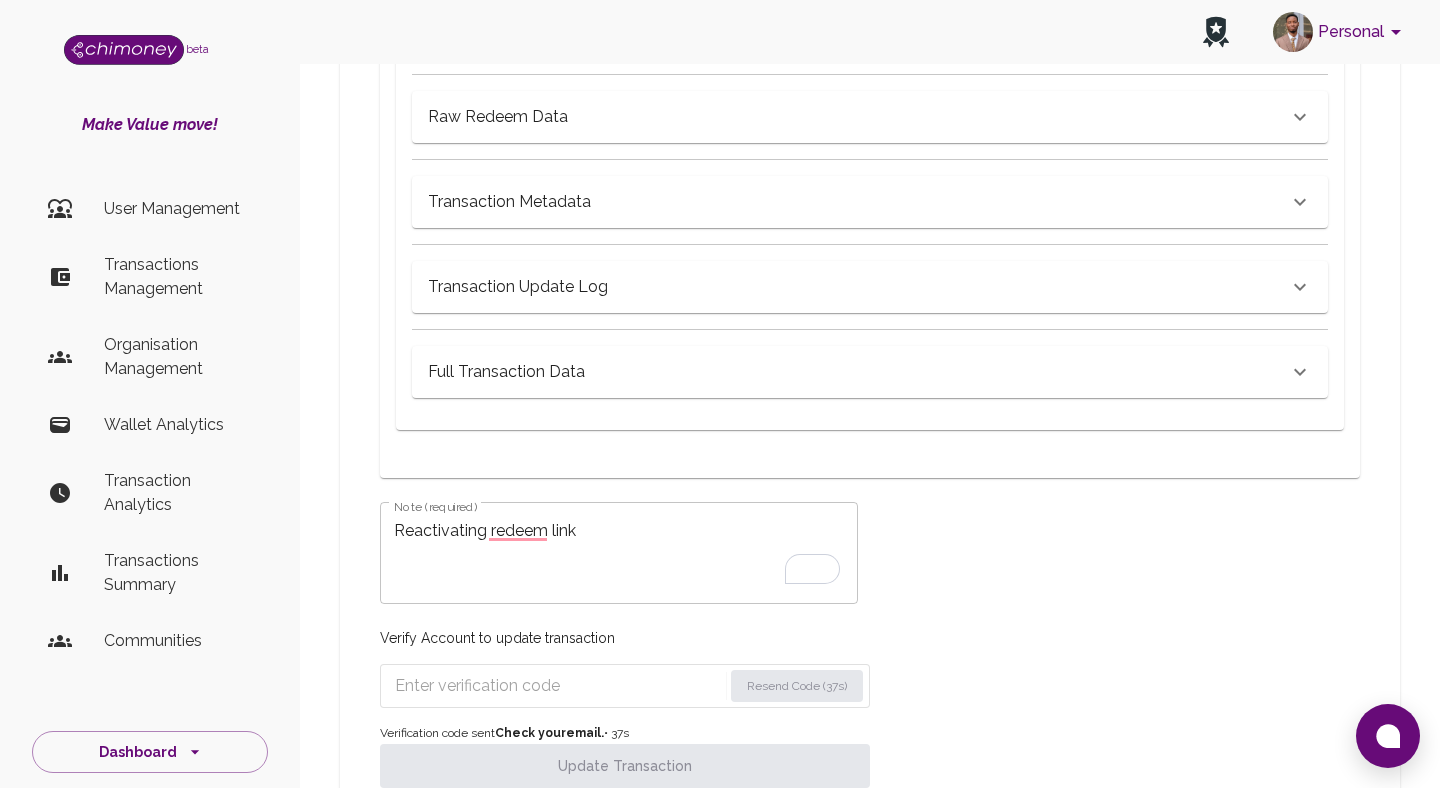 click at bounding box center (558, 686) 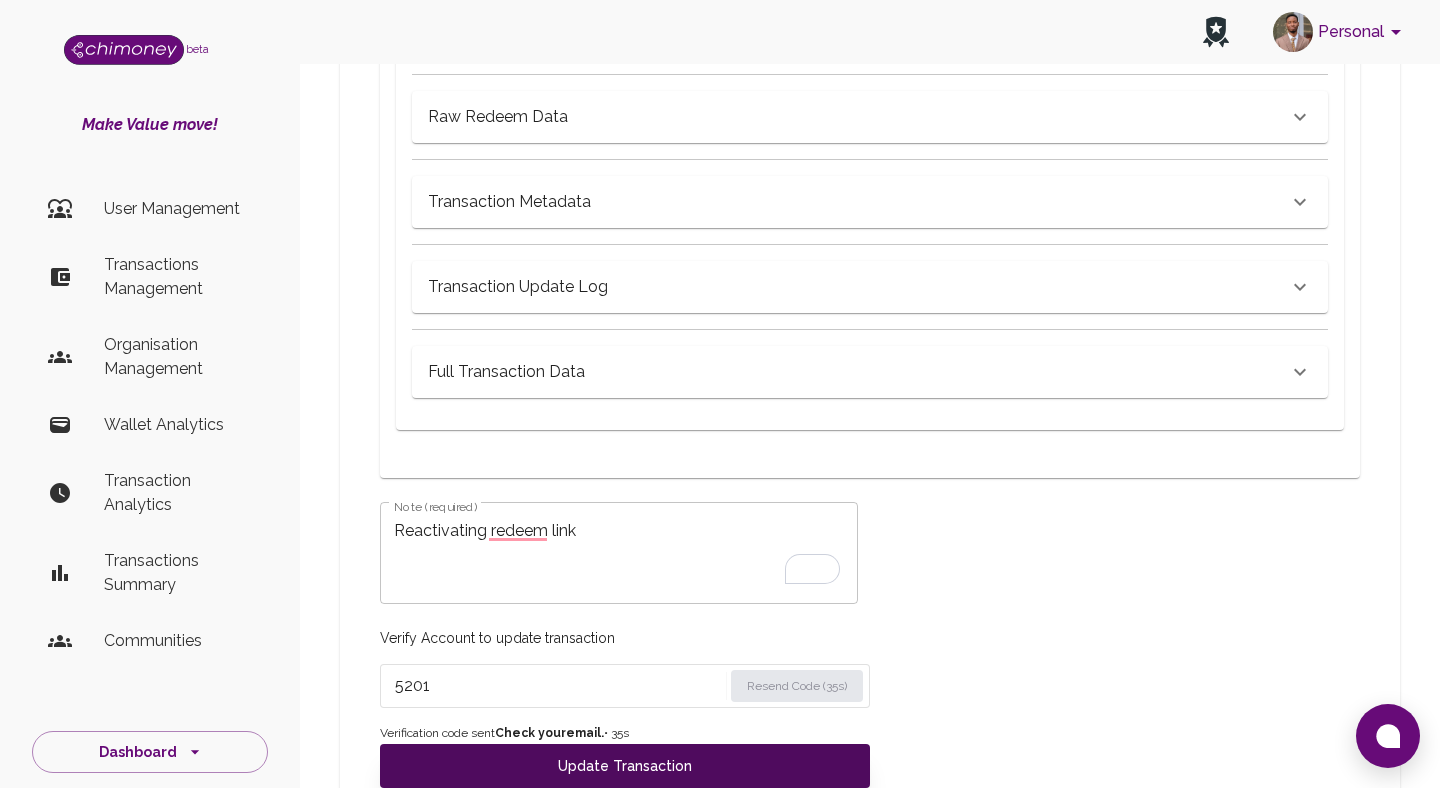 type on "5201" 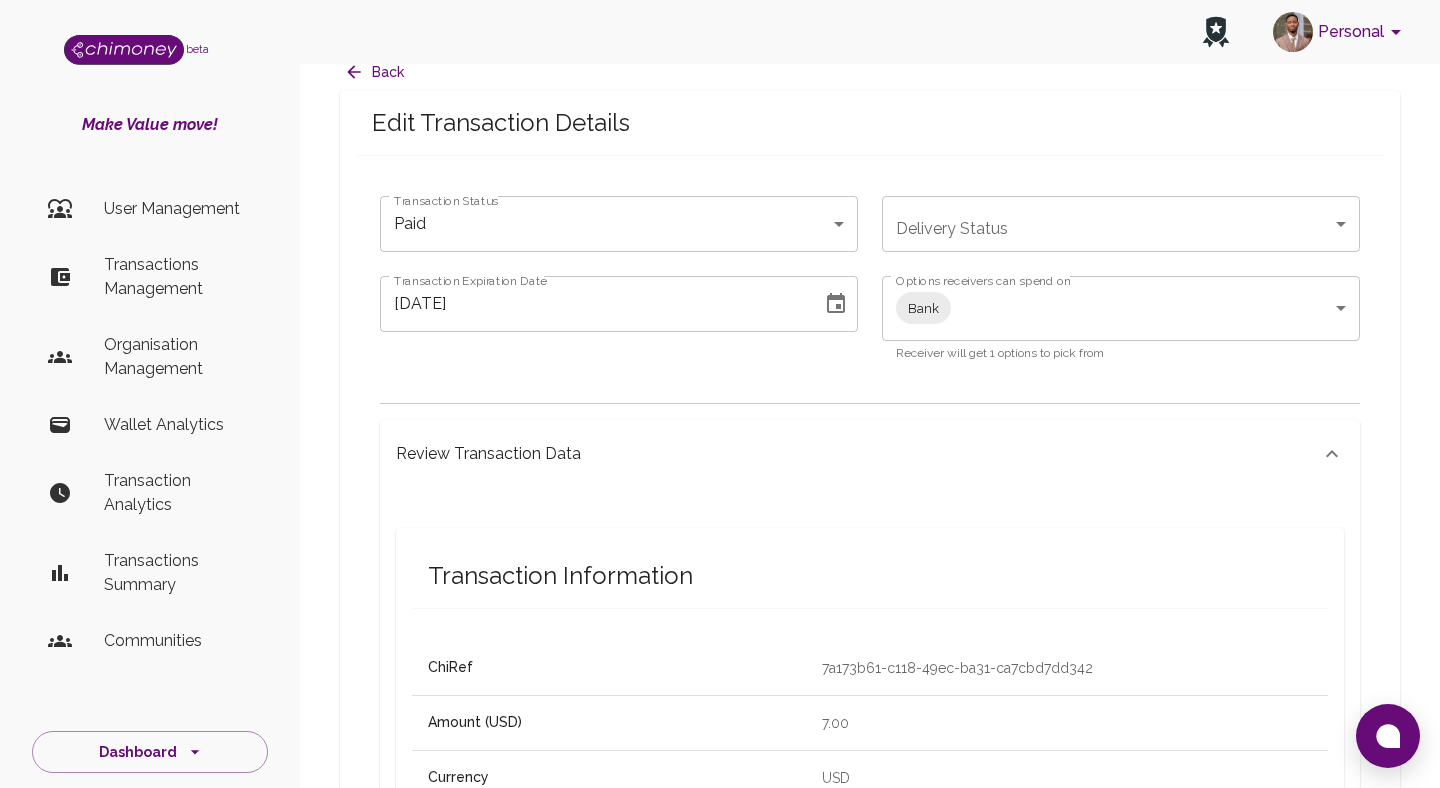 scroll, scrollTop: 0, scrollLeft: 0, axis: both 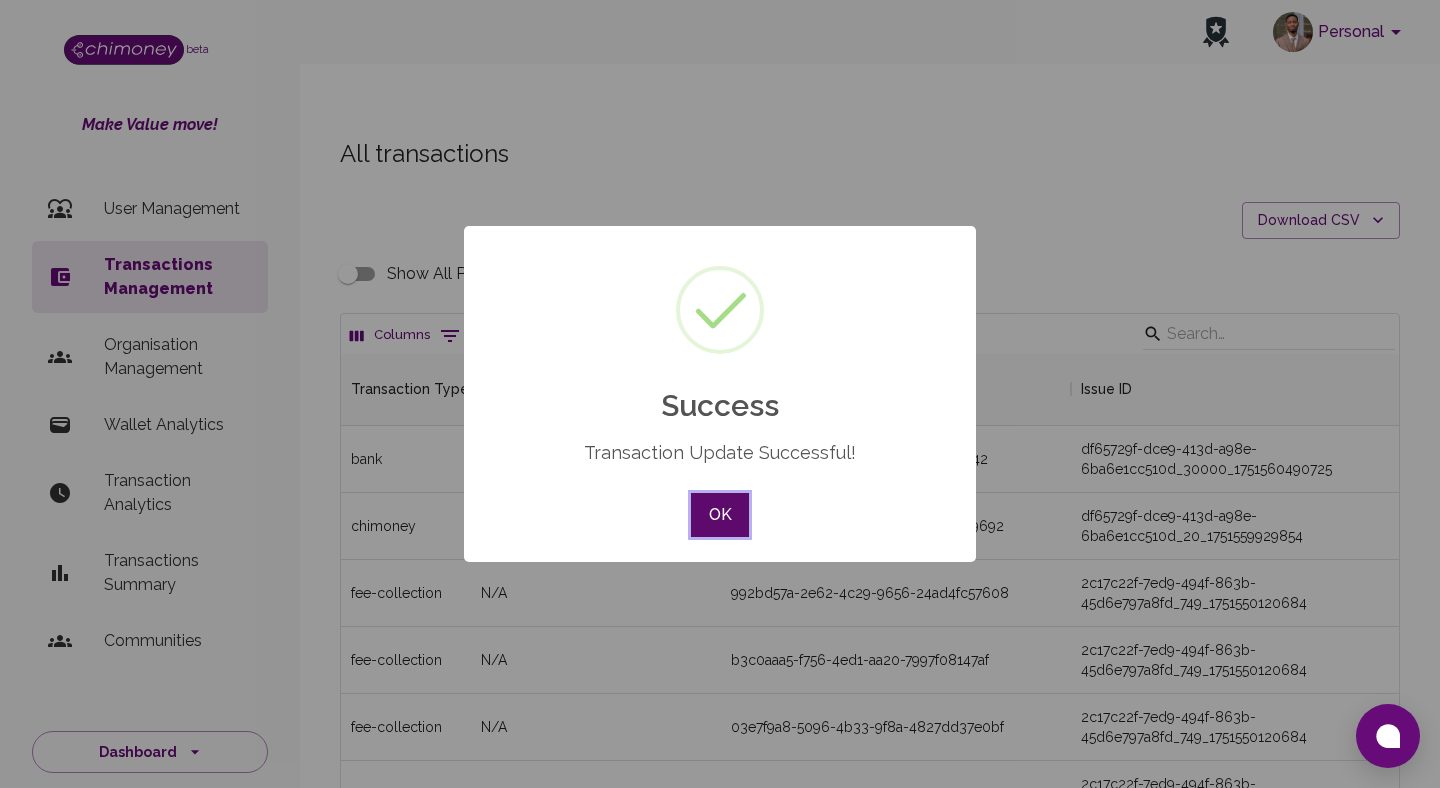 click on "OK" at bounding box center (720, 515) 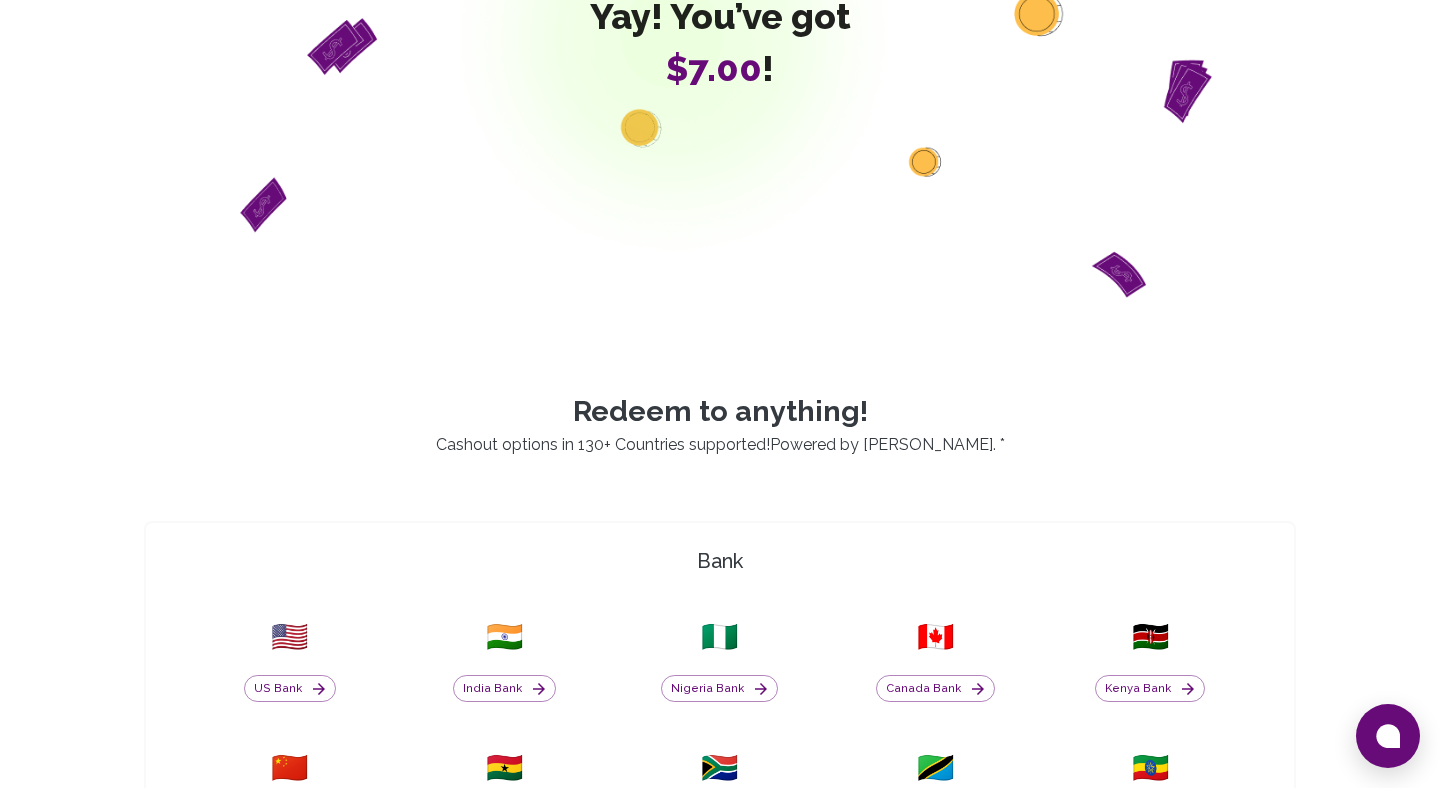 scroll, scrollTop: 302, scrollLeft: 0, axis: vertical 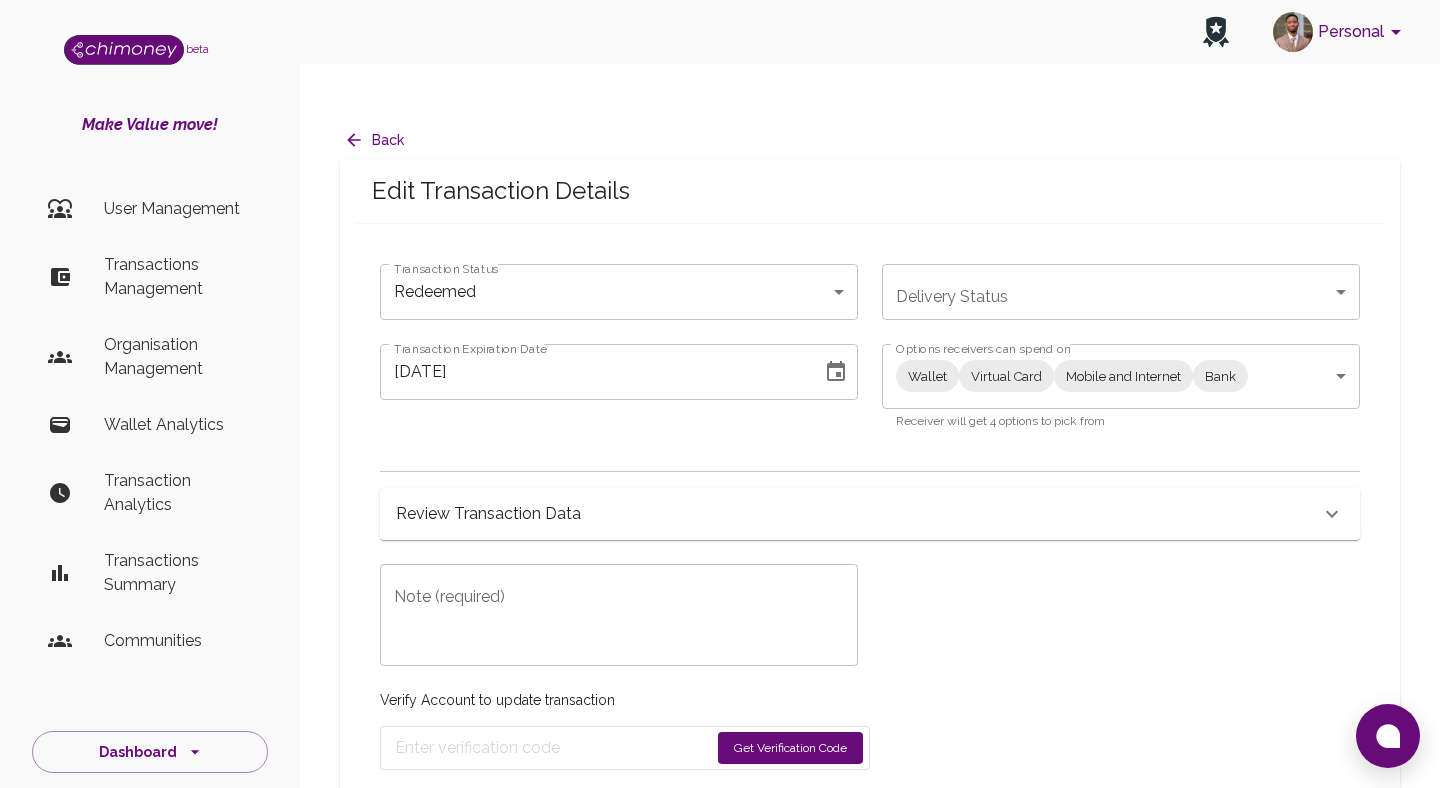 click on "Personal   beta Make Value move! User Management Transactions Management Organisation Management Wallet Analytics Transaction Analytics Transactions Summary Communities Dashboard ©  2025  Chi Technologies Inc. Back Edit Transaction Details Transaction Status Redeemed redeemed Transaction Status Delivery Status ​ Delivery Status Transaction Expiration Date [DATE] Transaction Expiration Date Options receivers can spend on Wallet Virtual Card Mobile and Internet Bank Wallet,Virtual Card,Mobile and Internet,Bank Options receivers can spend on Receiver will get 4 options to pick from Review Transaction Data Transaction Information ChiRef e3be0235-6e3c-4244-a60a-6d0b2b1ea13c Amount (USD) 7.00 Currency USD Fee (USD) 1 Transaction Type Transaction Status redeemed Delivery Status Transaction Date [DATE] 2:42 PM Reciever [EMAIL_ADDRESS][DOMAIN_NAME] Raw Redeem Data {}   Transaction Metadata Transaction Update Log Full Transaction Data Note (required) x Note (required) Verify Account to update transaction   test" at bounding box center [720, 414] 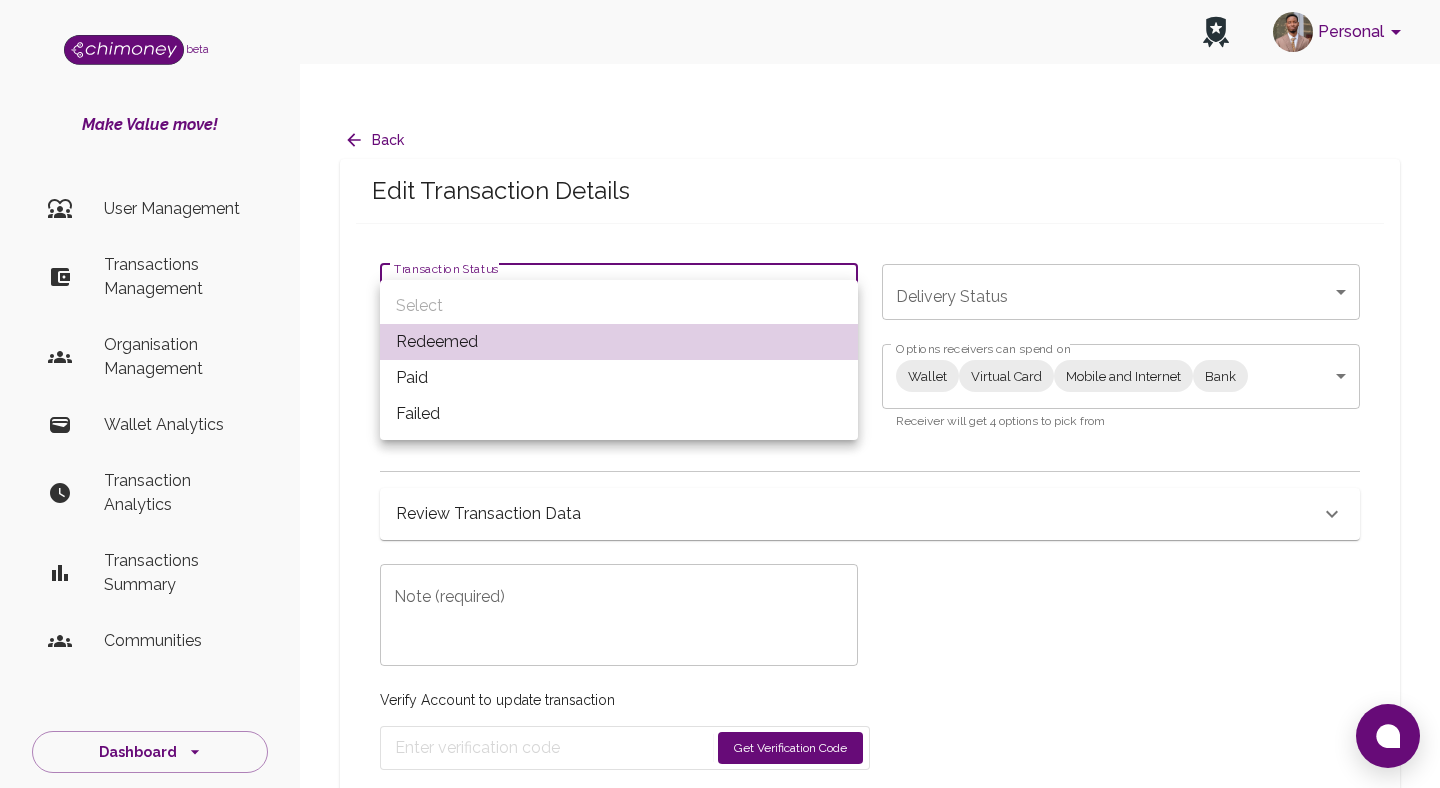 click on "Paid" at bounding box center (619, 378) 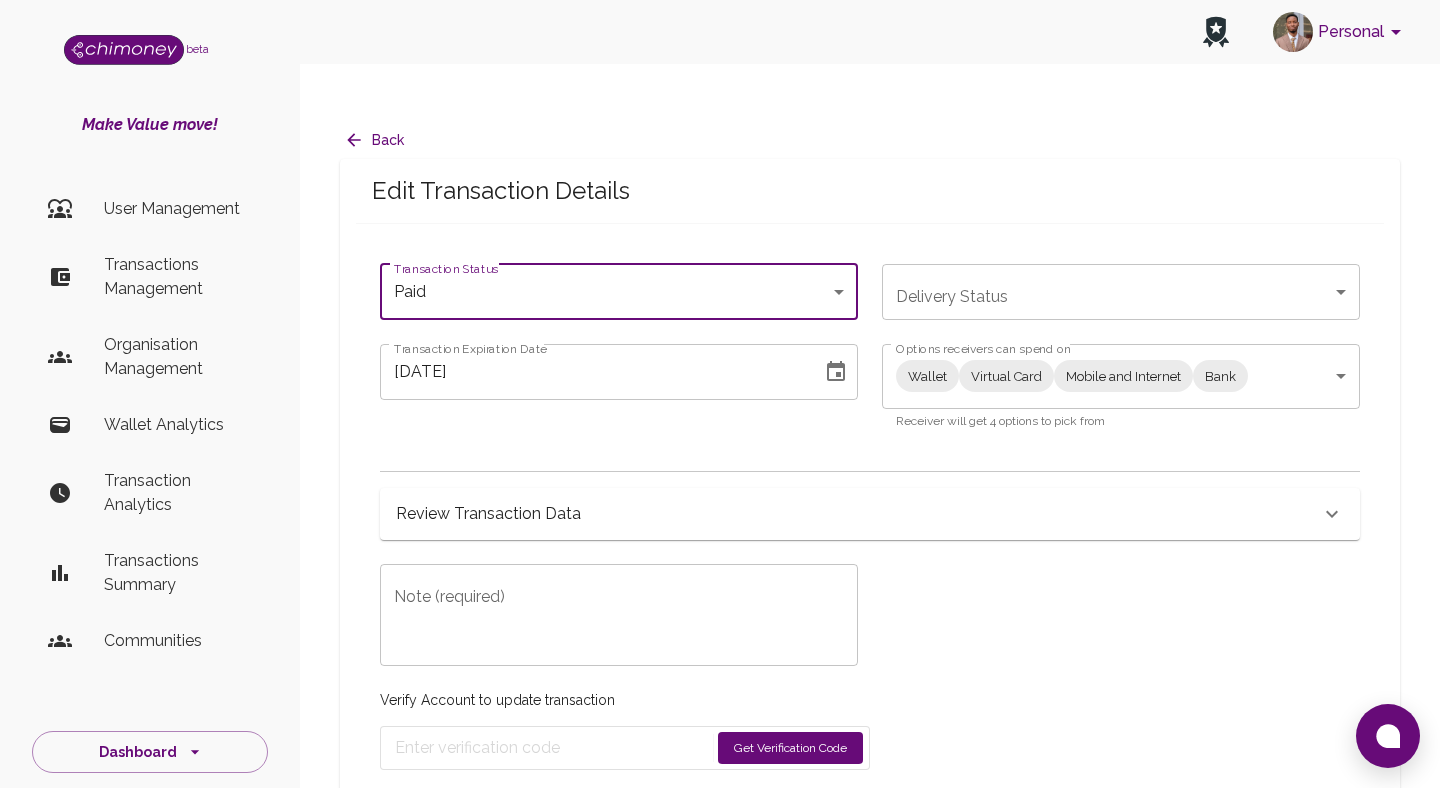 click on "Personal   beta Make Value move! User Management Transactions Management Organisation Management Wallet Analytics Transaction Analytics Transactions Summary Communities Dashboard ©  2025  Chi Technologies Inc. Back Edit Transaction Details Transaction Status Paid paid Transaction Status Delivery Status ​ Delivery Status Transaction Expiration Date 07/03/2025 Transaction Expiration Date Options receivers can spend on Wallet Virtual Card Mobile and Internet Bank Wallet,Virtual Card,Mobile and Internet,Bank Options receivers can spend on Receiver will get 4 options to pick from Review Transaction Data Transaction Information ChiRef e3be0235-6e3c-4244-a60a-6d0b2b1ea13c Amount (USD) 7.00 Currency USD Fee (USD) 1 Transaction Type Transaction Status paid Delivery Status Transaction Date July 3, 2025 at 2:42 PM Reciever marymbirua@gmail.com Raw Redeem Data {}   Transaction Metadata Transaction Update Log Full Transaction Data Note (required) x Note (required) Verify Account to update transaction   Account Personal" at bounding box center (720, 414) 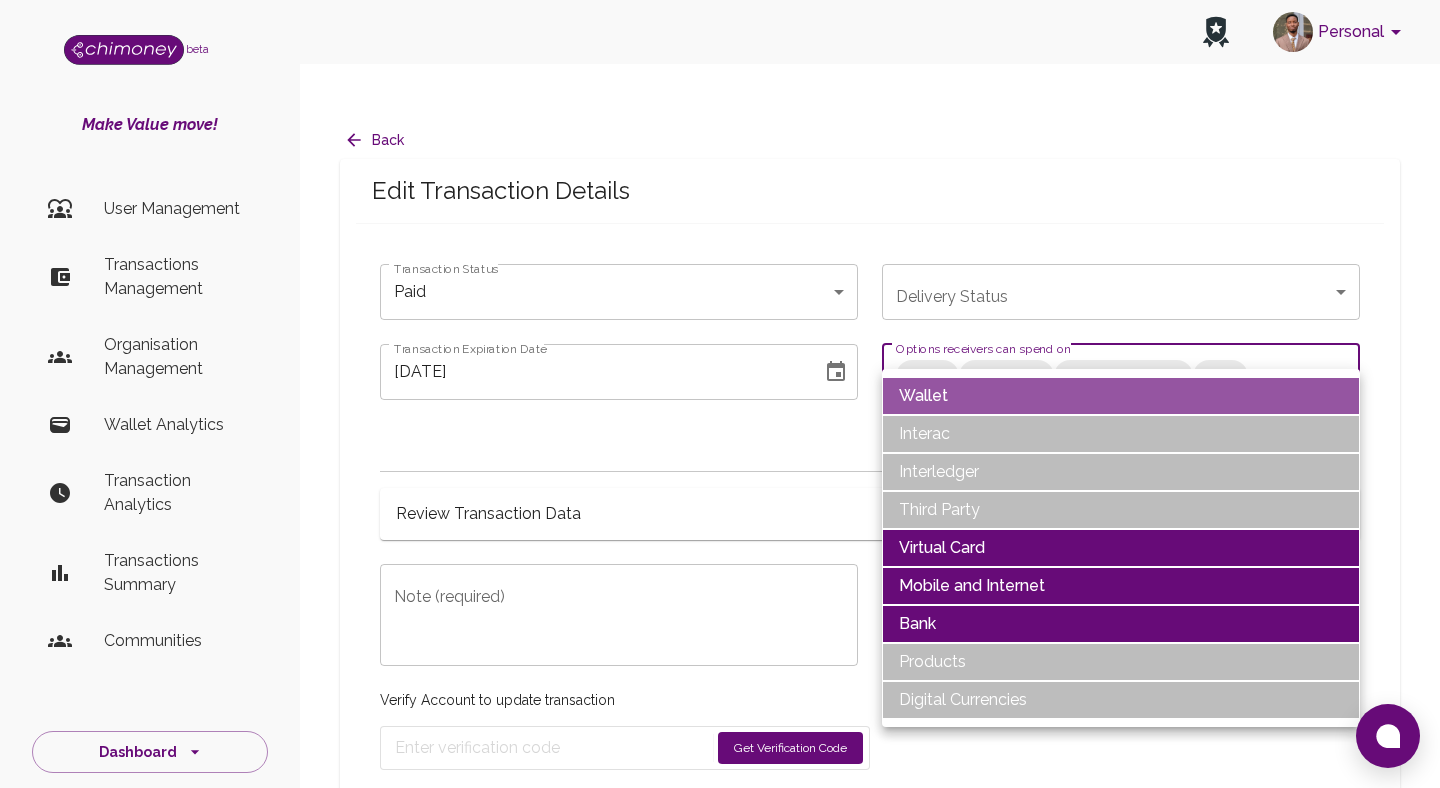 click on "Wallet" at bounding box center (1121, 396) 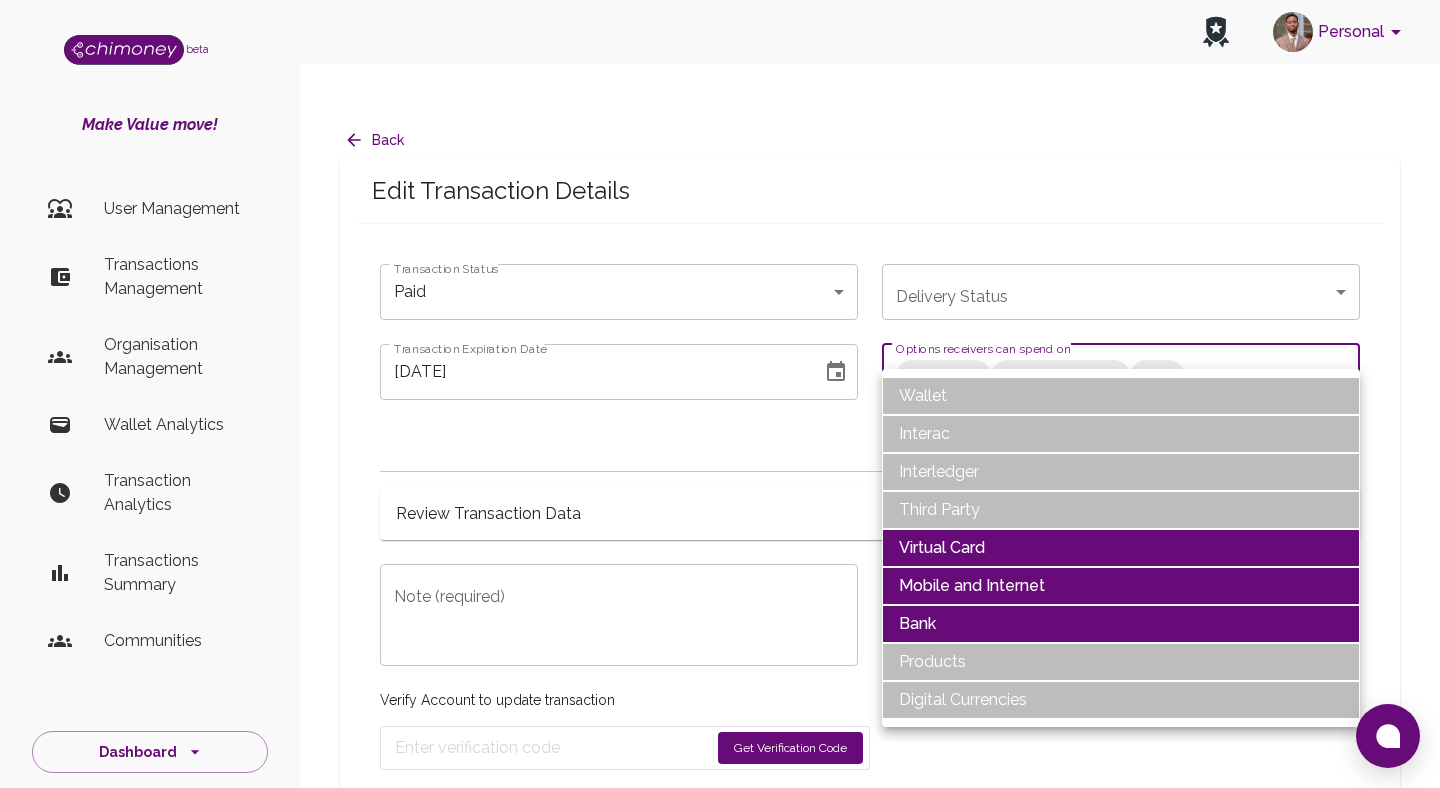 click on "Virtual Card" at bounding box center (1121, 548) 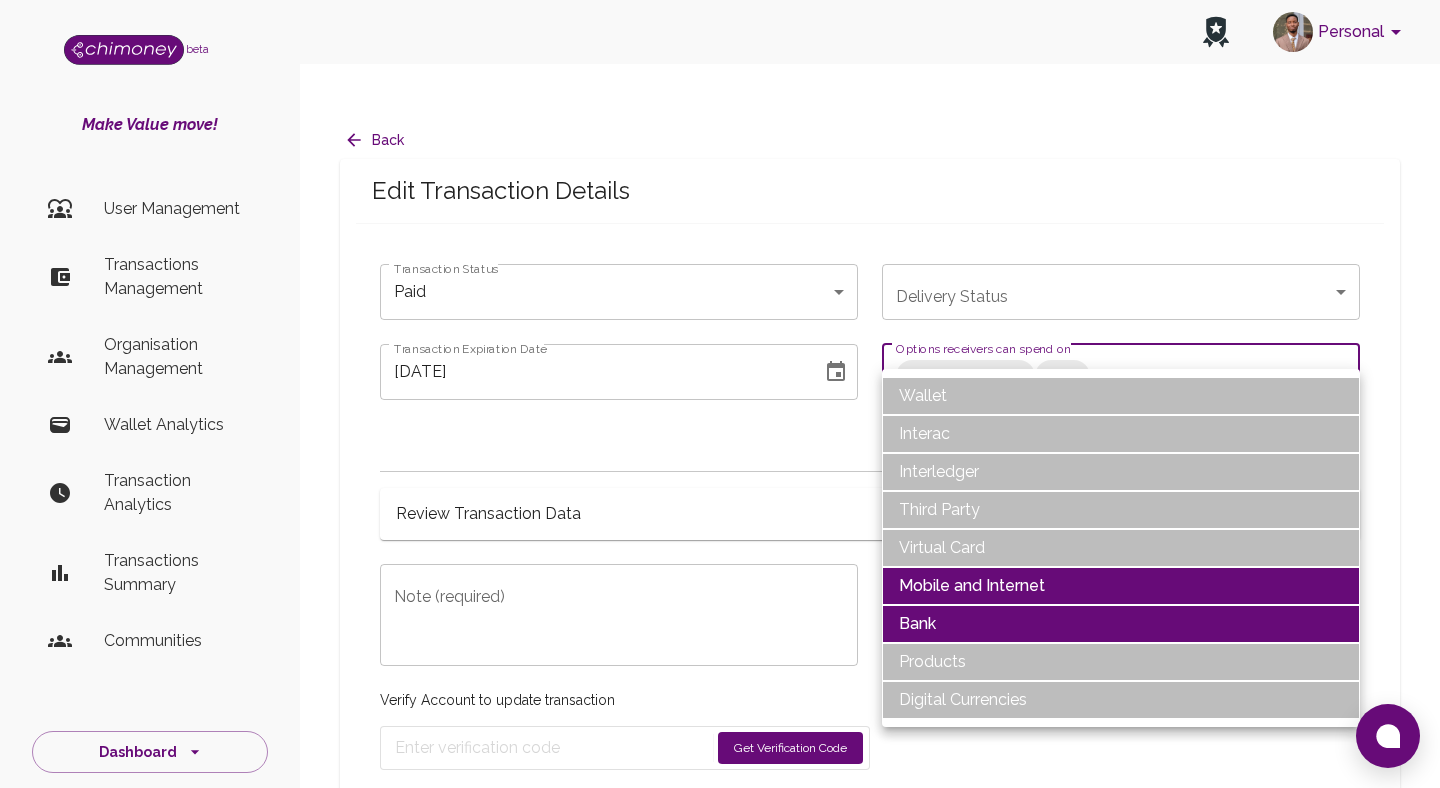 click on "Bank" at bounding box center (1121, 624) 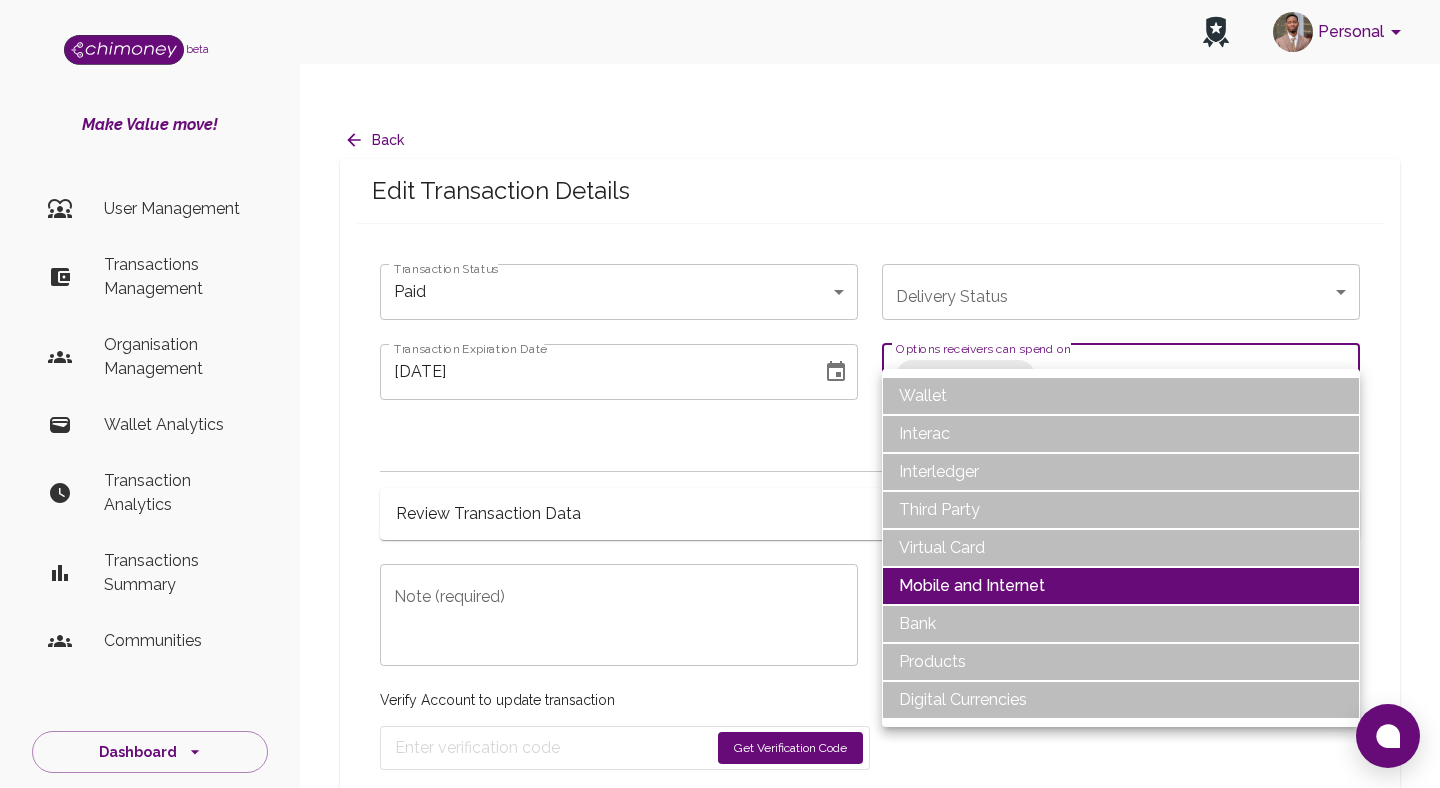 click on "Mobile and Internet" at bounding box center [1121, 586] 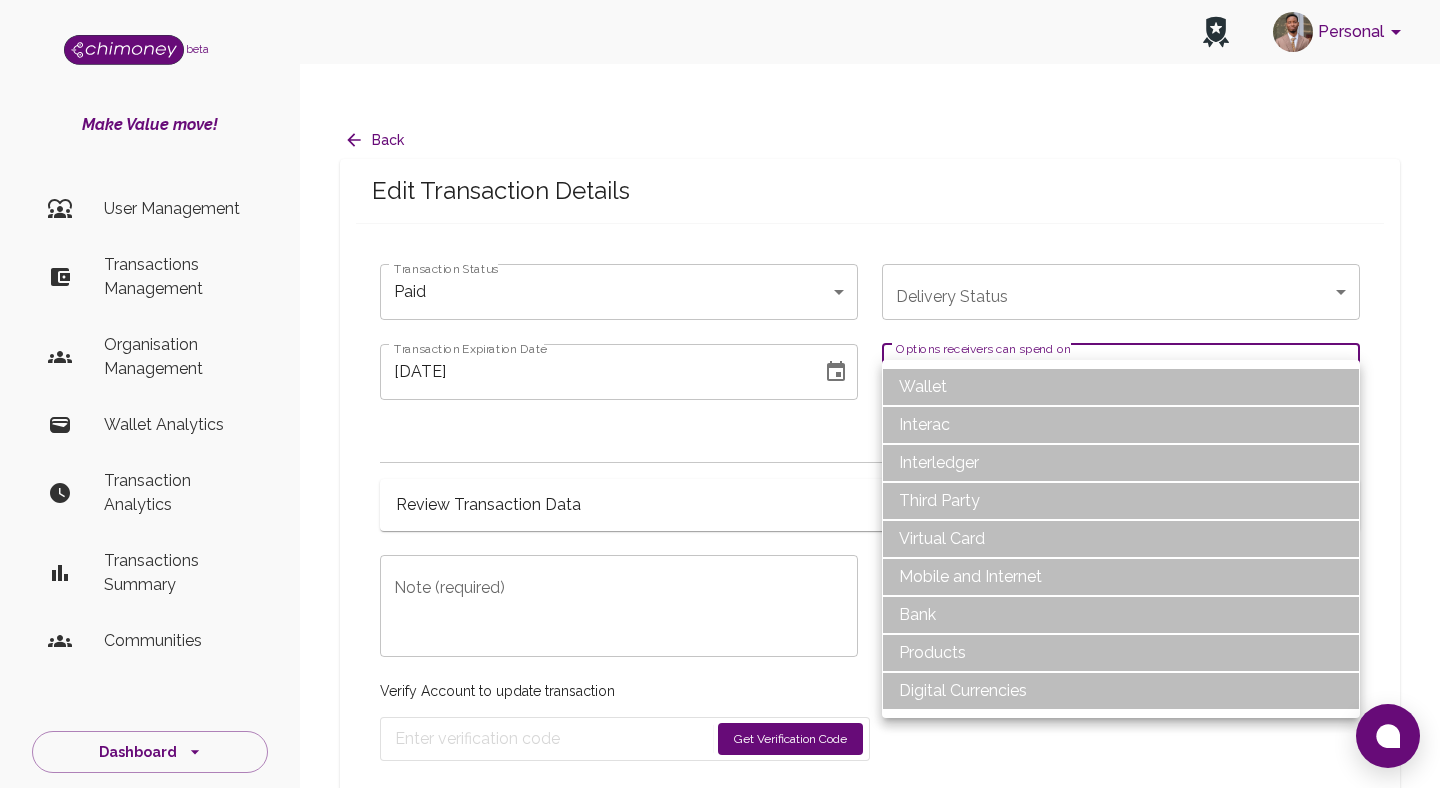 click on "Bank" at bounding box center (1121, 615) 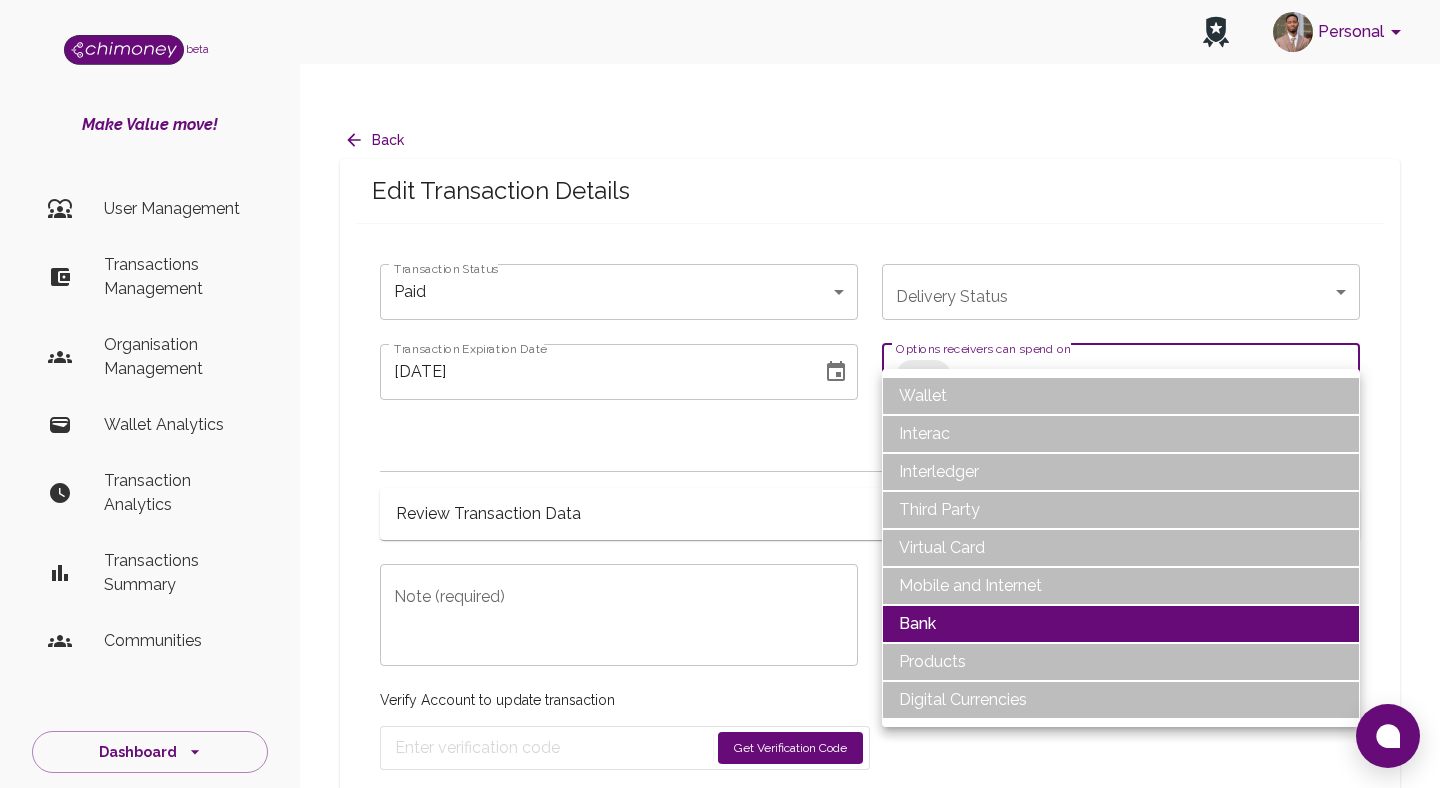 click at bounding box center (720, 394) 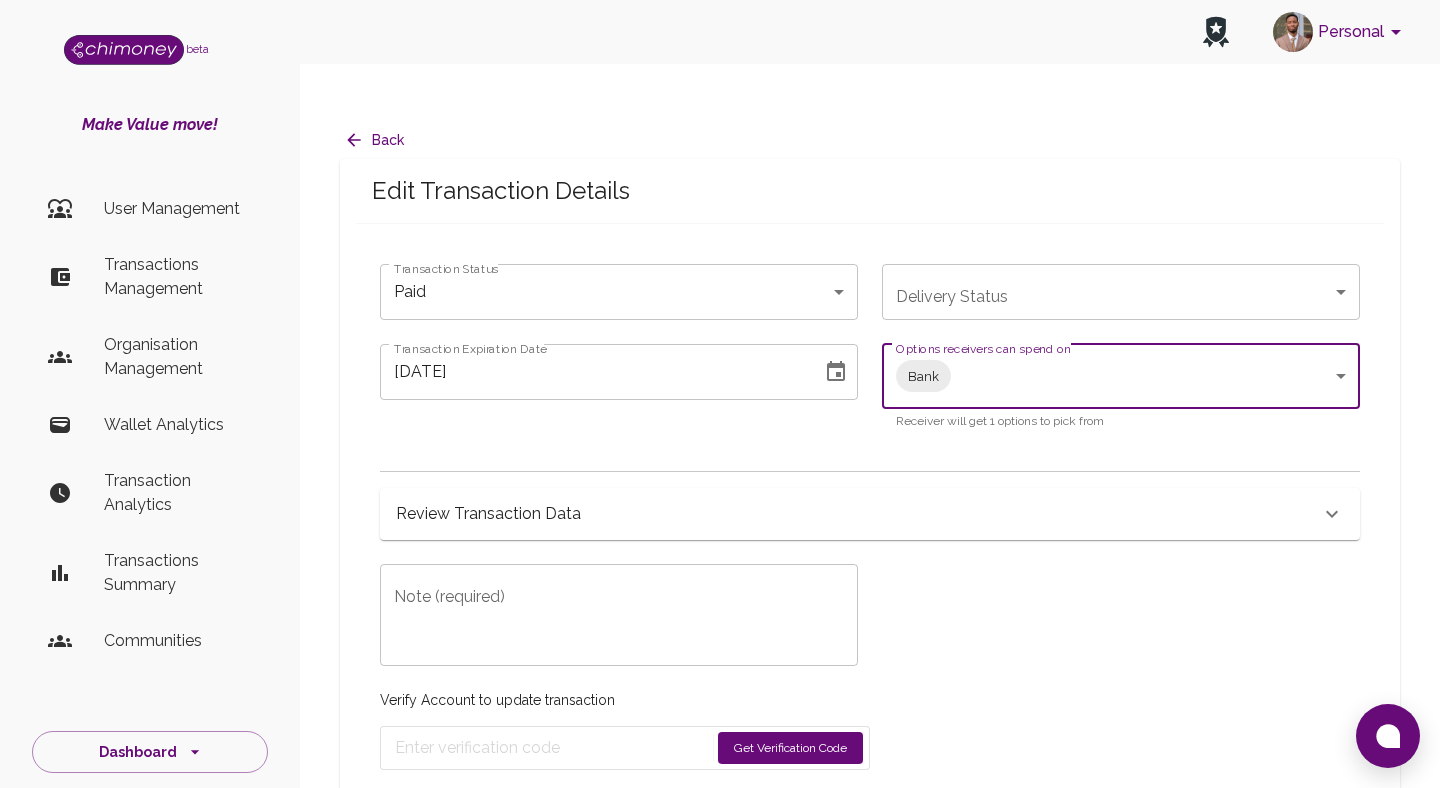 click 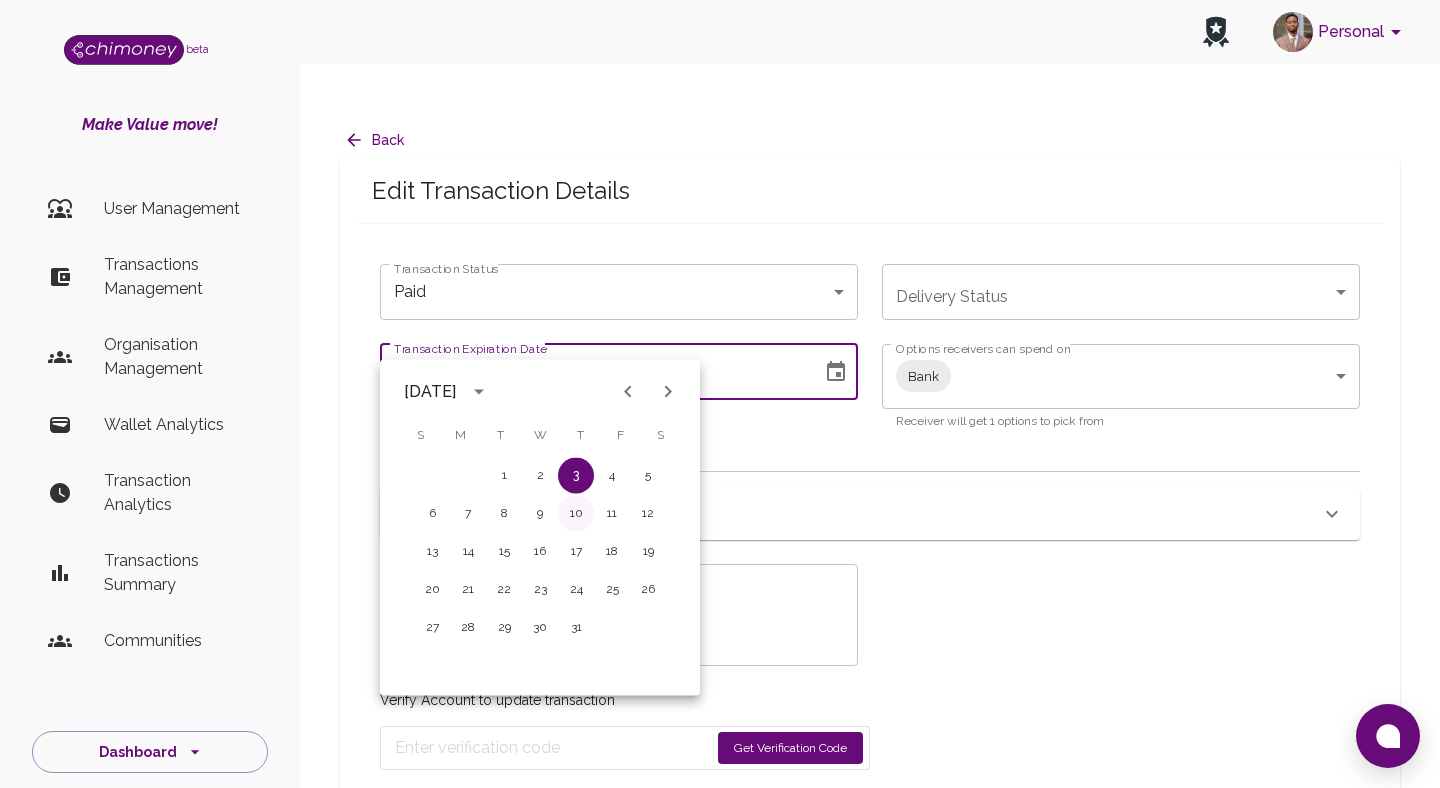 click on "10" at bounding box center (576, 514) 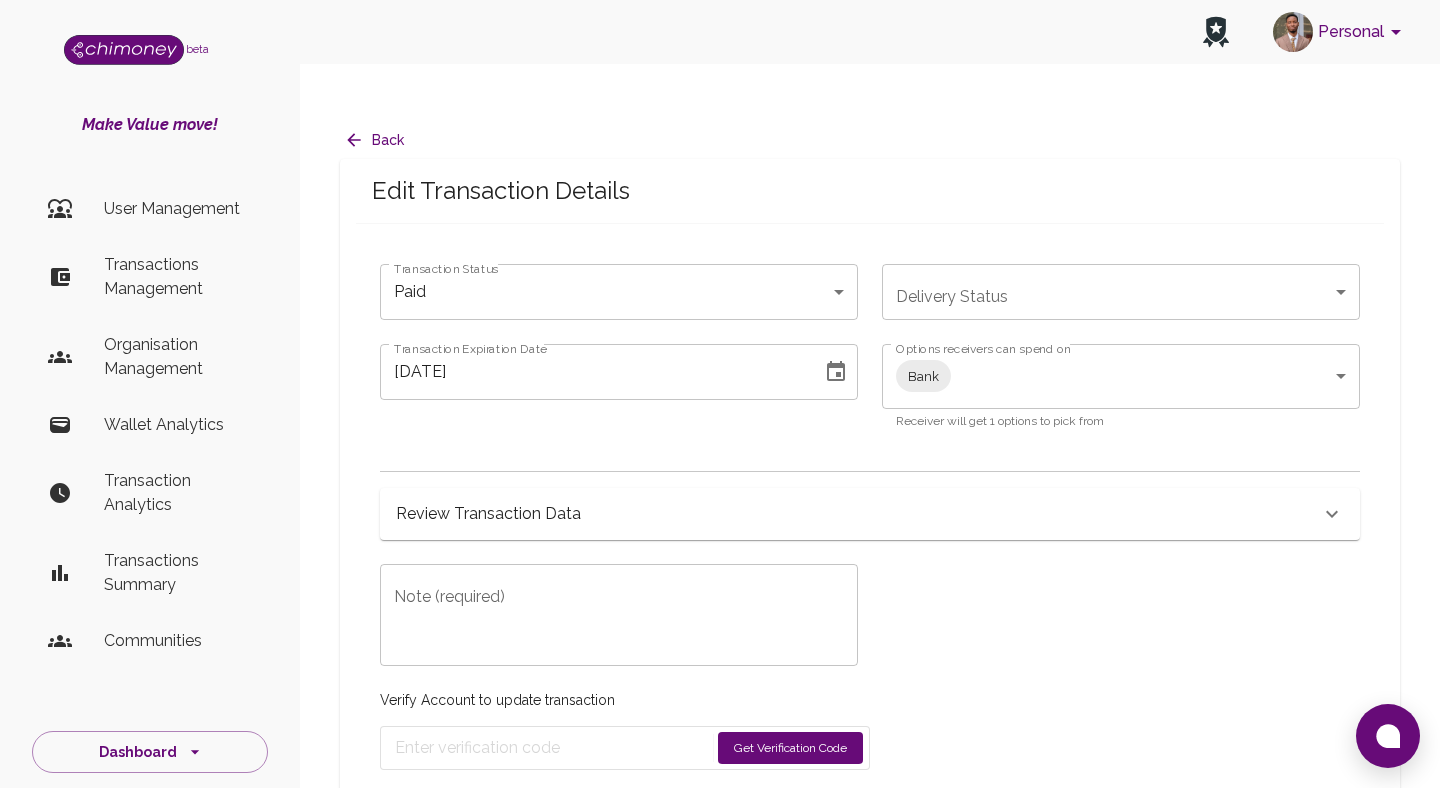 click on "Note (required)" at bounding box center [619, 615] 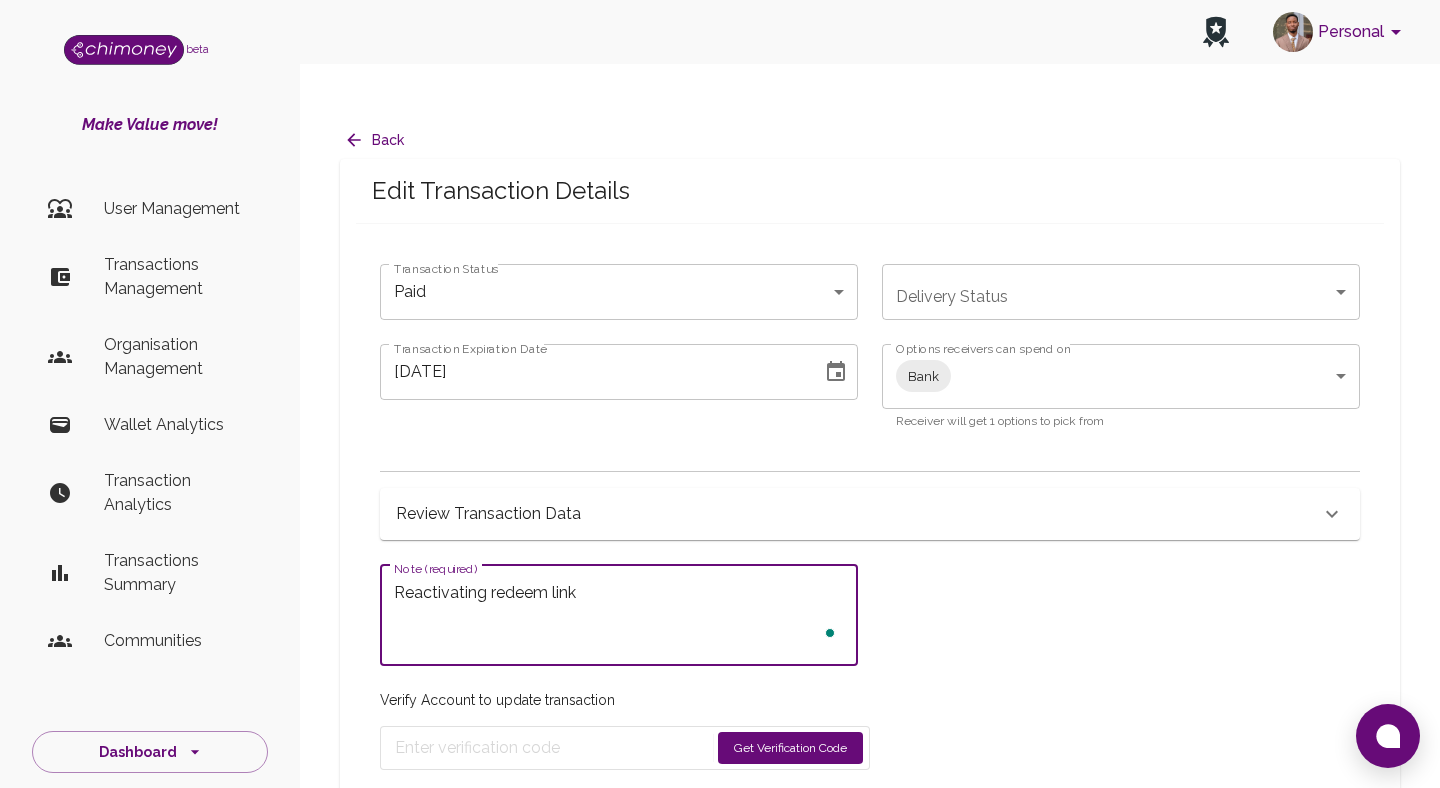 type on "Reactivating redeem link" 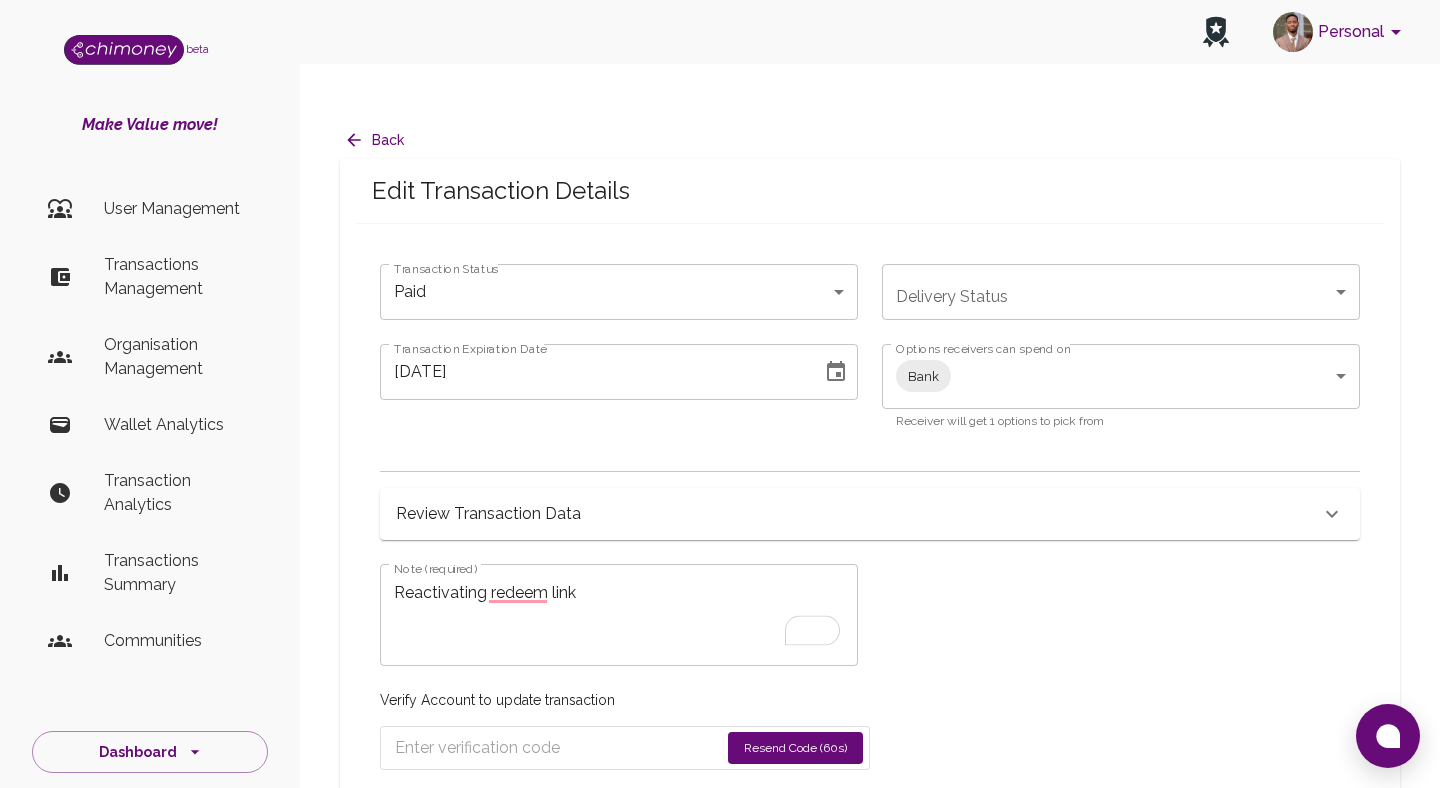 click on "Review Transaction Data" at bounding box center [858, 514] 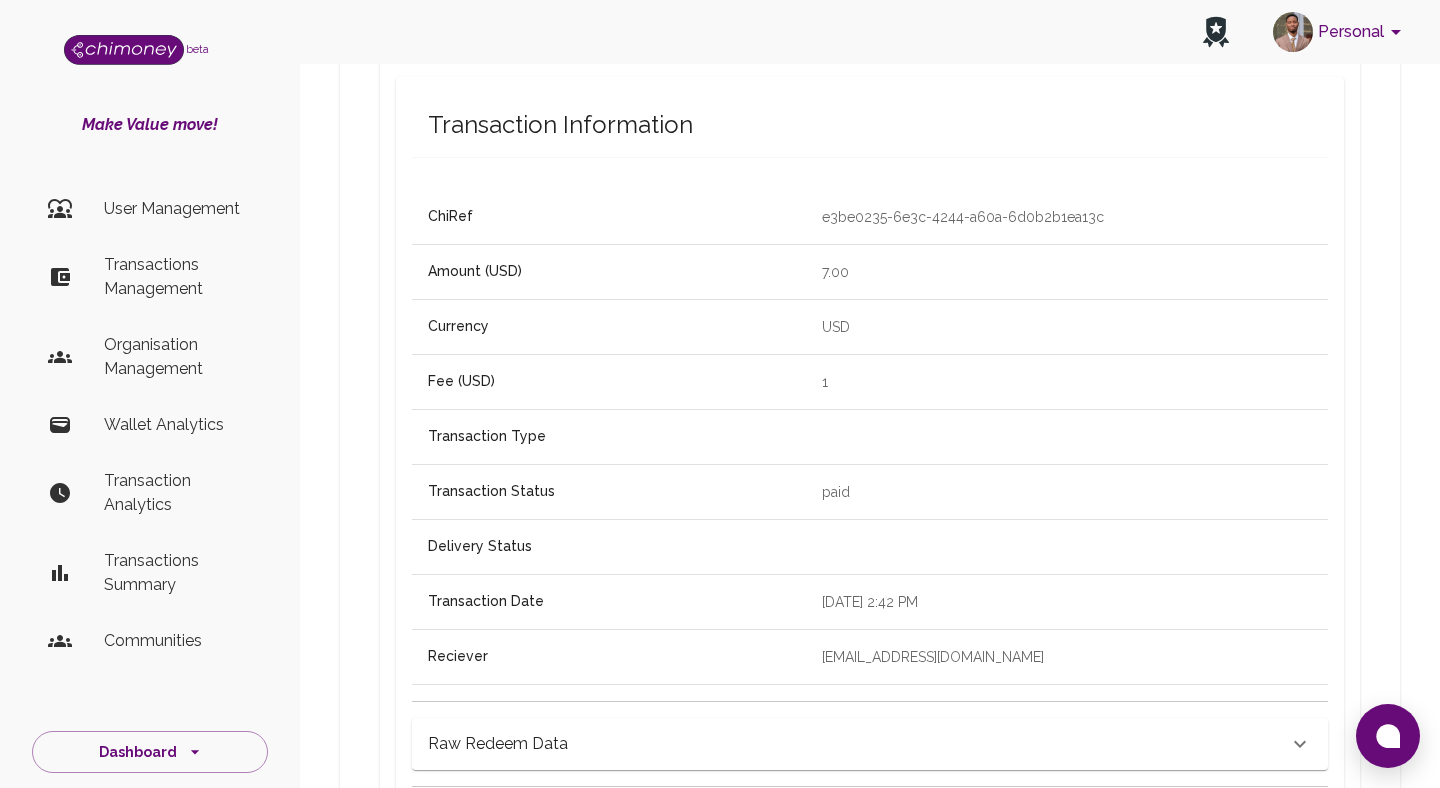 scroll, scrollTop: 564, scrollLeft: 0, axis: vertical 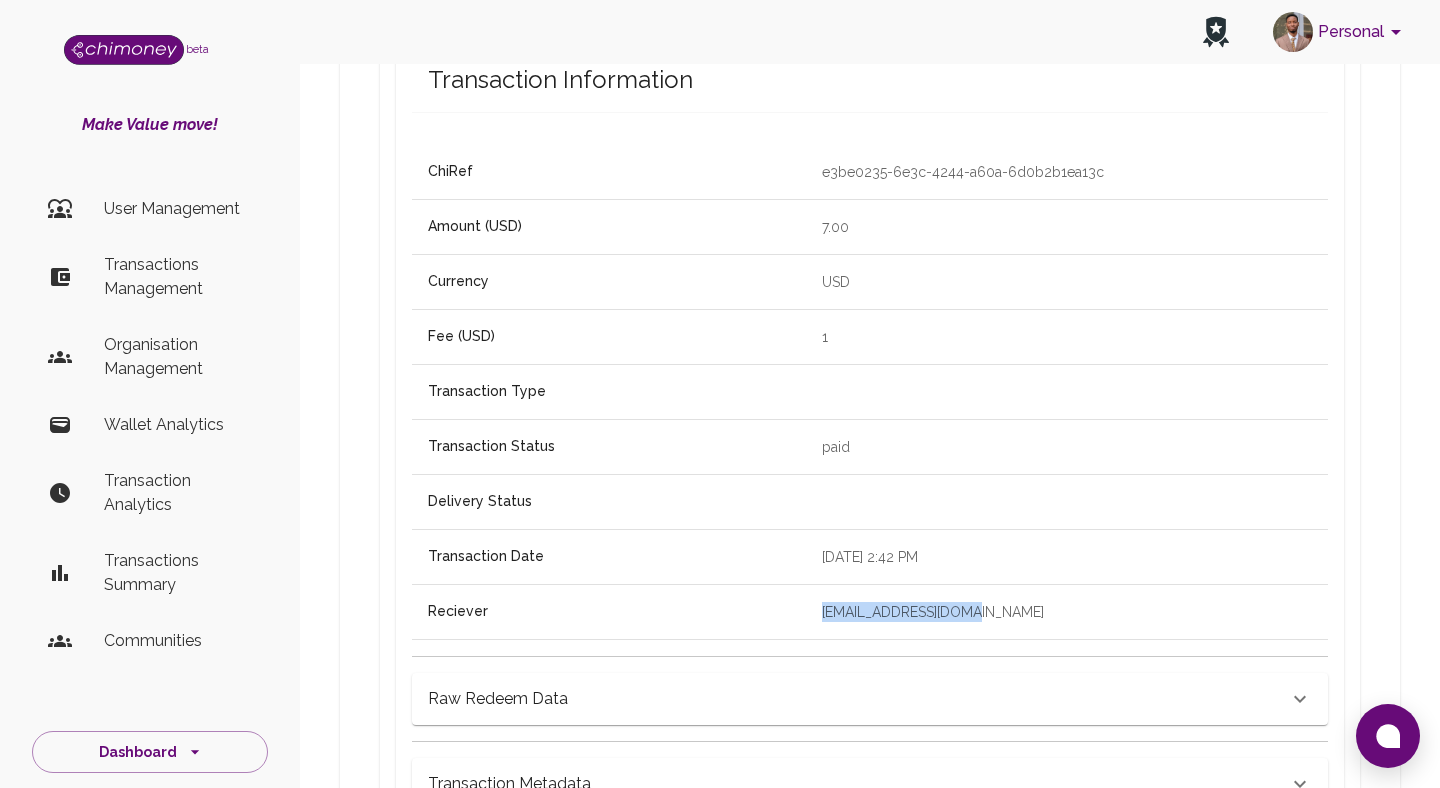 drag, startPoint x: 946, startPoint y: 578, endPoint x: 755, endPoint y: 578, distance: 191 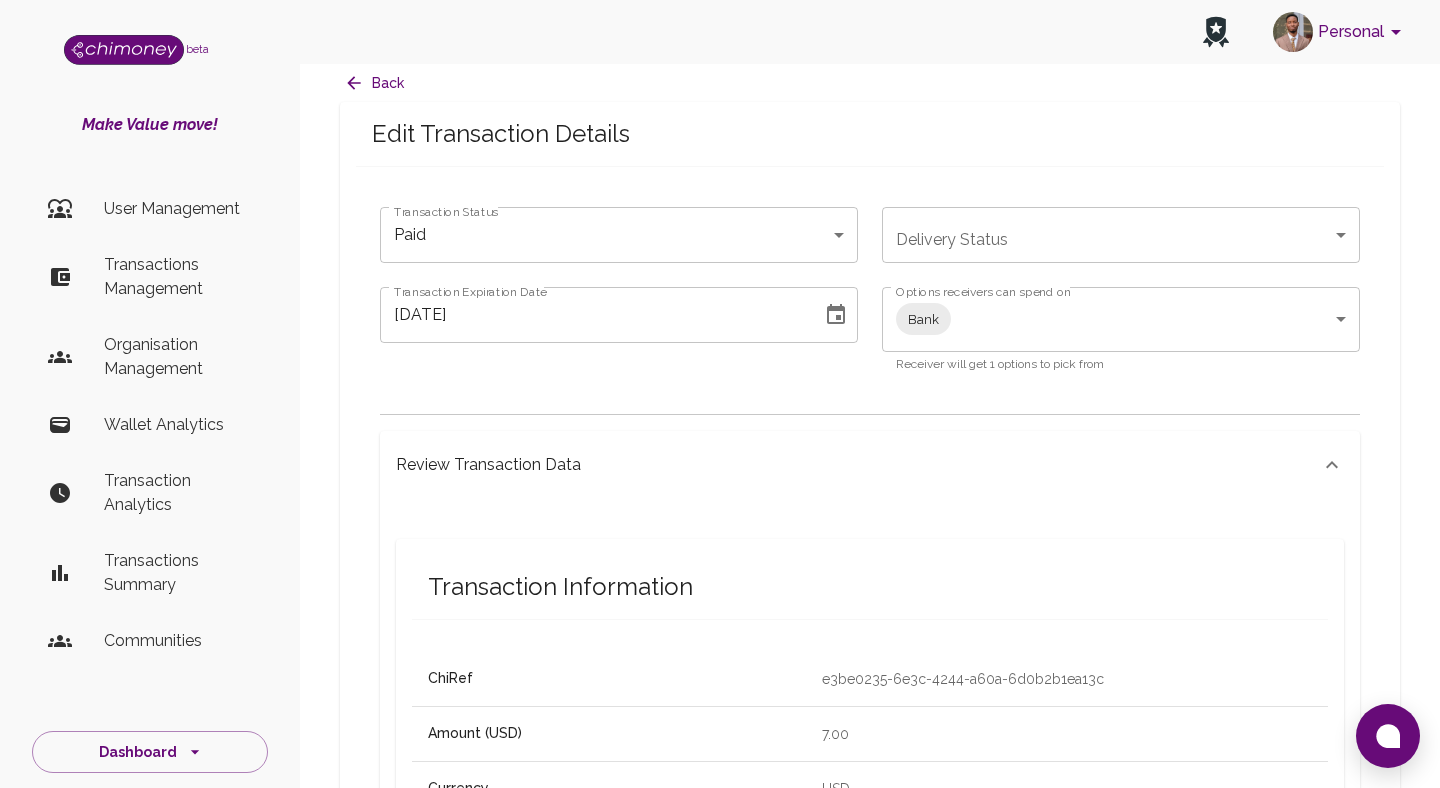 scroll, scrollTop: 275, scrollLeft: 0, axis: vertical 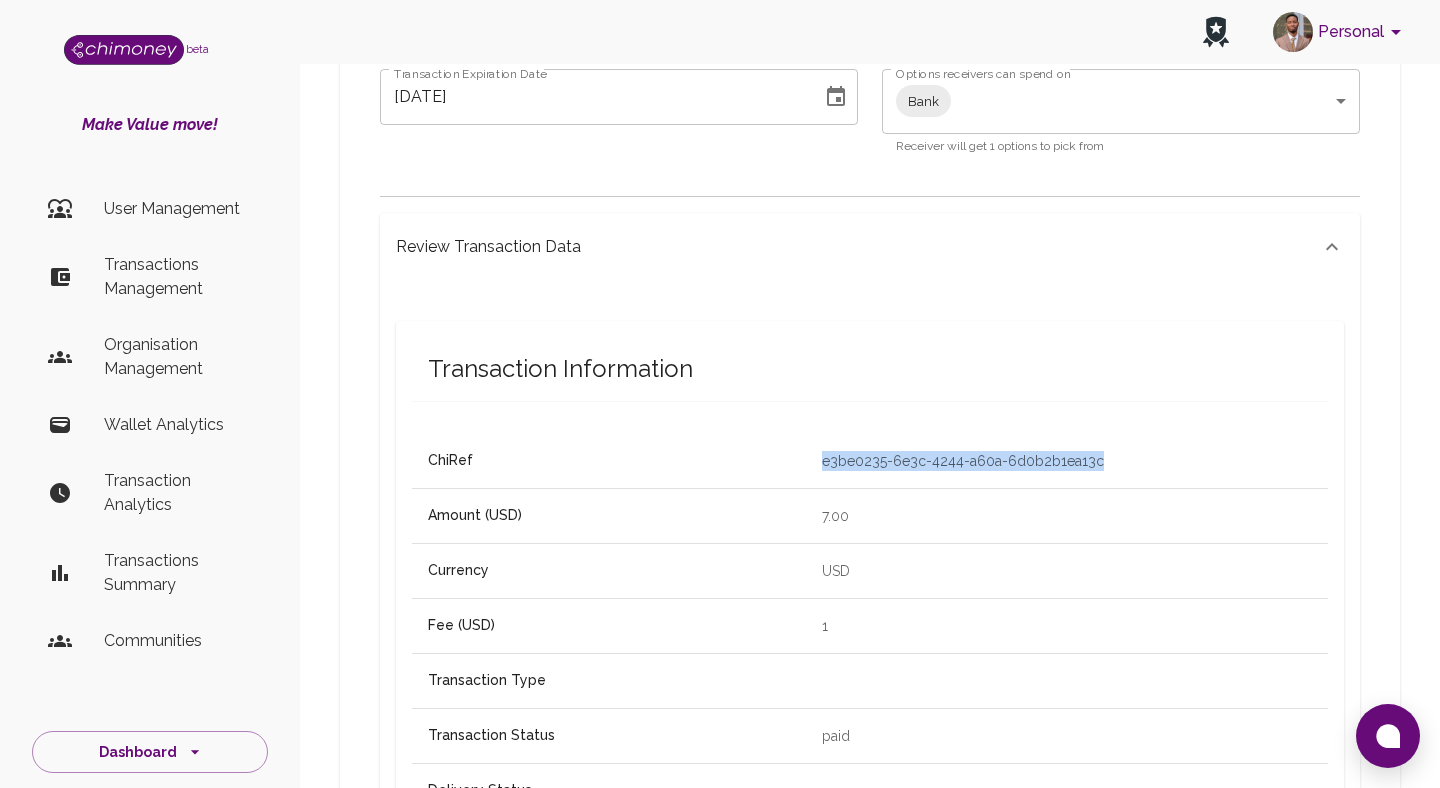 drag, startPoint x: 758, startPoint y: 426, endPoint x: 1130, endPoint y: 426, distance: 372 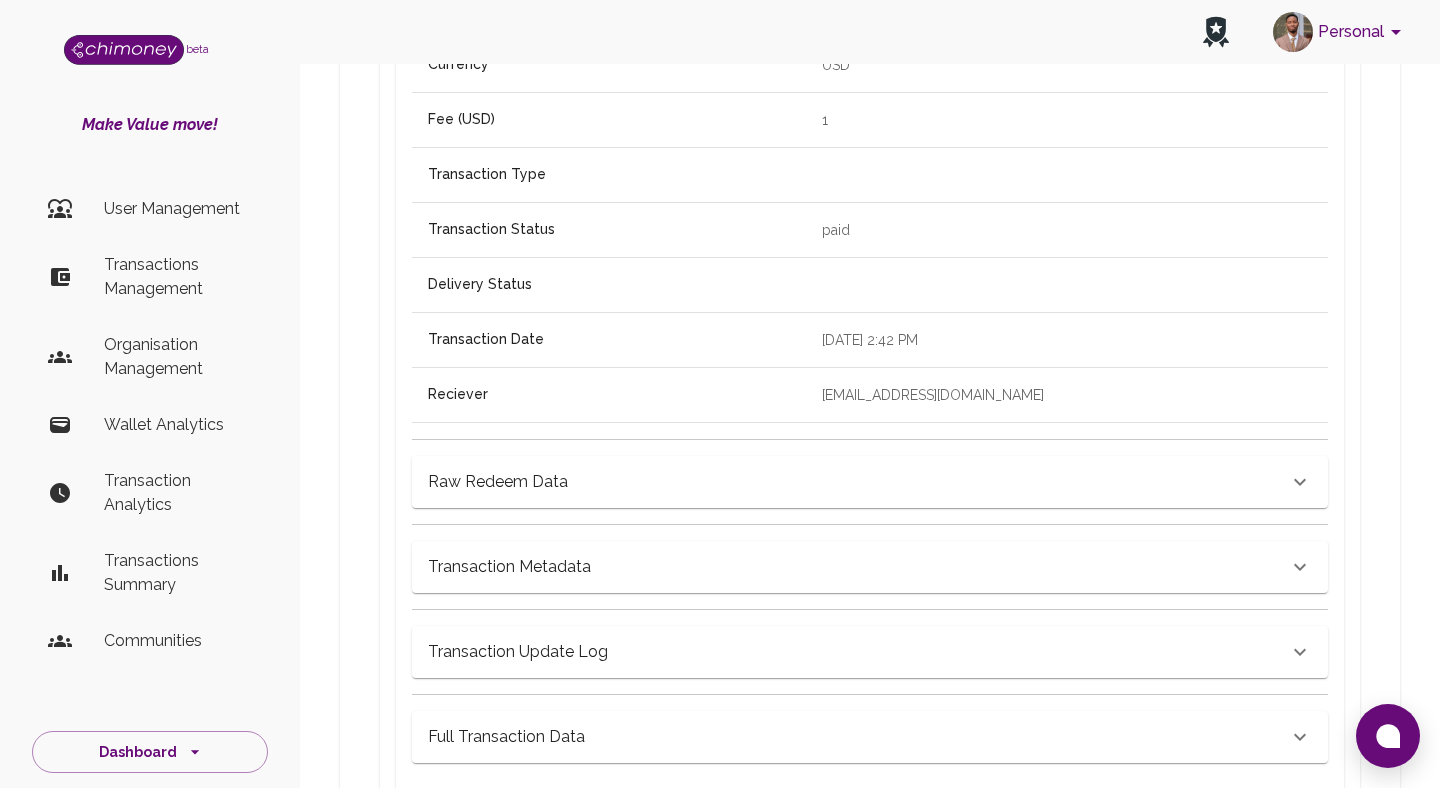 scroll, scrollTop: 1146, scrollLeft: 0, axis: vertical 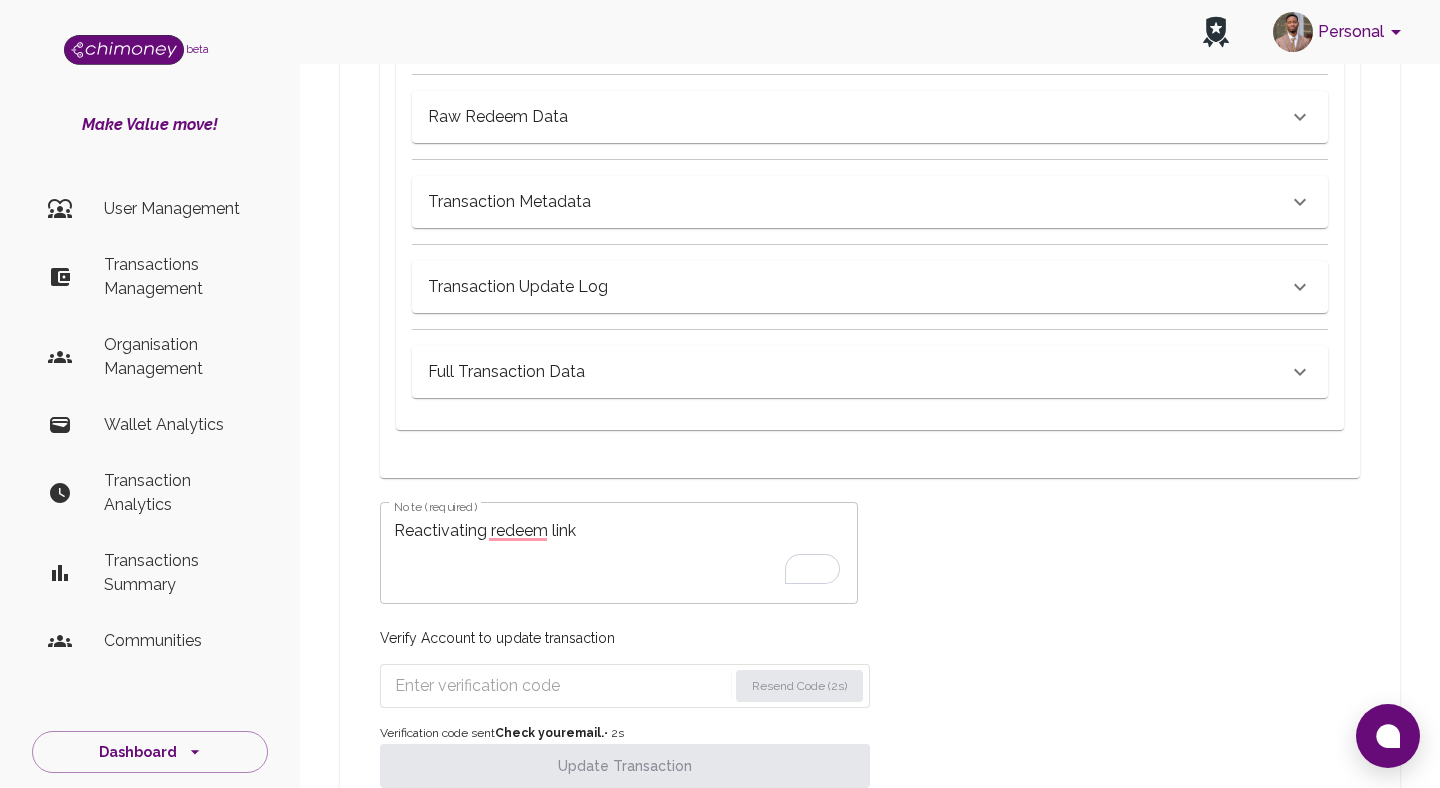 click at bounding box center (561, 686) 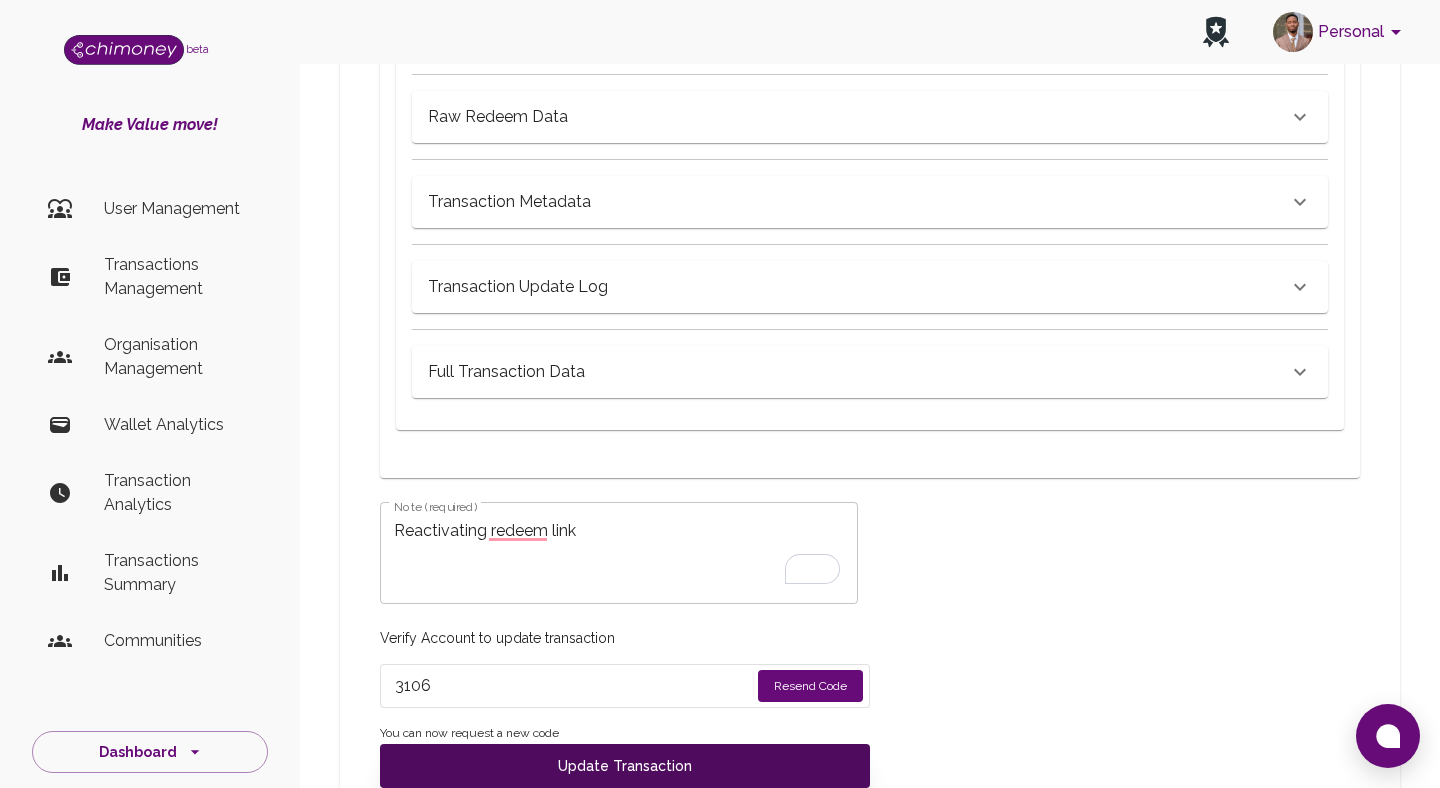 type on "3106" 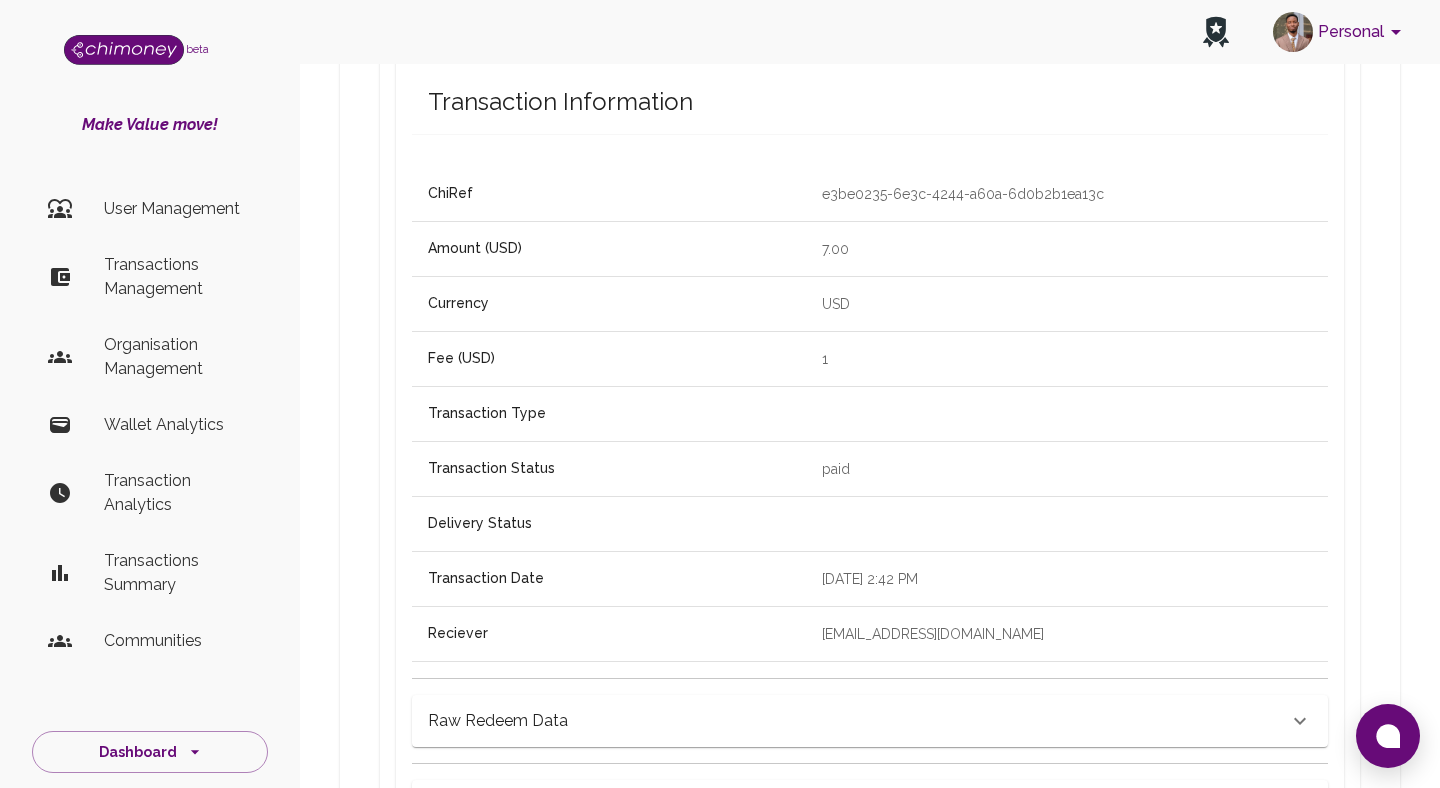 scroll, scrollTop: 0, scrollLeft: 0, axis: both 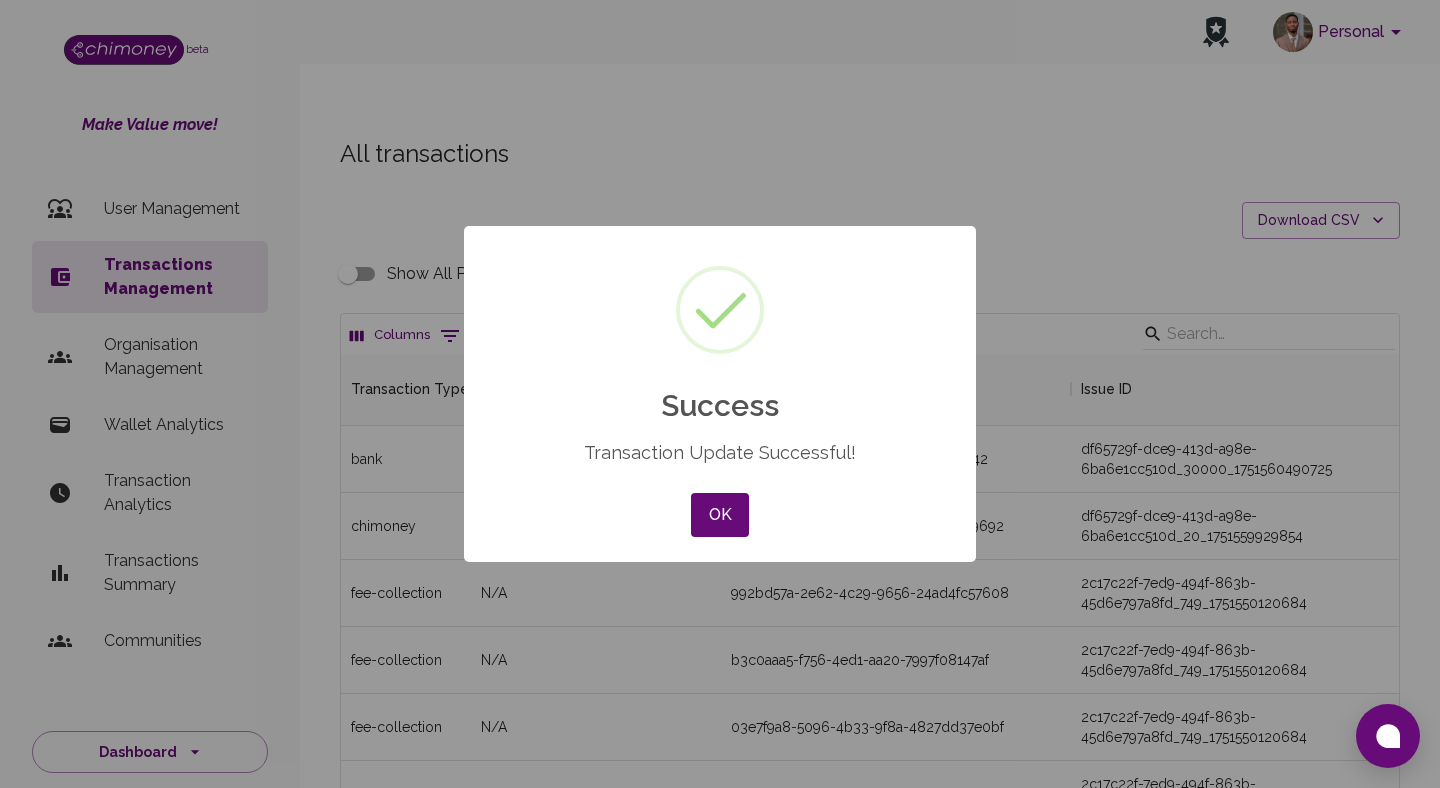 click on "OK No Cancel" at bounding box center [720, 515] 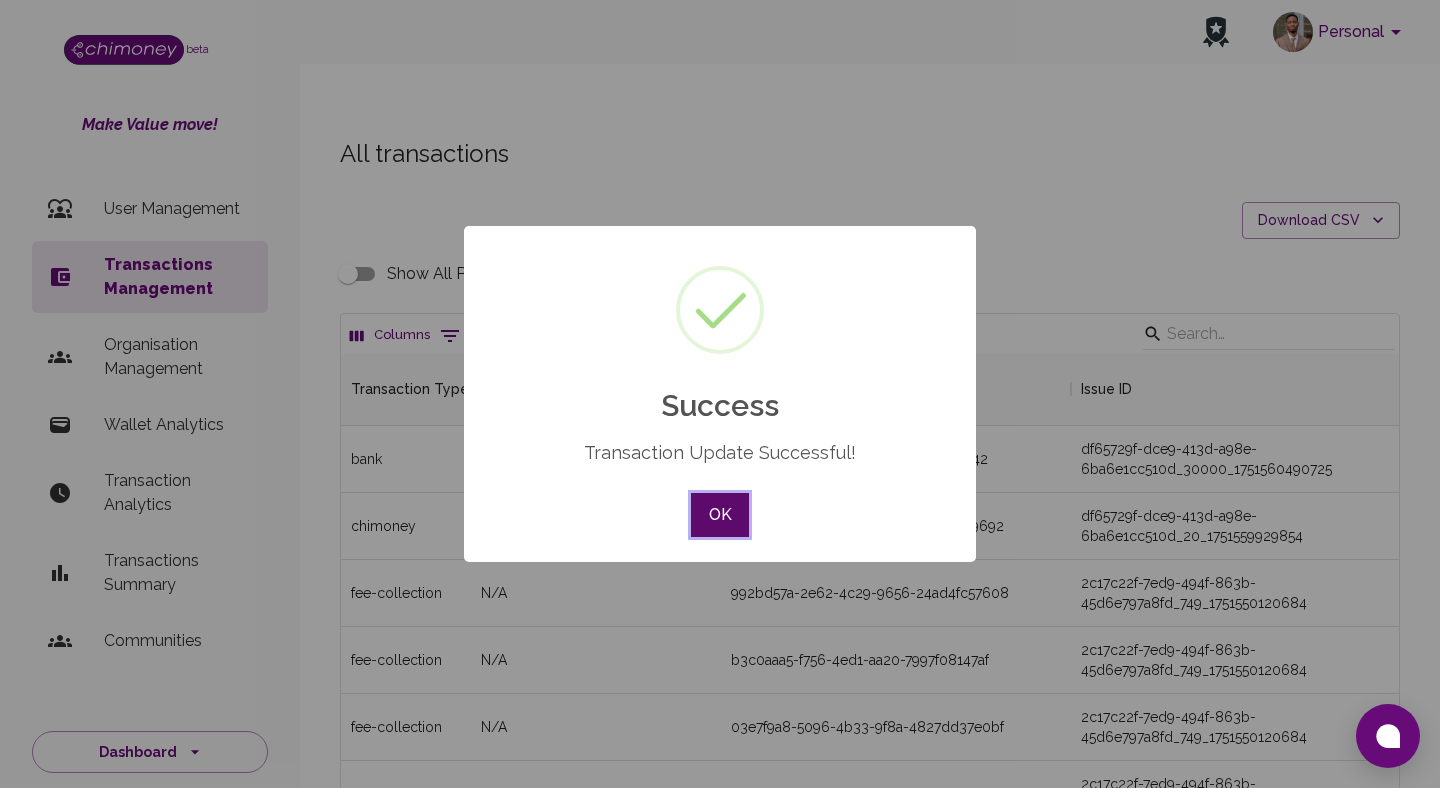 click on "OK" at bounding box center [720, 515] 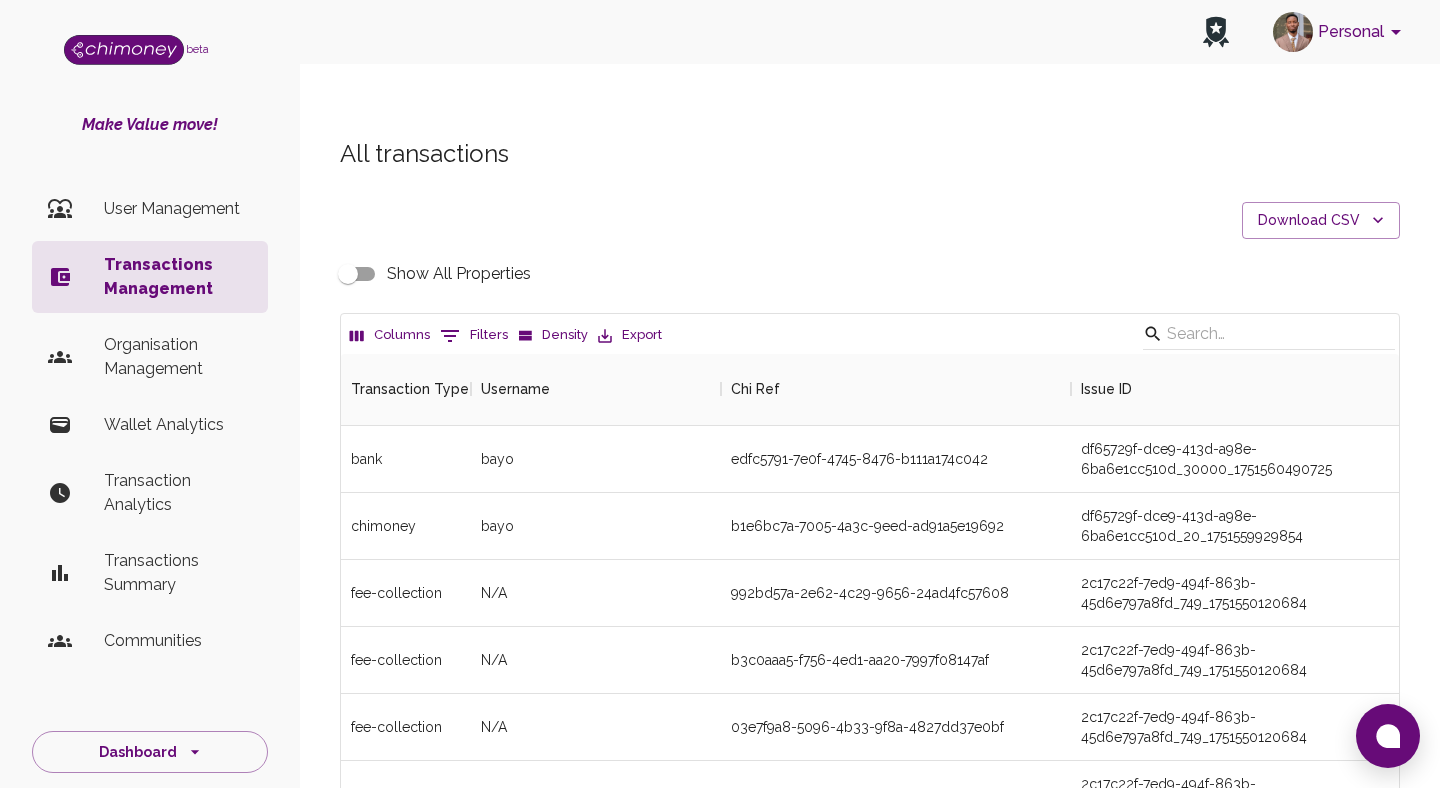 click on "0 Filters" at bounding box center (474, 336) 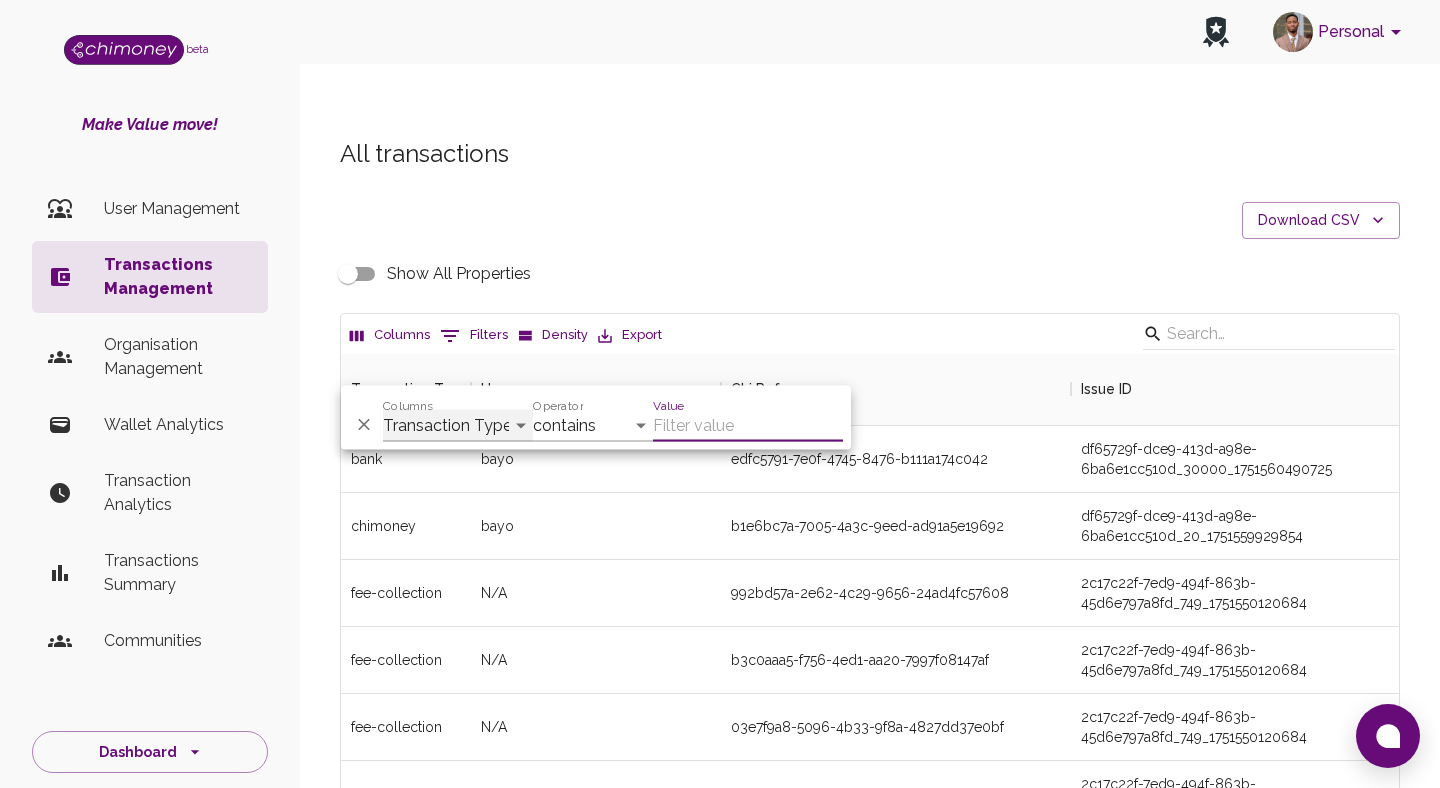 click on "Transaction Type Username Chi Ref Issue ID Value Amount Currency Fee ($) FX Rate Initiator Reciever Status Delivery Status Transaction Date Transaction payment Method Order Number - Corpay Actions" at bounding box center (458, 426) 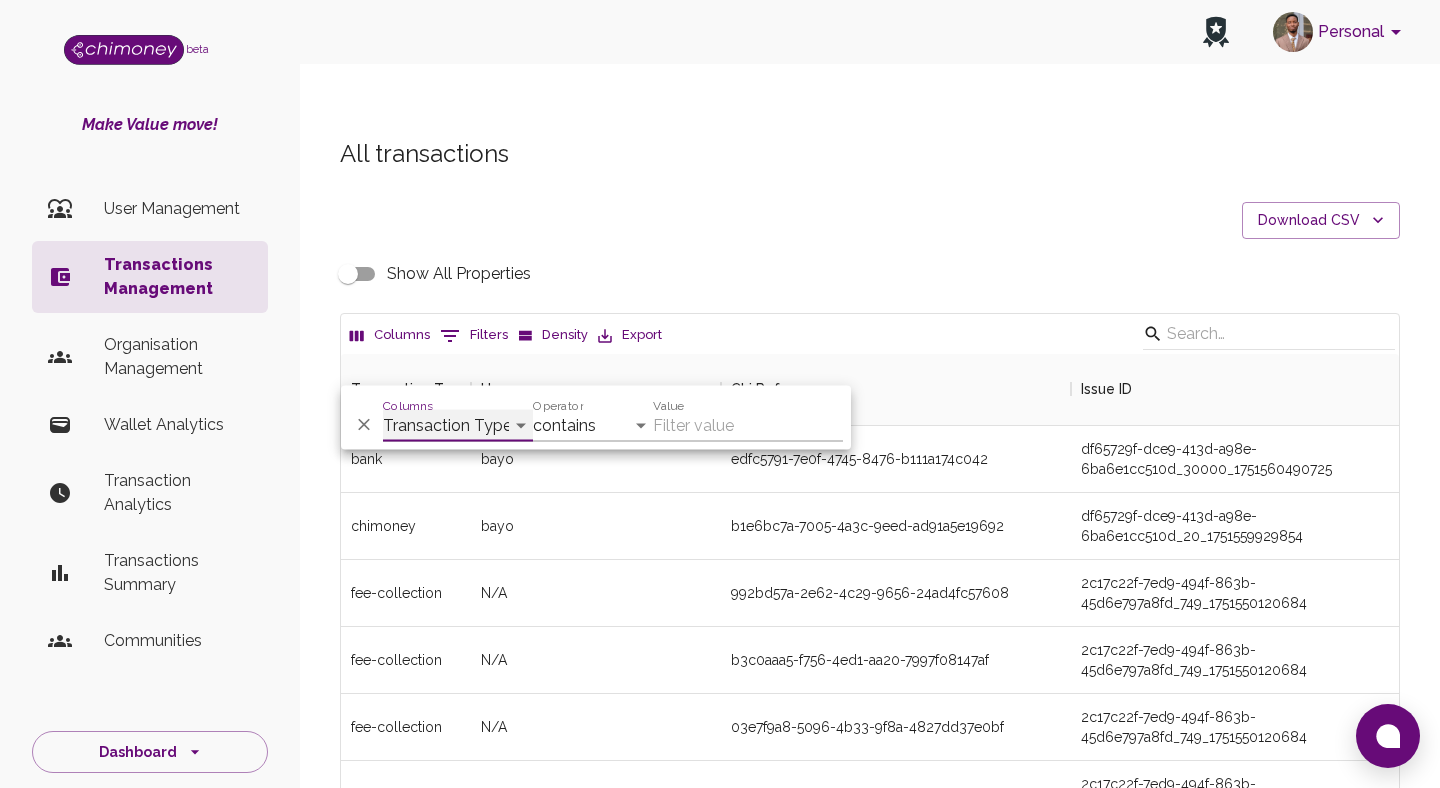 select on "chiRef" 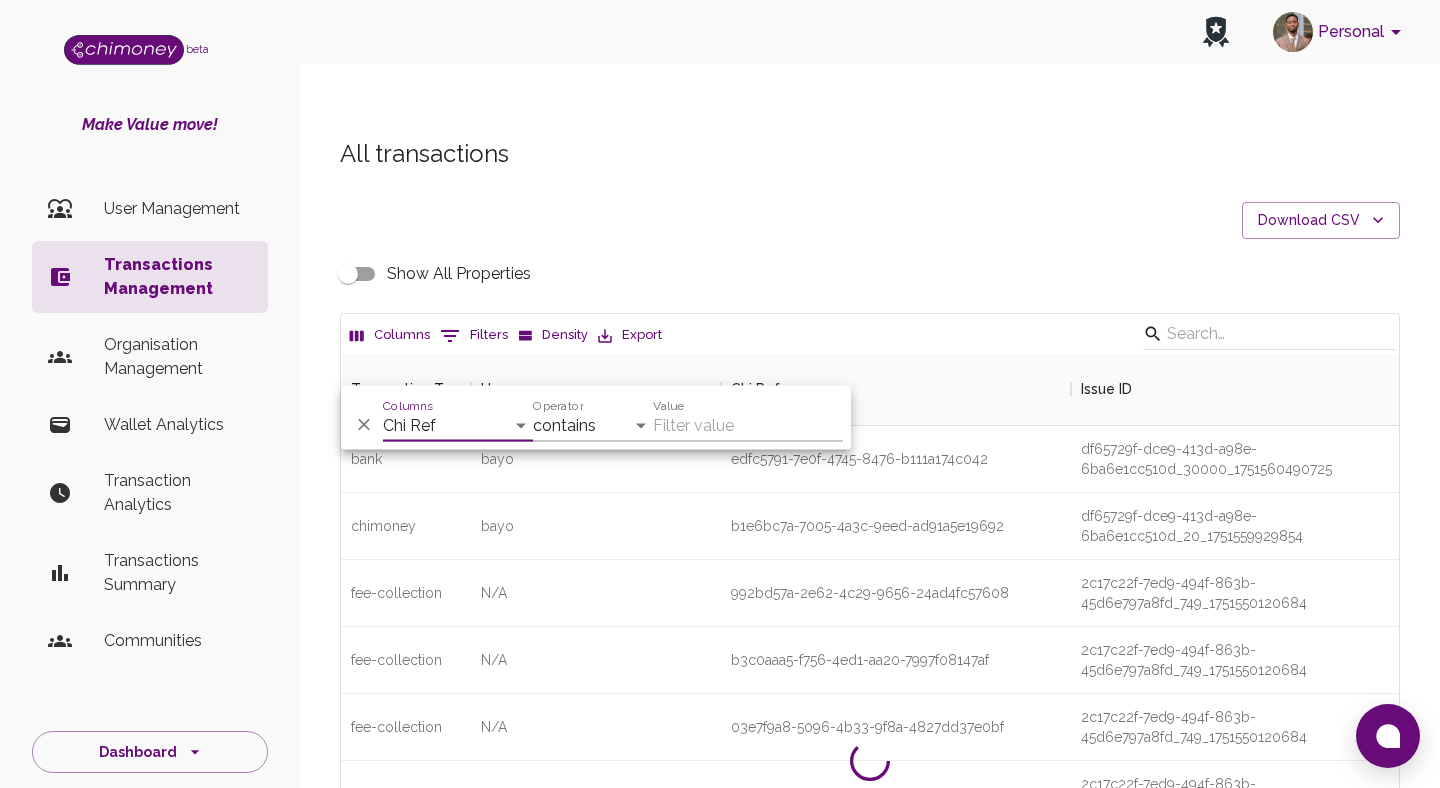 click on "And Or Columns Transaction Type Username Chi Ref Issue ID Value Amount Currency Fee ($) FX Rate Initiator Reciever Status Delivery Status Transaction Date Transaction payment Method Order Number - Corpay Actions Operator contains equals starts with ends with is empty is not empty is any of Value" at bounding box center [596, 418] 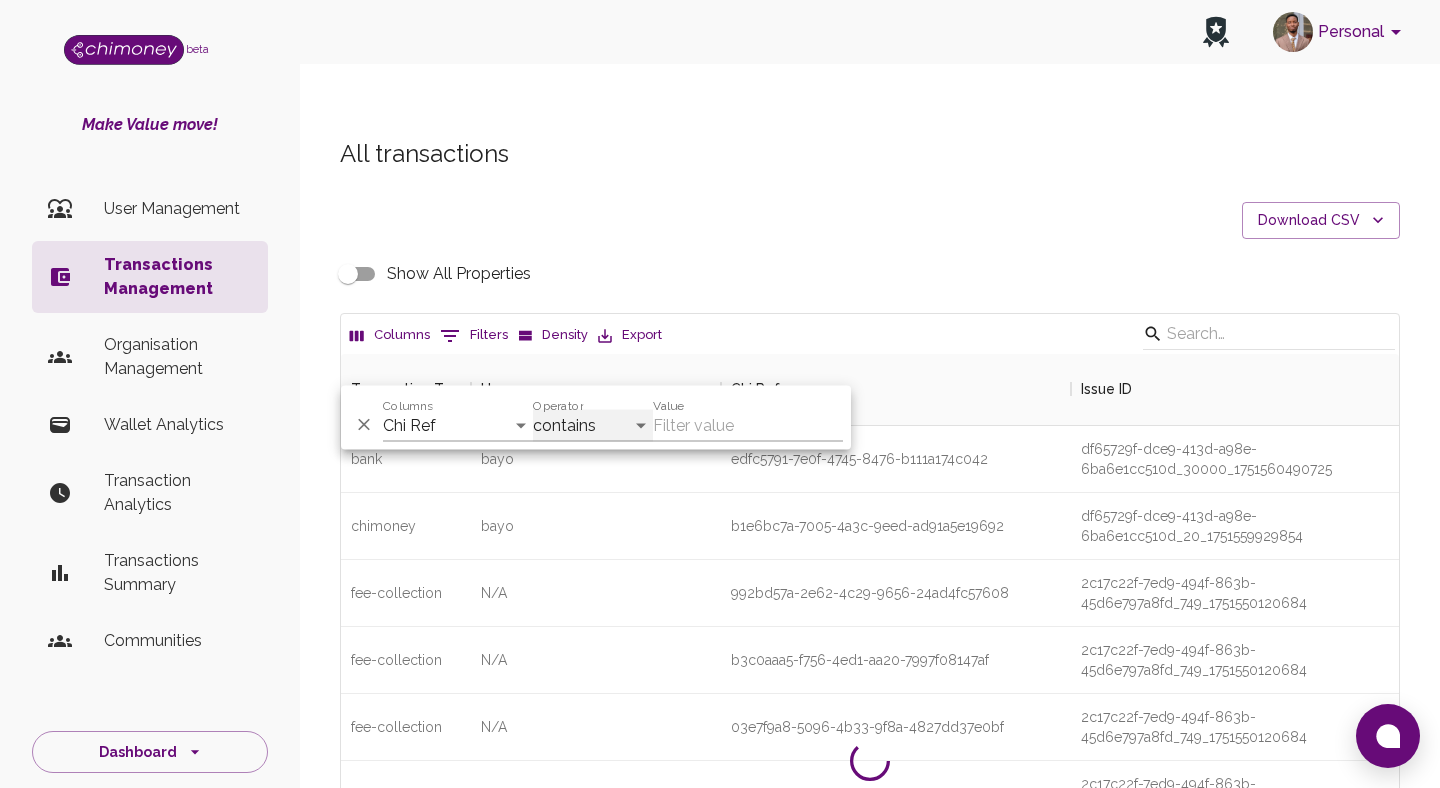 click on "contains equals starts with ends with is empty is not empty is any of" at bounding box center [593, 426] 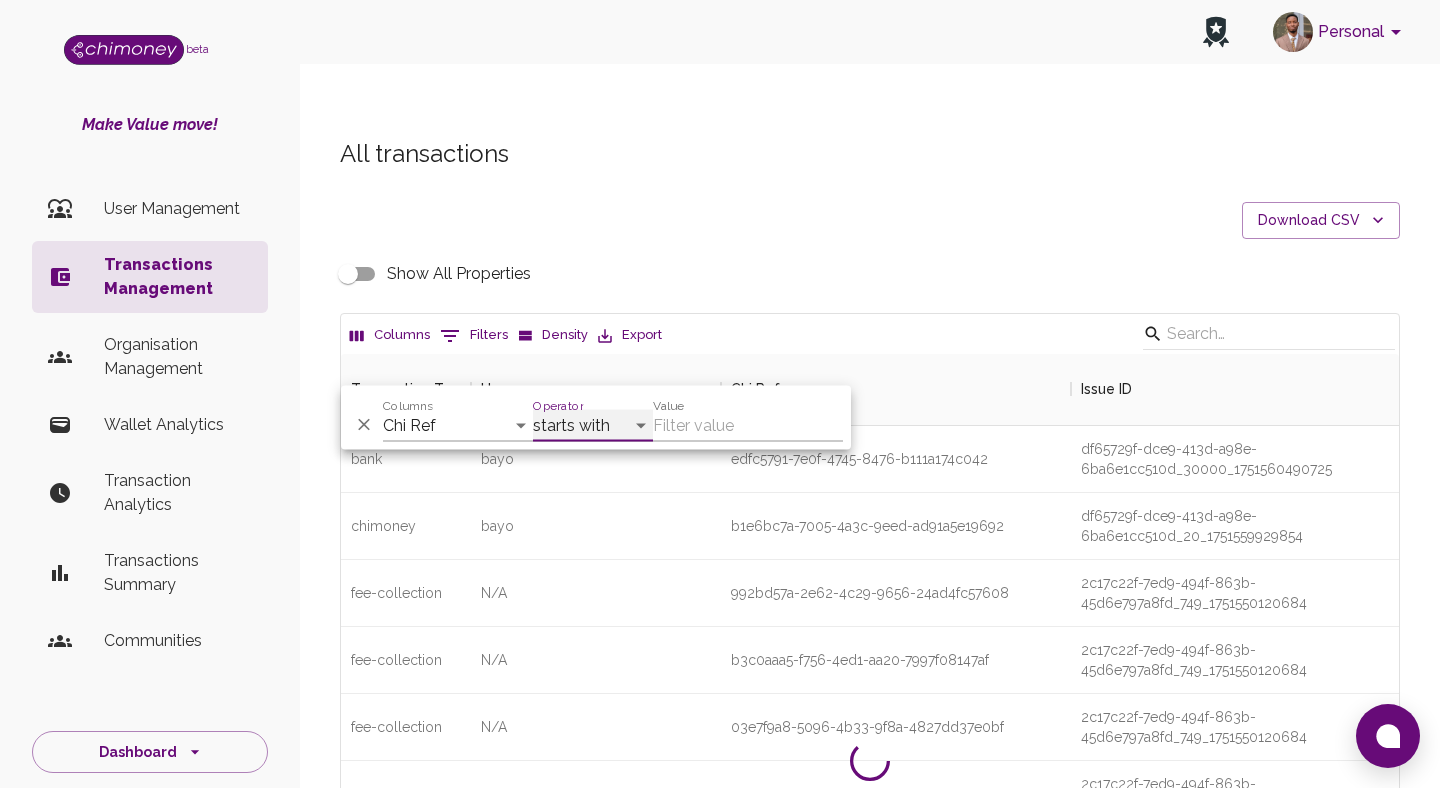 click on "contains equals starts with ends with is empty is not empty is any of" at bounding box center (593, 426) 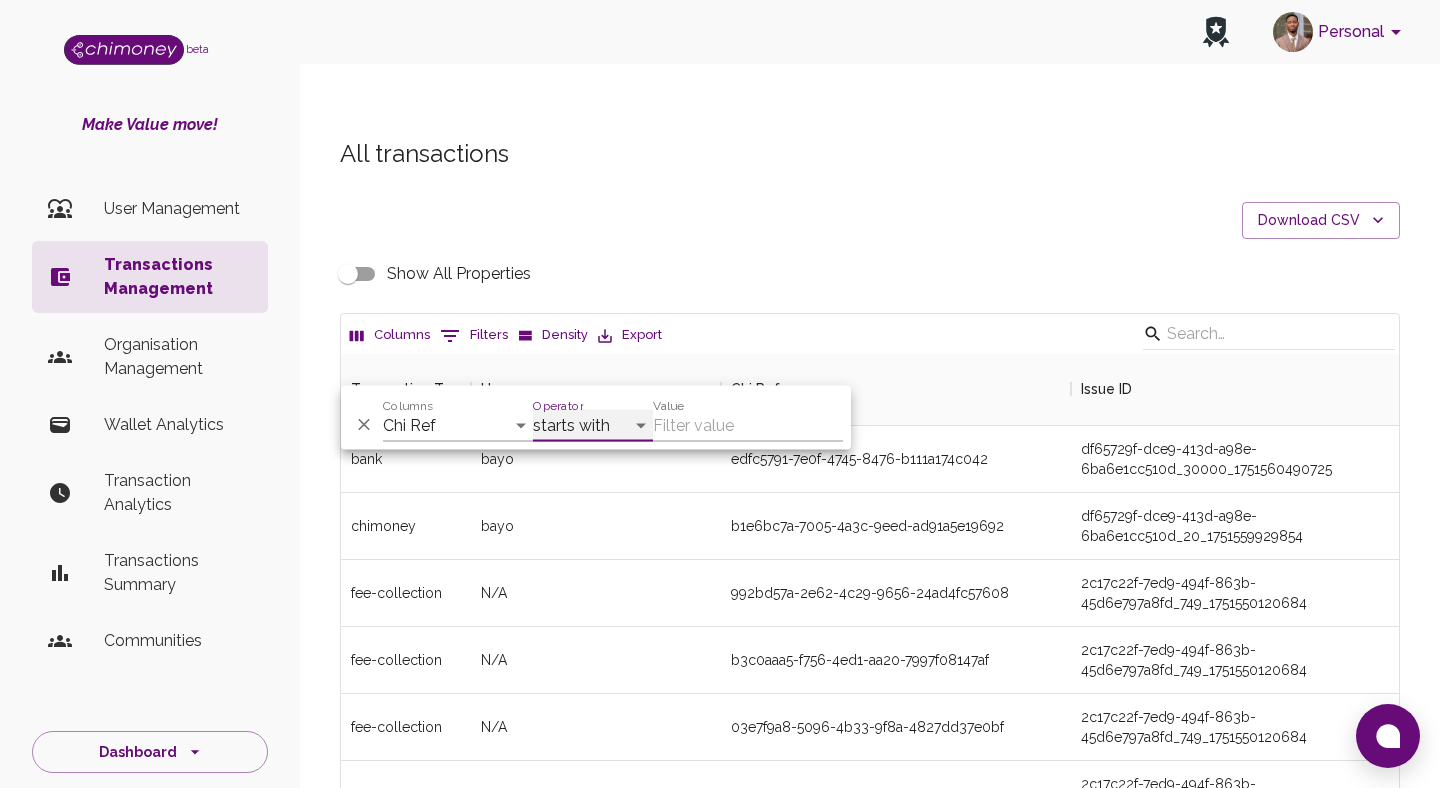 select on "equals" 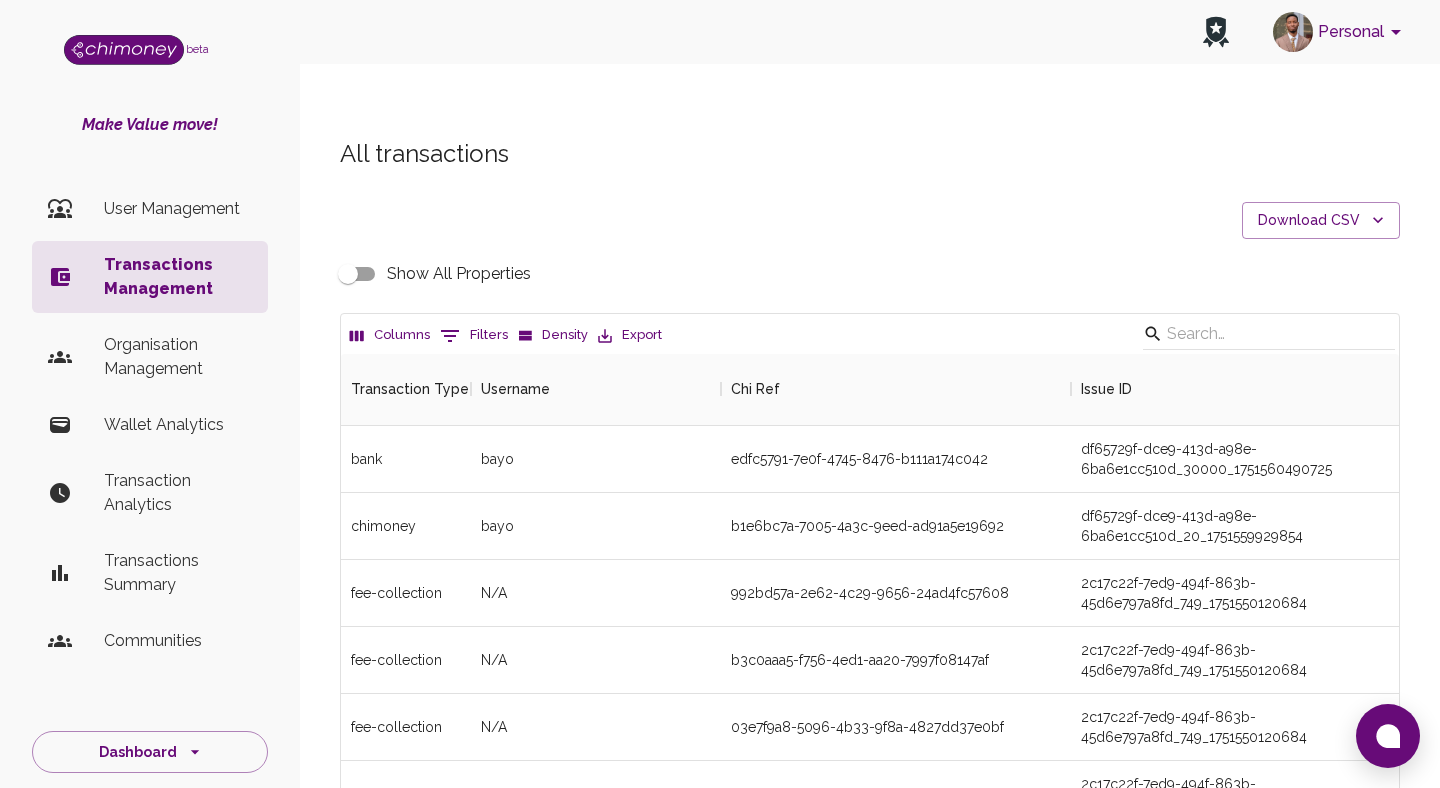 click on "0 Filters" at bounding box center (474, 336) 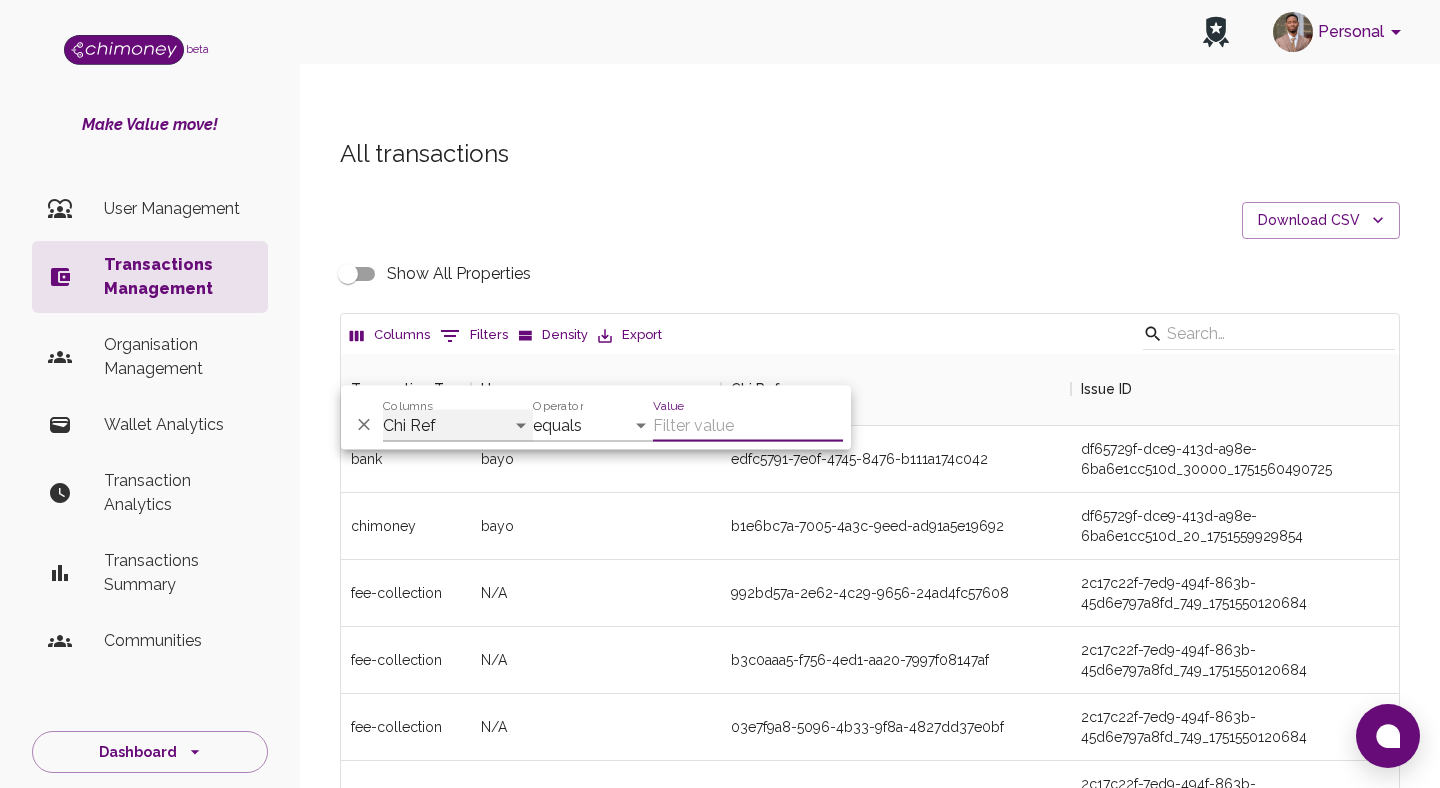 click on "Transaction Type Username Chi Ref Issue ID Value Amount Currency Fee ($) FX Rate Initiator Reciever Status Delivery Status Transaction Date Transaction payment Method Order Number - Corpay Actions" at bounding box center [458, 426] 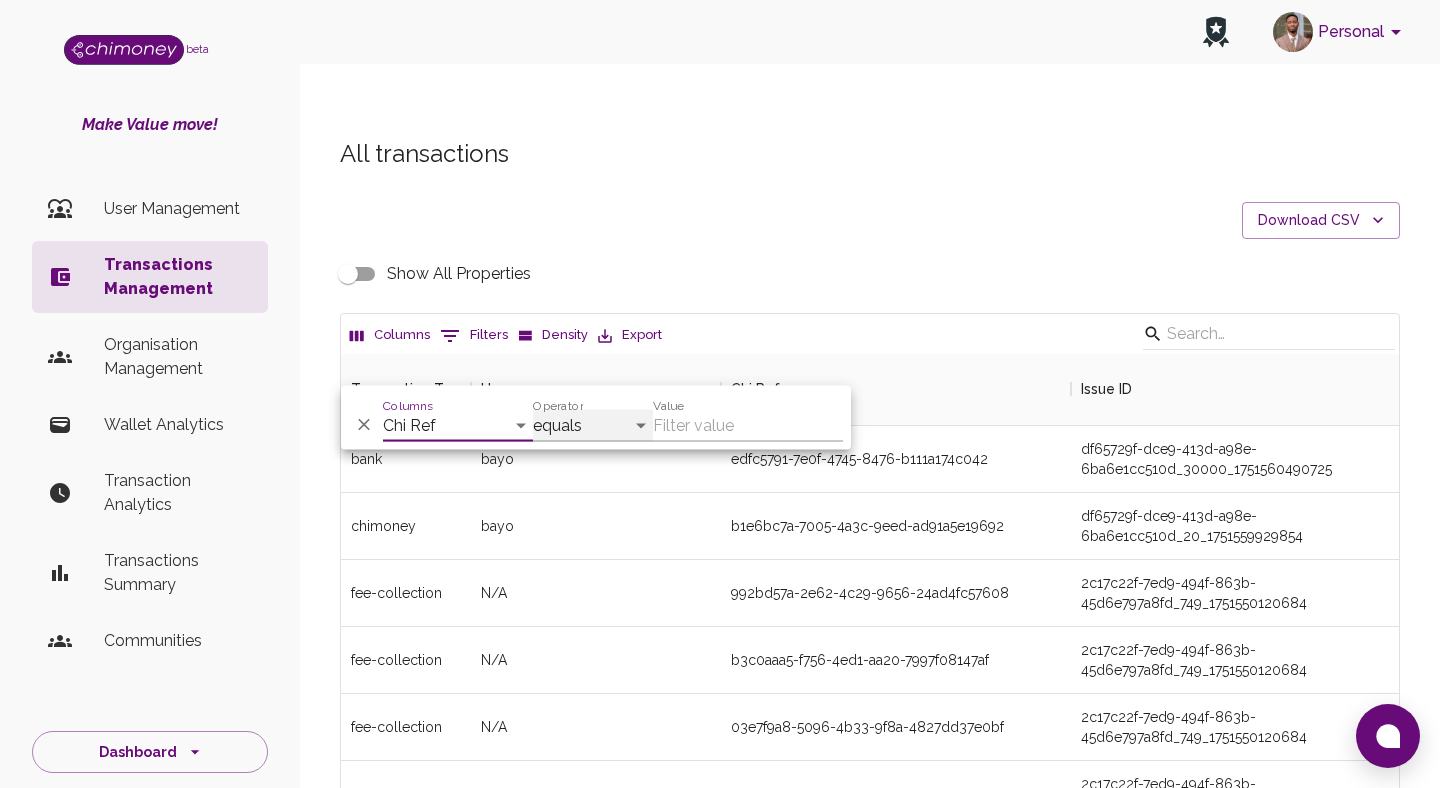 click on "contains equals starts with ends with is empty is not empty is any of" at bounding box center (593, 426) 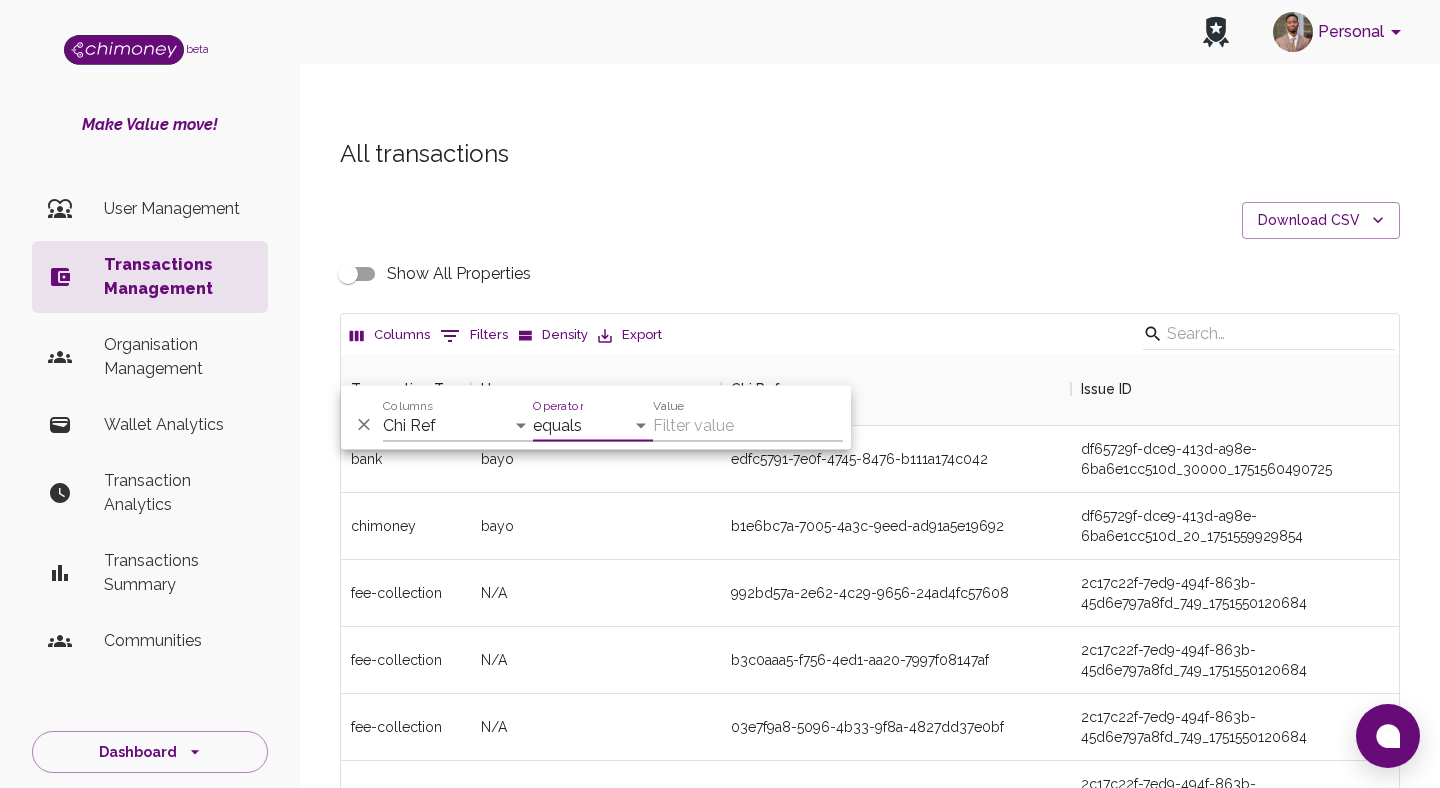 click on "Value" at bounding box center [748, 426] 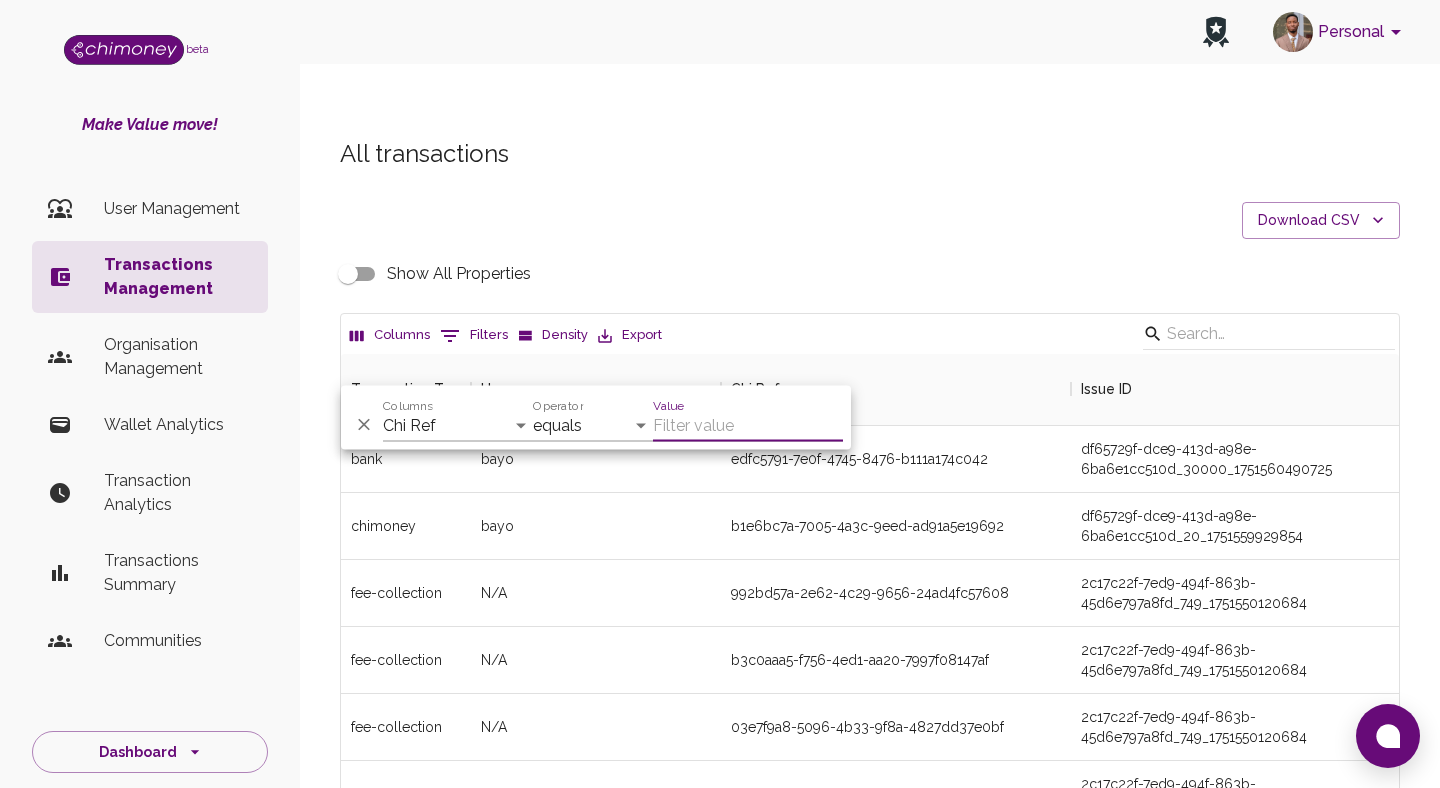 paste on "da33c136-79f4-4534-a21c-41135e49821e" 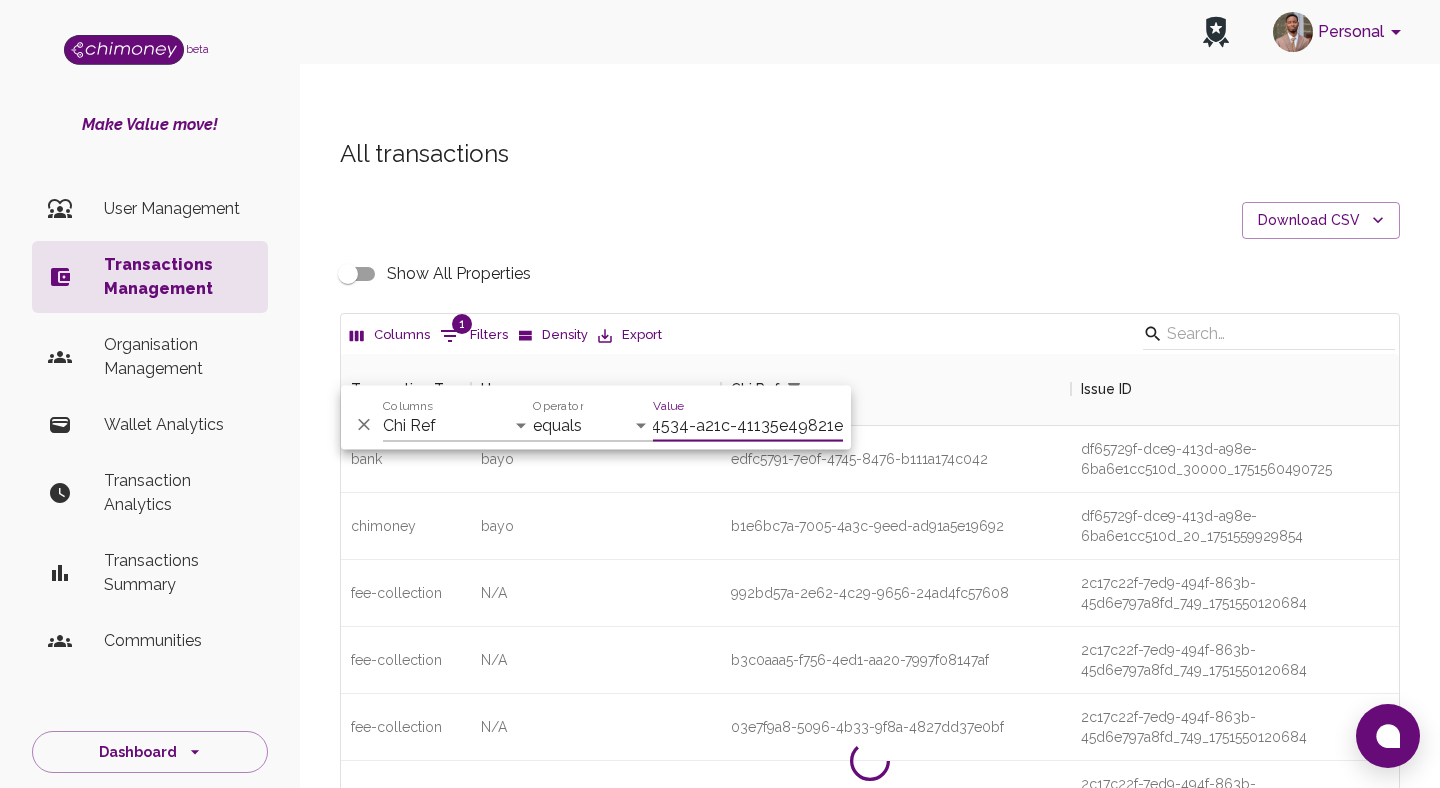 scroll, scrollTop: 0, scrollLeft: 106, axis: horizontal 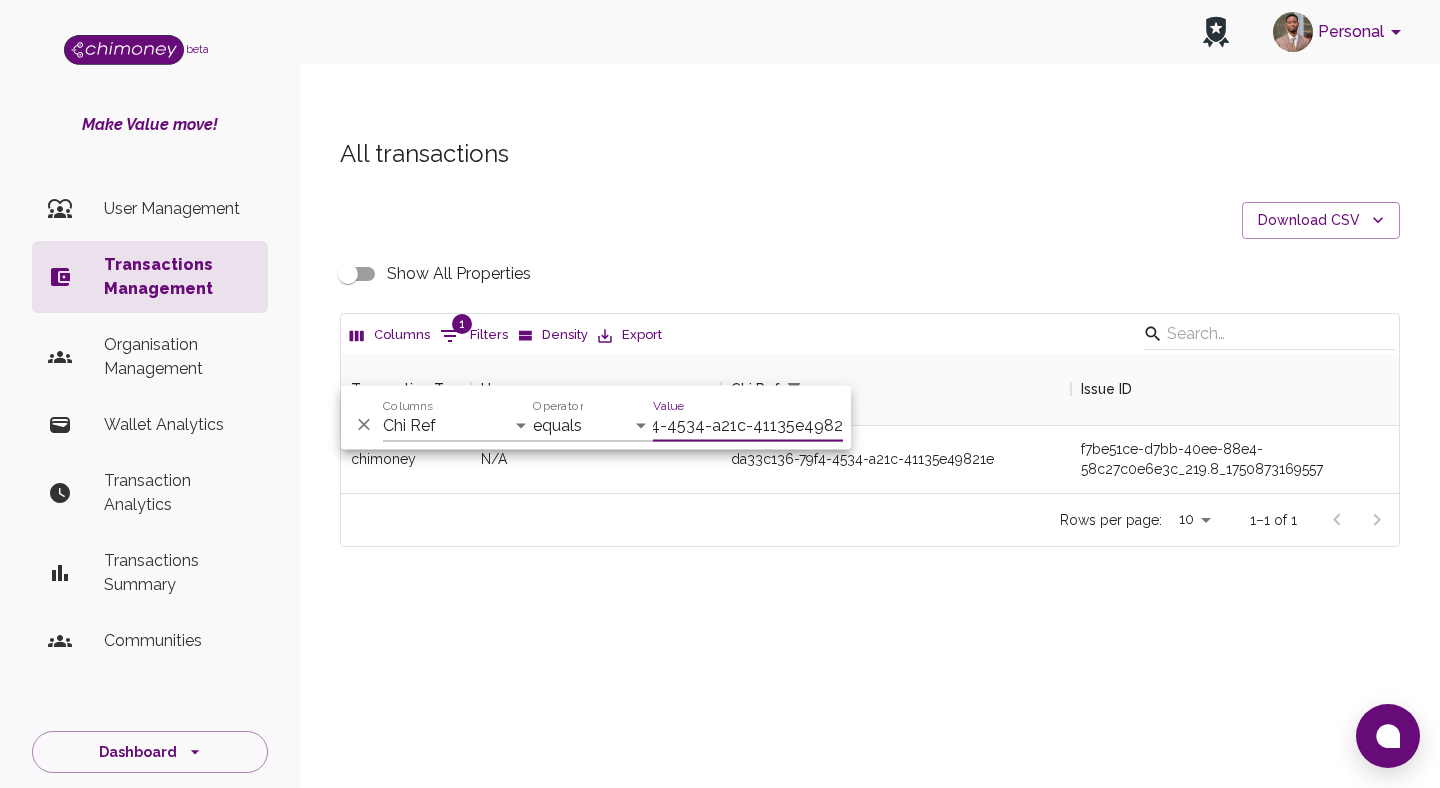 type on "da33c136-79f4-4534-a21c-41135e49821e" 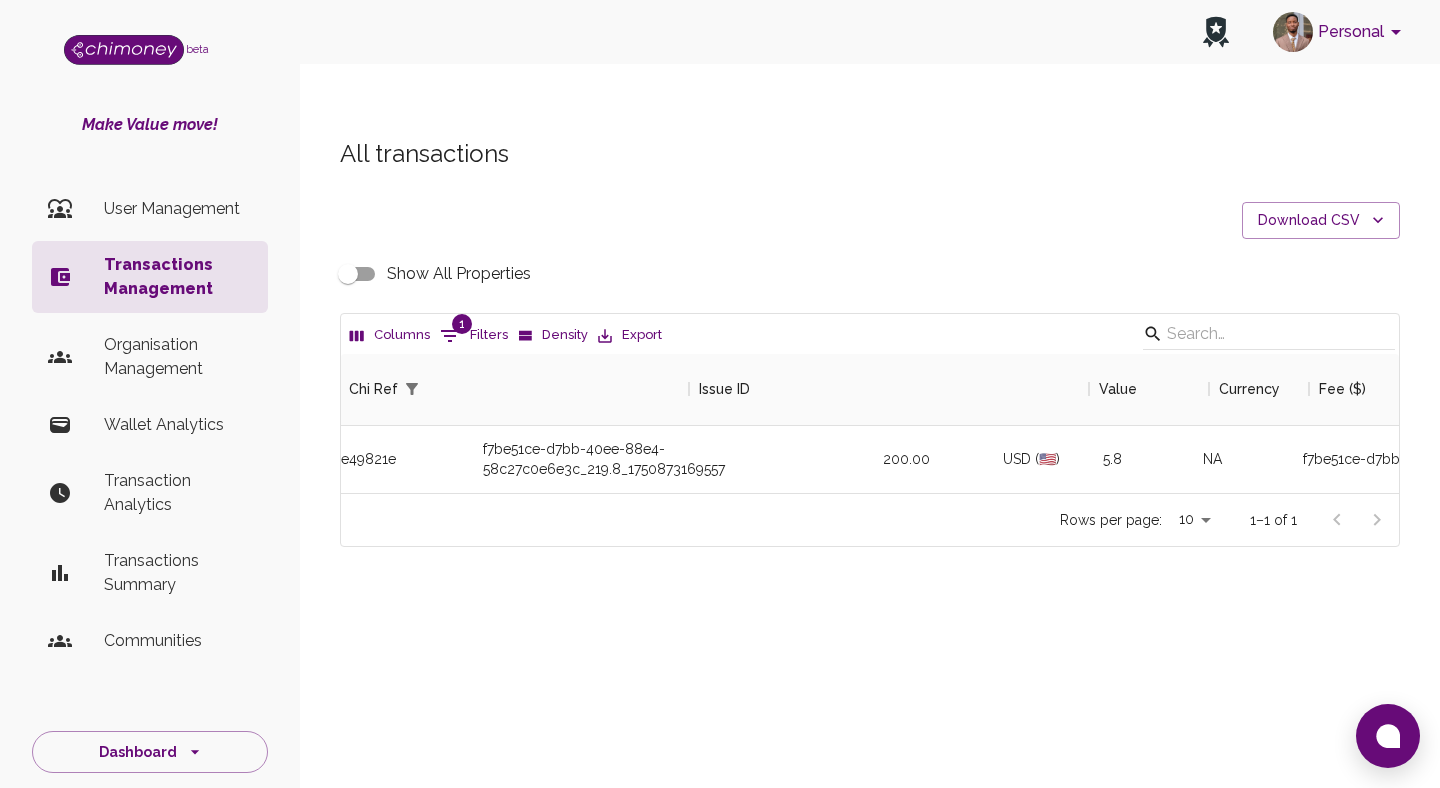 scroll, scrollTop: 0, scrollLeft: 724, axis: horizontal 